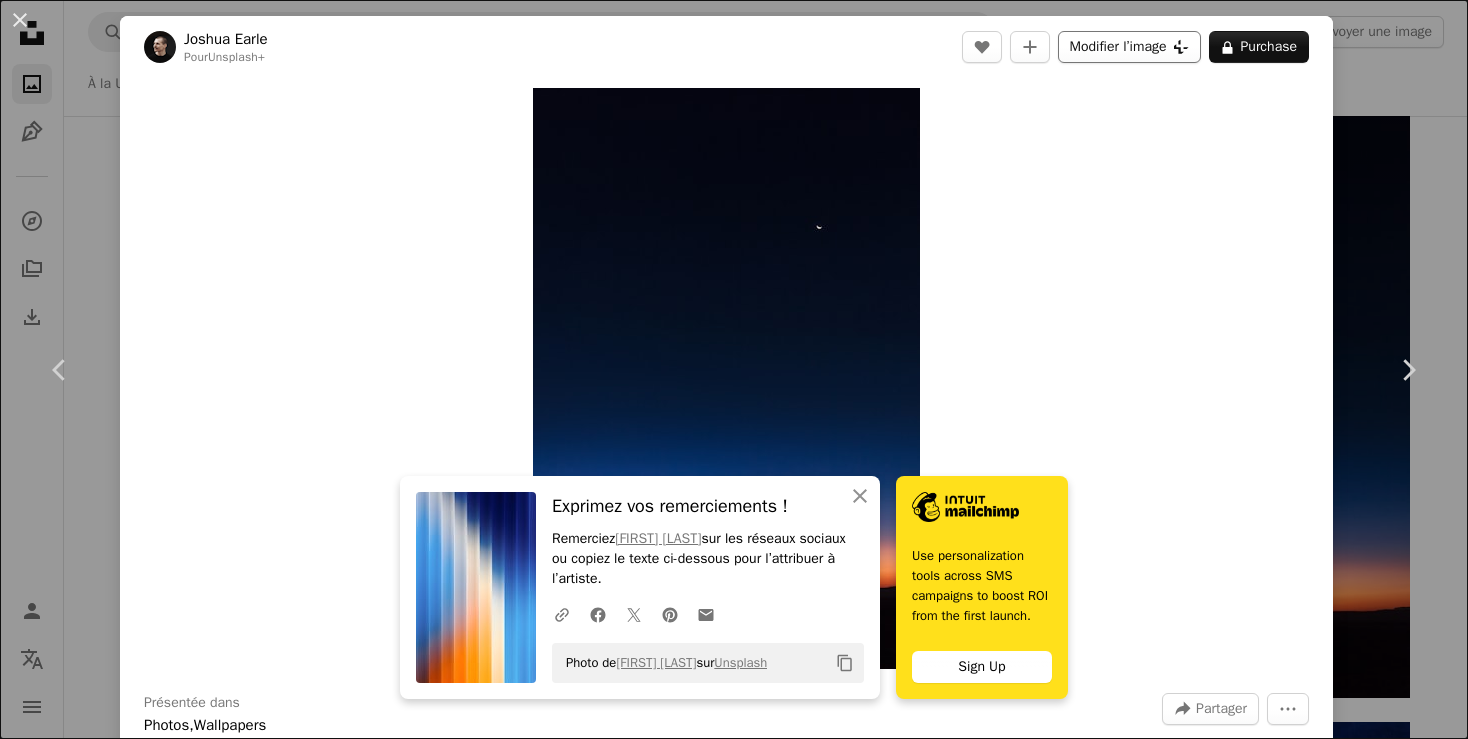 scroll, scrollTop: 456, scrollLeft: 0, axis: vertical 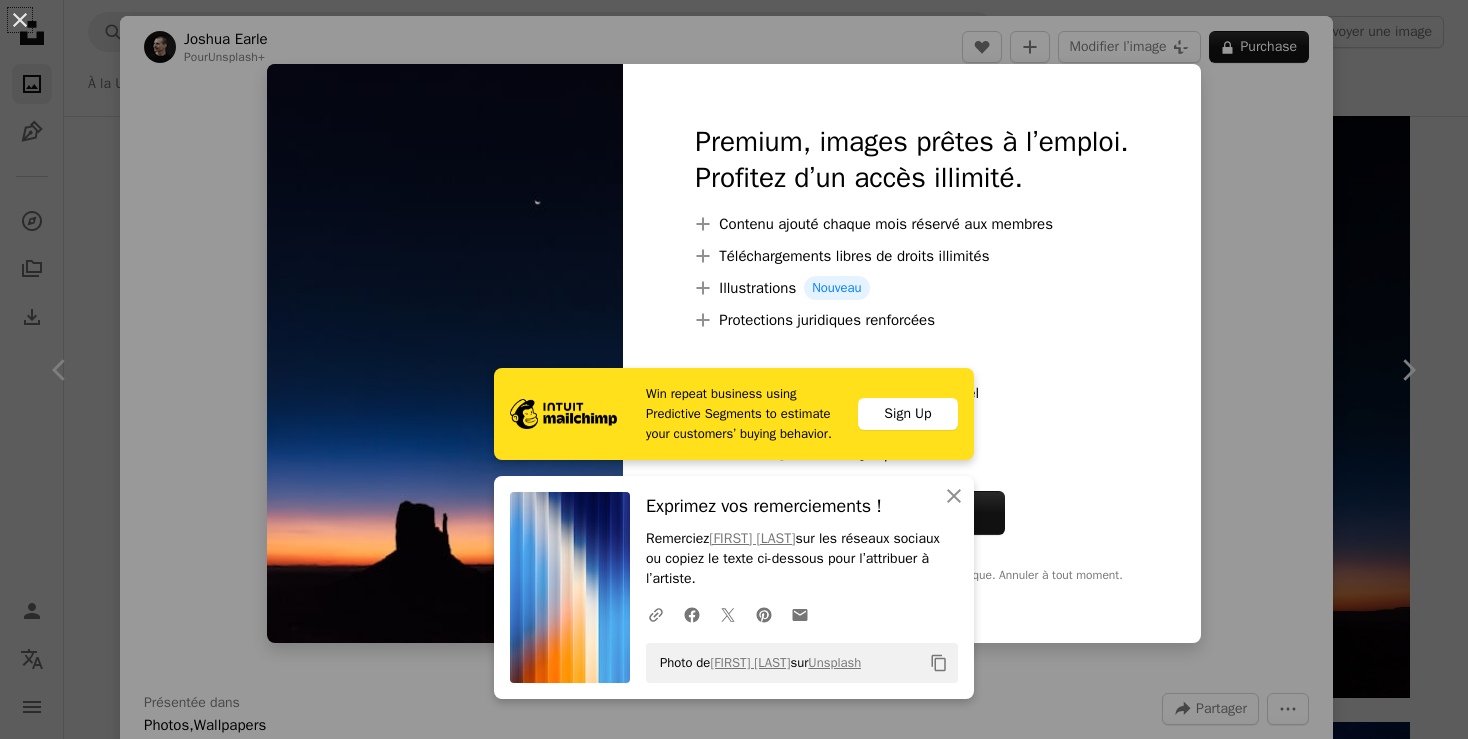 click on "An X shape Win repeat business using Predictive Segments to estimate your customers’ buying behavior. Sign Up An X shape Fermer Exprimez vos remerciements ! Remerciez  [FIRST] [LAST]  sur les réseaux sociaux ou copiez le texte ci-dessous pour l’attribuer à l’artiste. A URL sharing icon (chains) Facebook icon X (formerly Twitter) icon Pinterest icon An envelope Photo de  [FIRST] [LAST]  sur  Unsplash
Copy content Premium, images prêtes à l’emploi. Profitez d’un accès illimité. A plus sign Contenu ajouté chaque mois réservé aux membres A plus sign Téléchargements libres de droits illimités A plus sign Illustrations  Nouveau A plus sign Protections juridiques renforcées annuel 65 %  de réduction mensuel 20 $   7 $ USD par mois * Abonnez-vous à  Unsplash+ * Facturé à l’avance en cas de paiement annuel  84 $ Plus les taxes applicables. Renouvellement automatique. Annuler à tout moment." at bounding box center [734, 369] 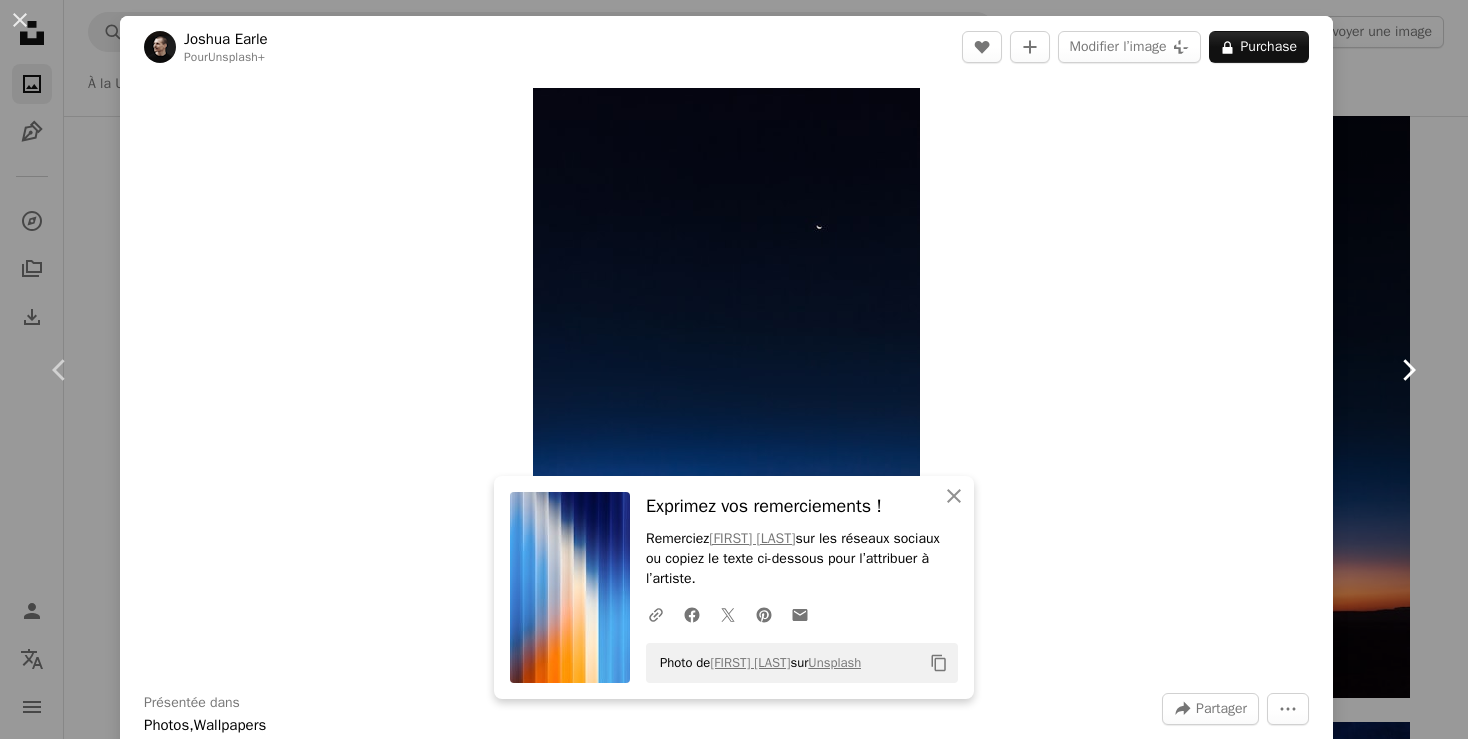 click on "Chevron right" 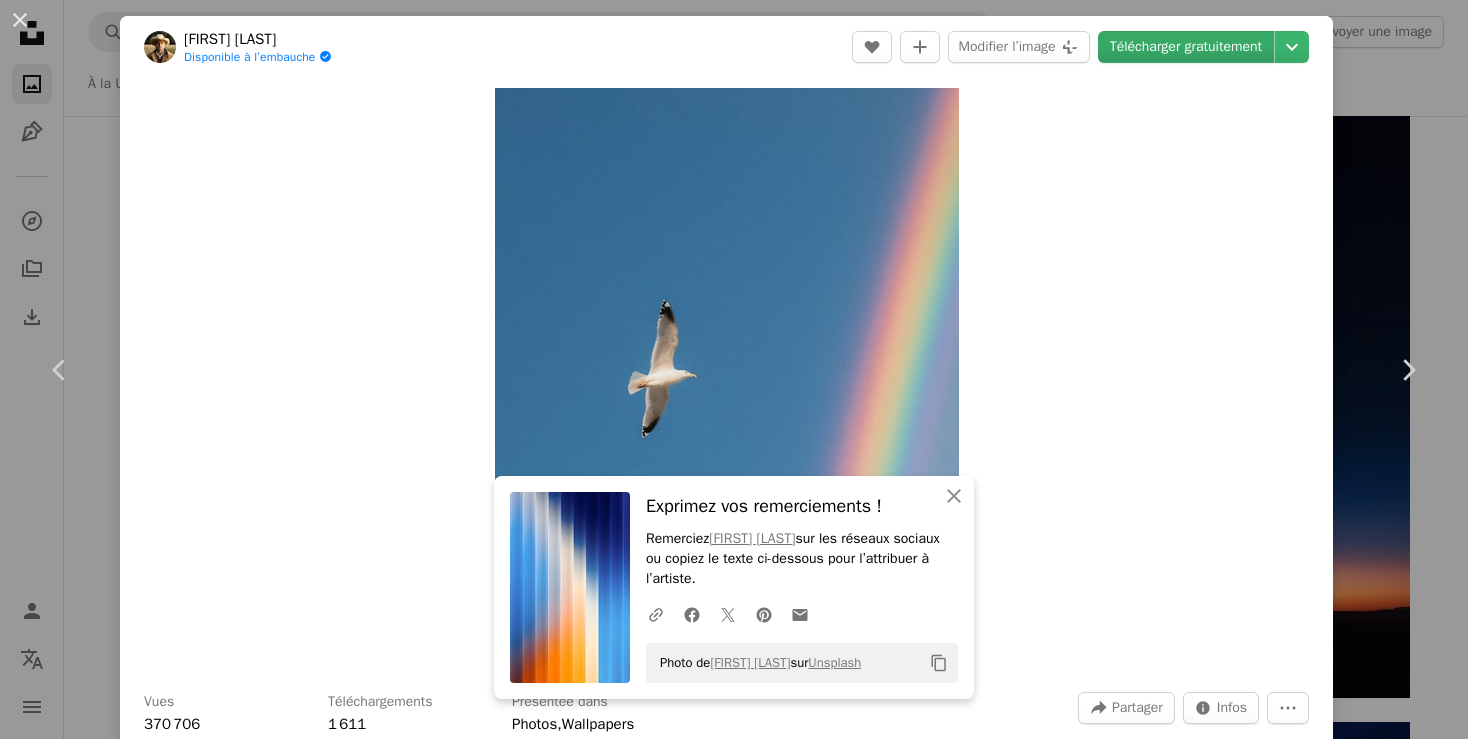 click on "Télécharger gratuitement" at bounding box center (1186, 47) 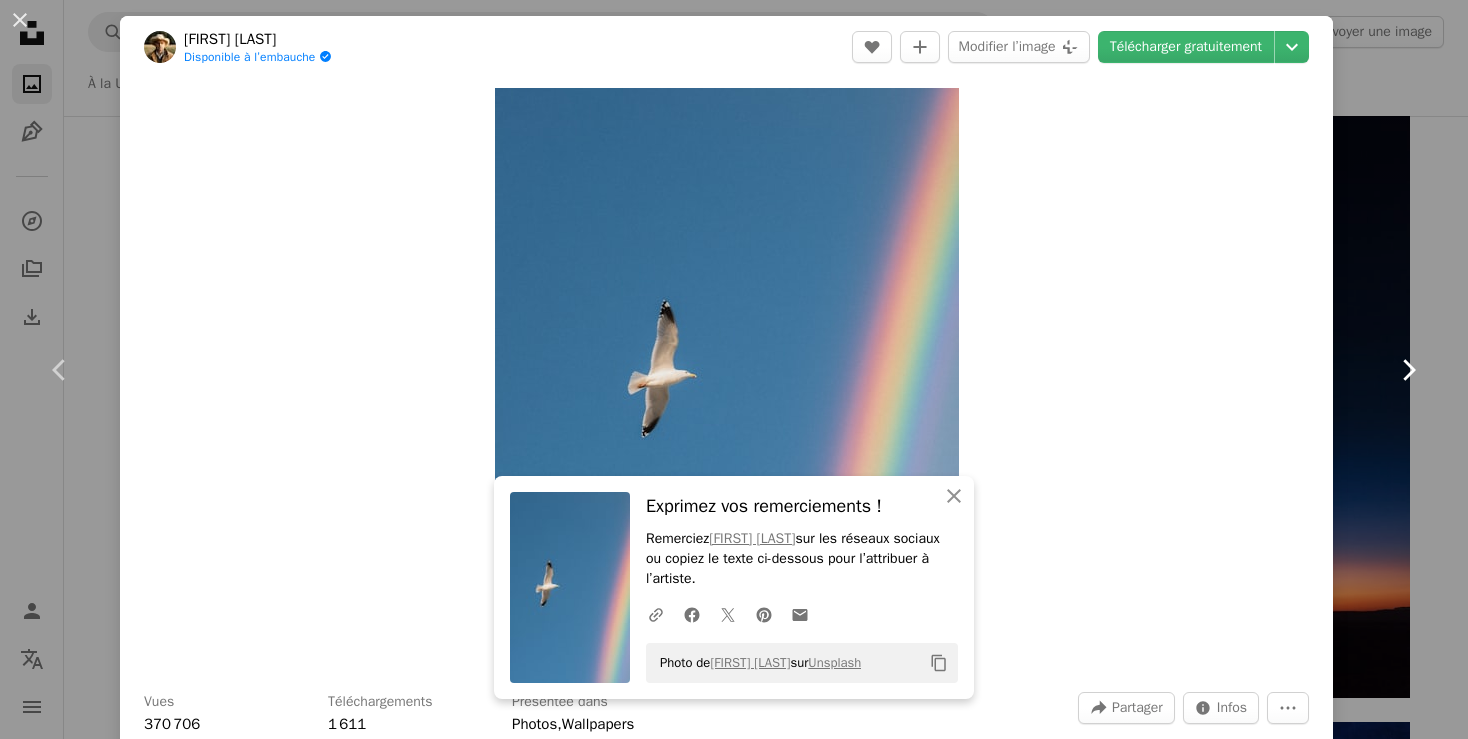 click on "Chevron right" 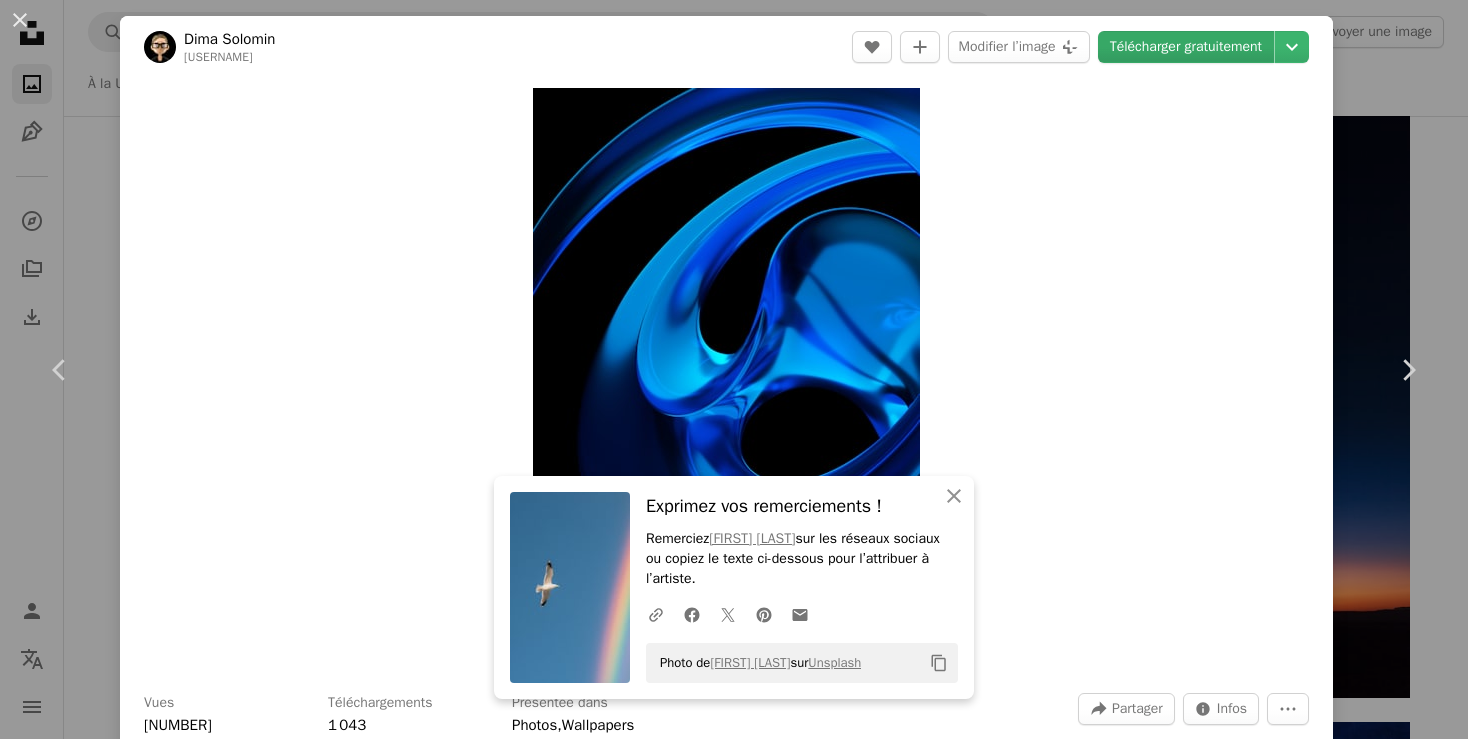 click on "Télécharger gratuitement" at bounding box center (1186, 47) 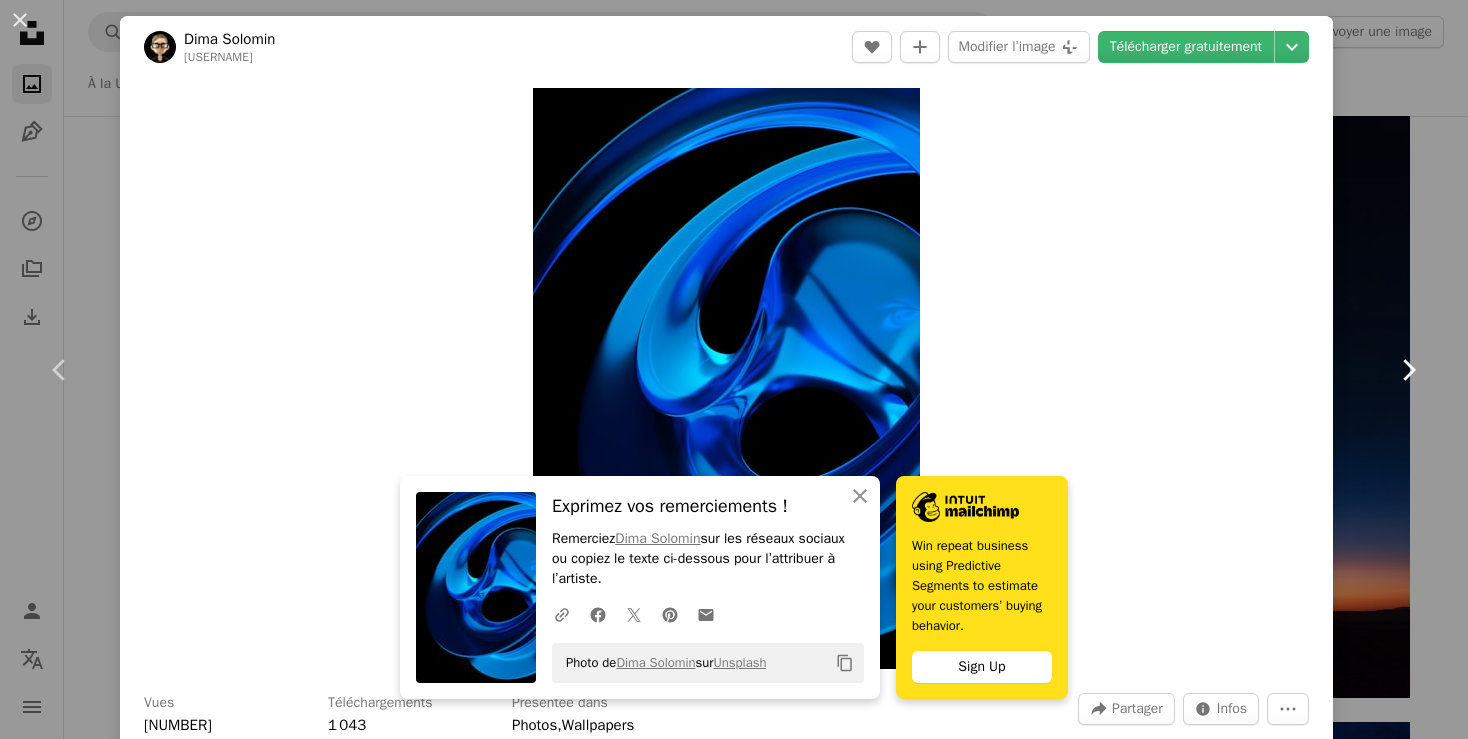 click on "Chevron right" 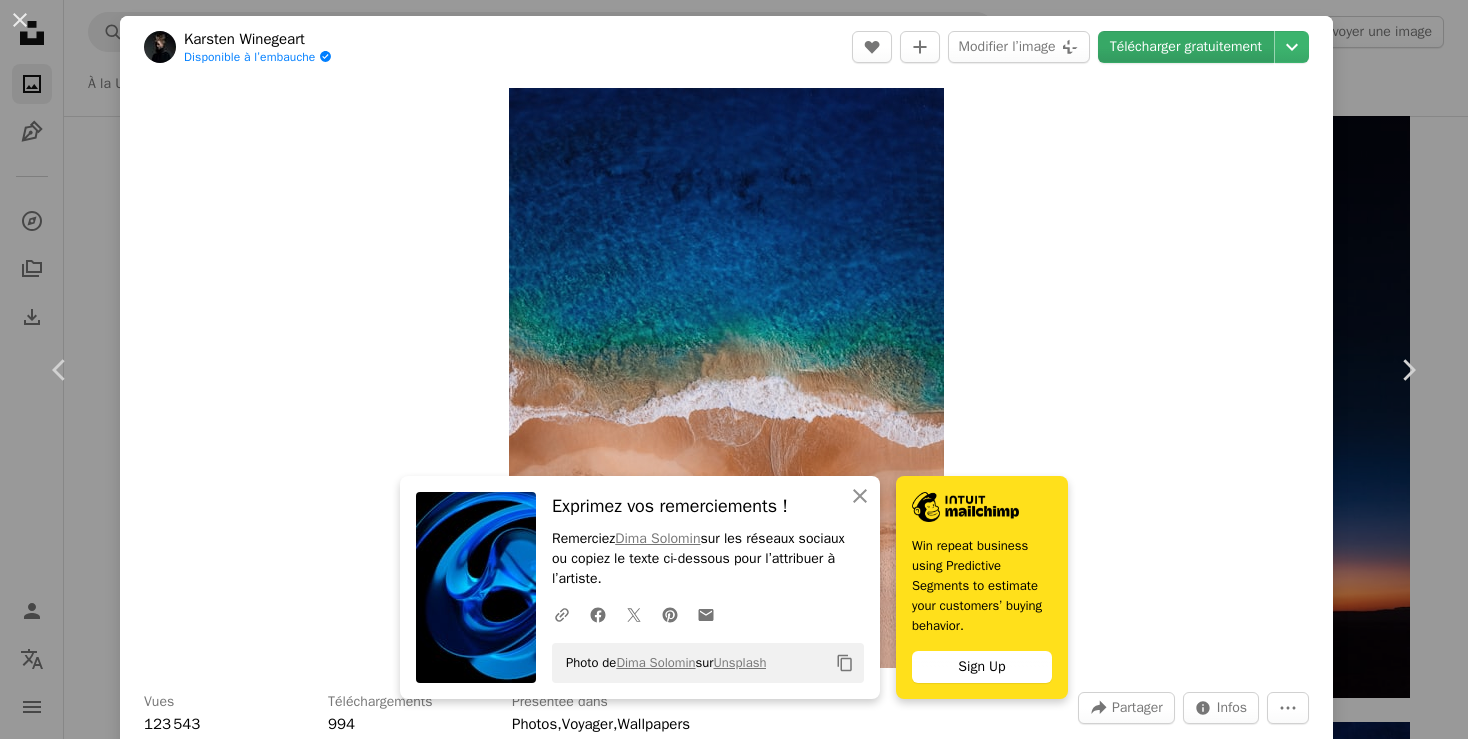 click on "Télécharger gratuitement" at bounding box center (1186, 47) 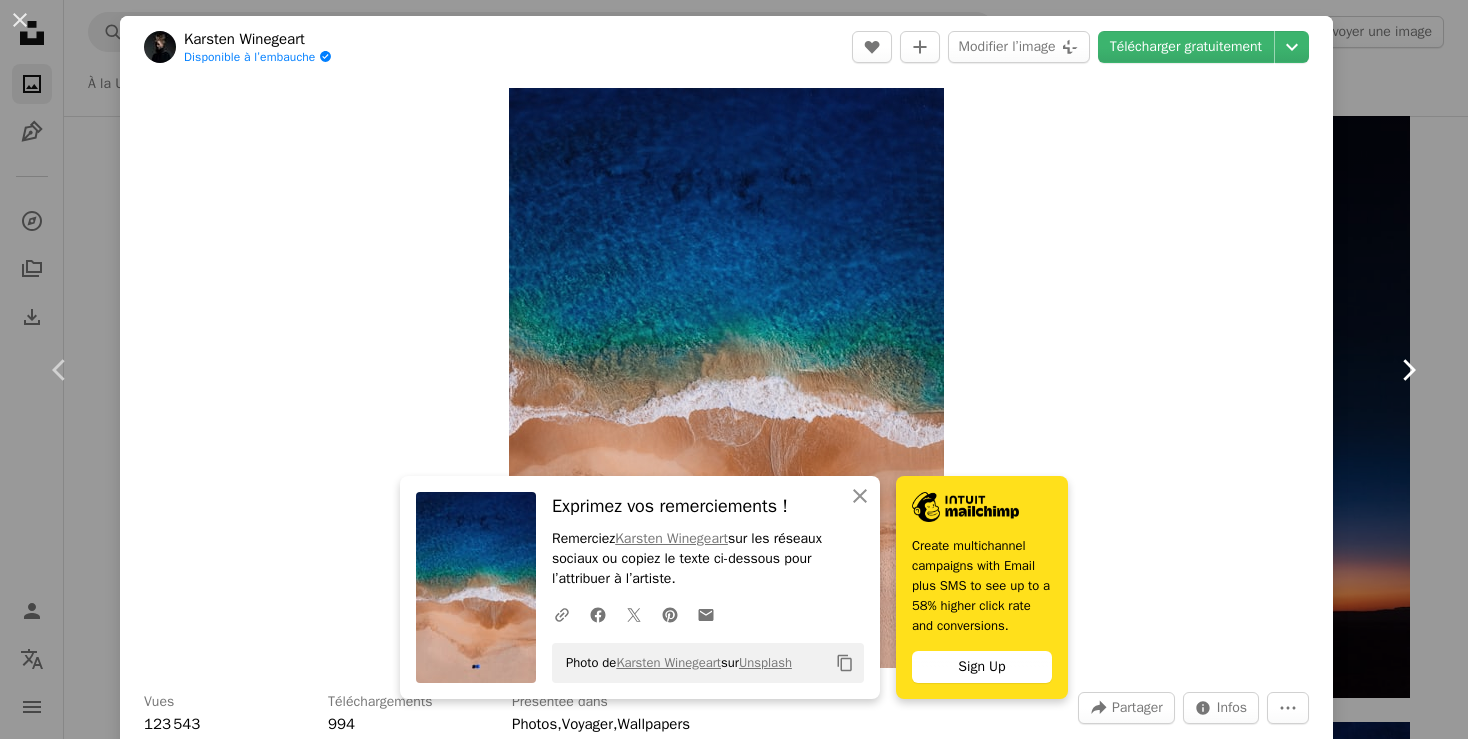 click on "Chevron right" 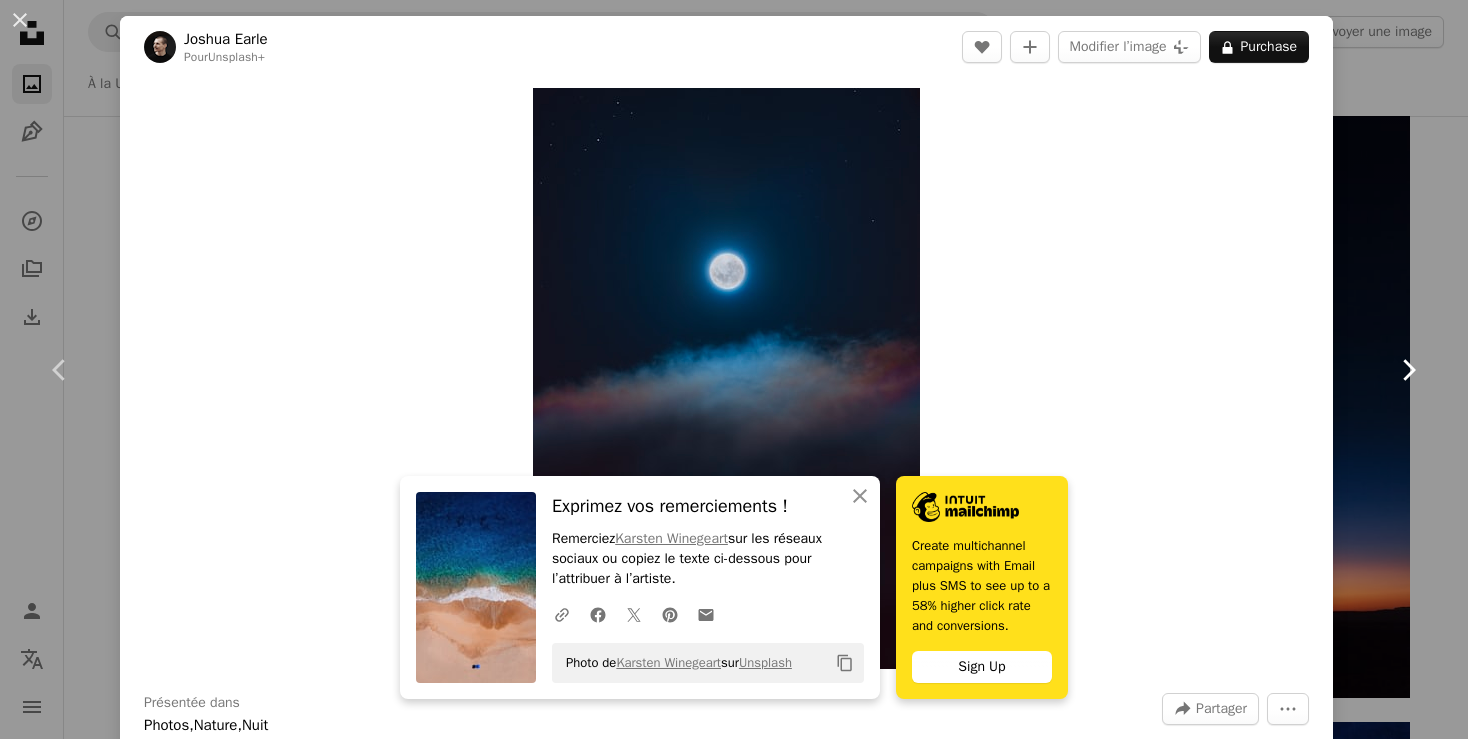 click on "Chevron right" 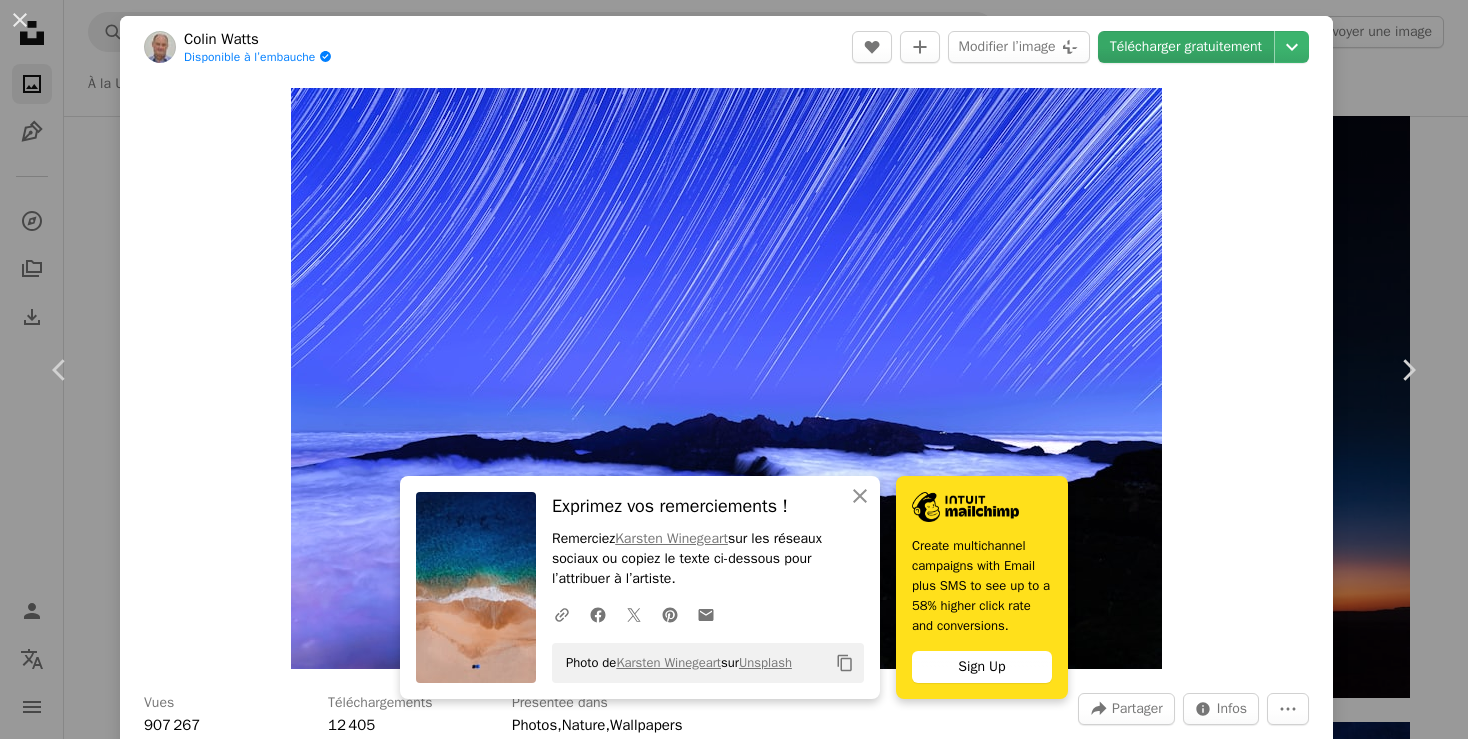 click on "Télécharger gratuitement" at bounding box center (1186, 47) 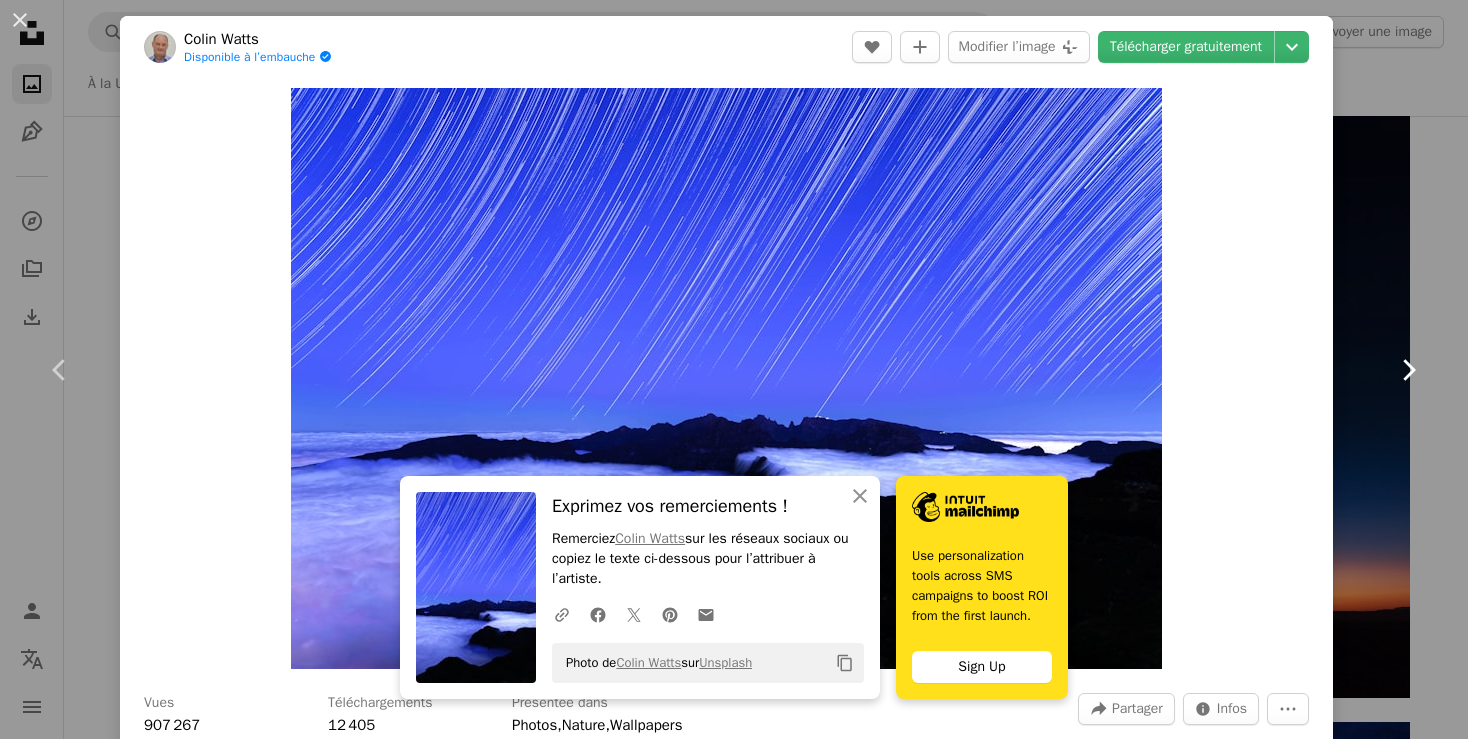 click on "Chevron right" 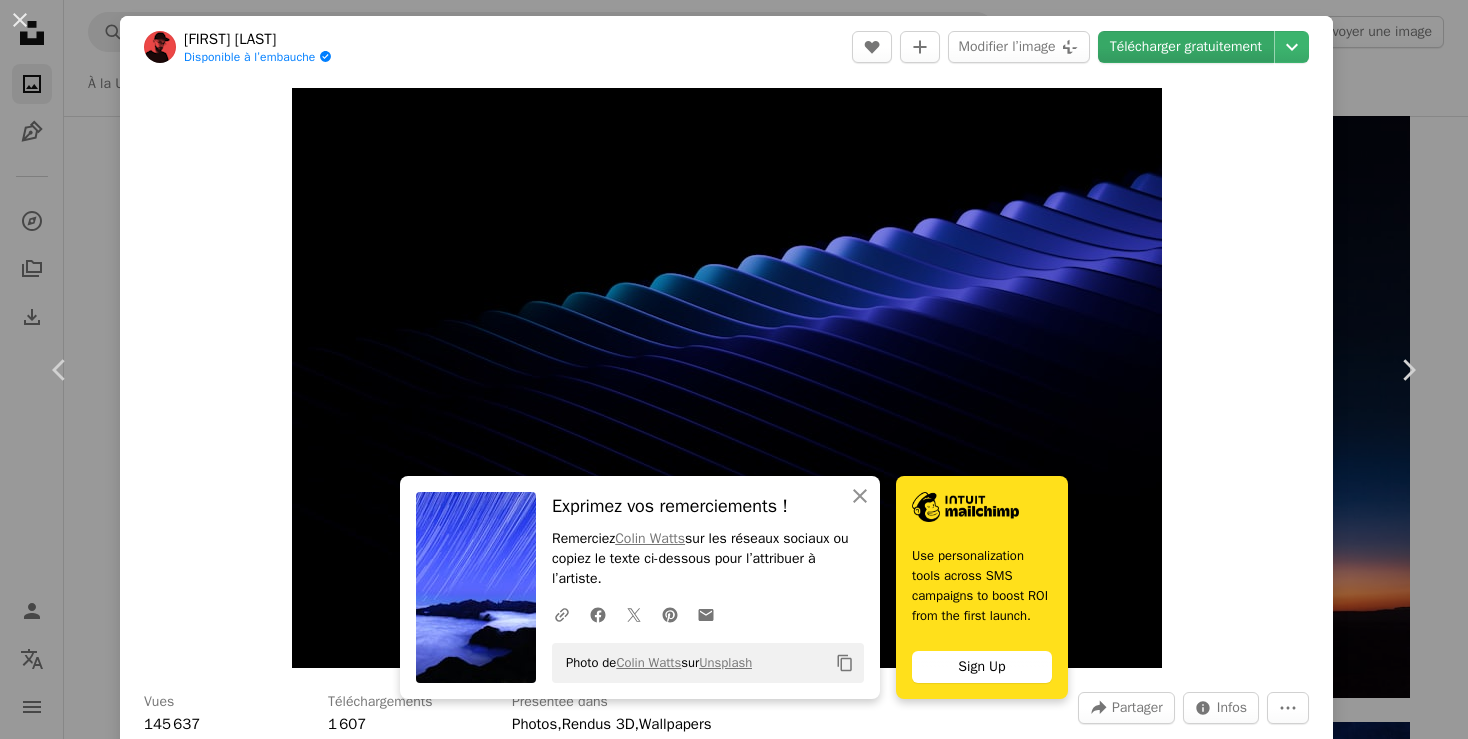 click on "Télécharger gratuitement" at bounding box center [1186, 47] 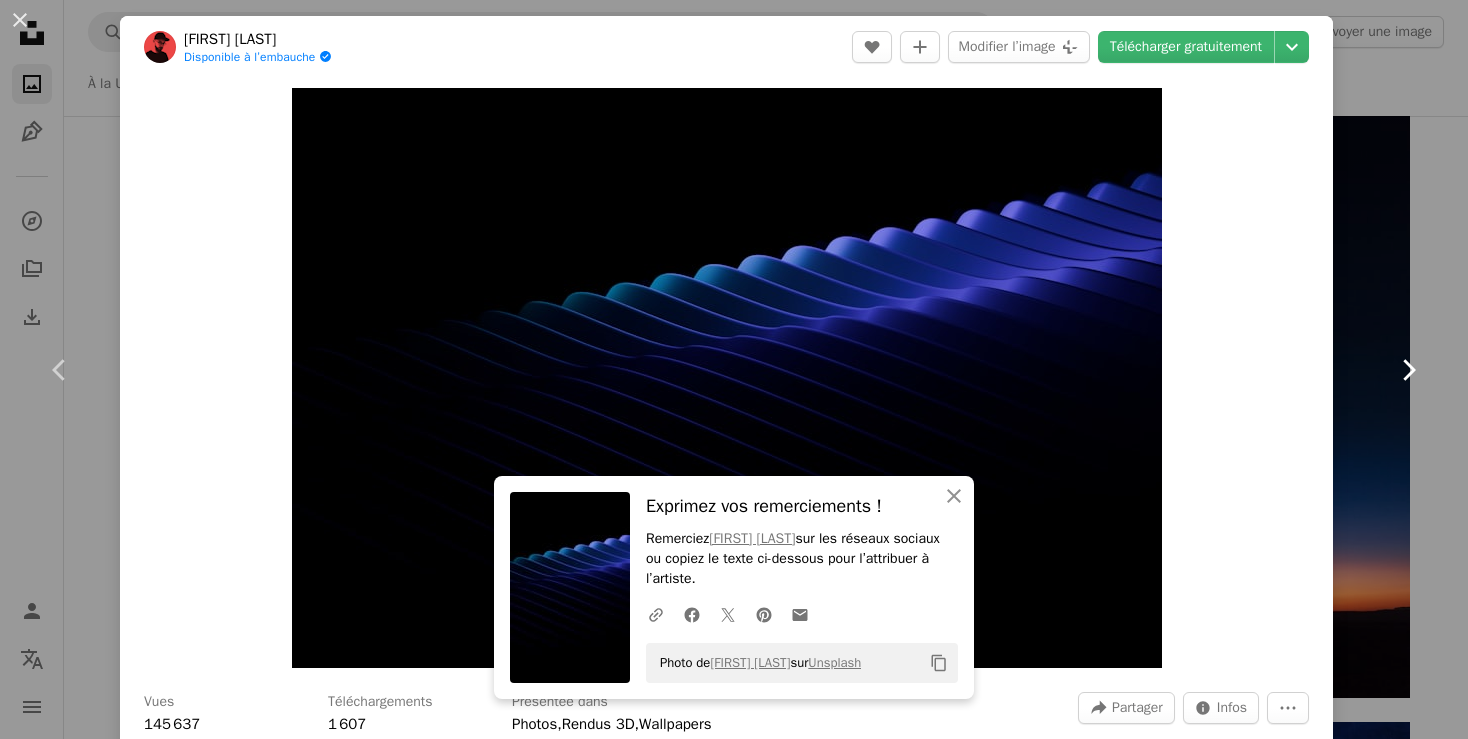 click on "Chevron right" 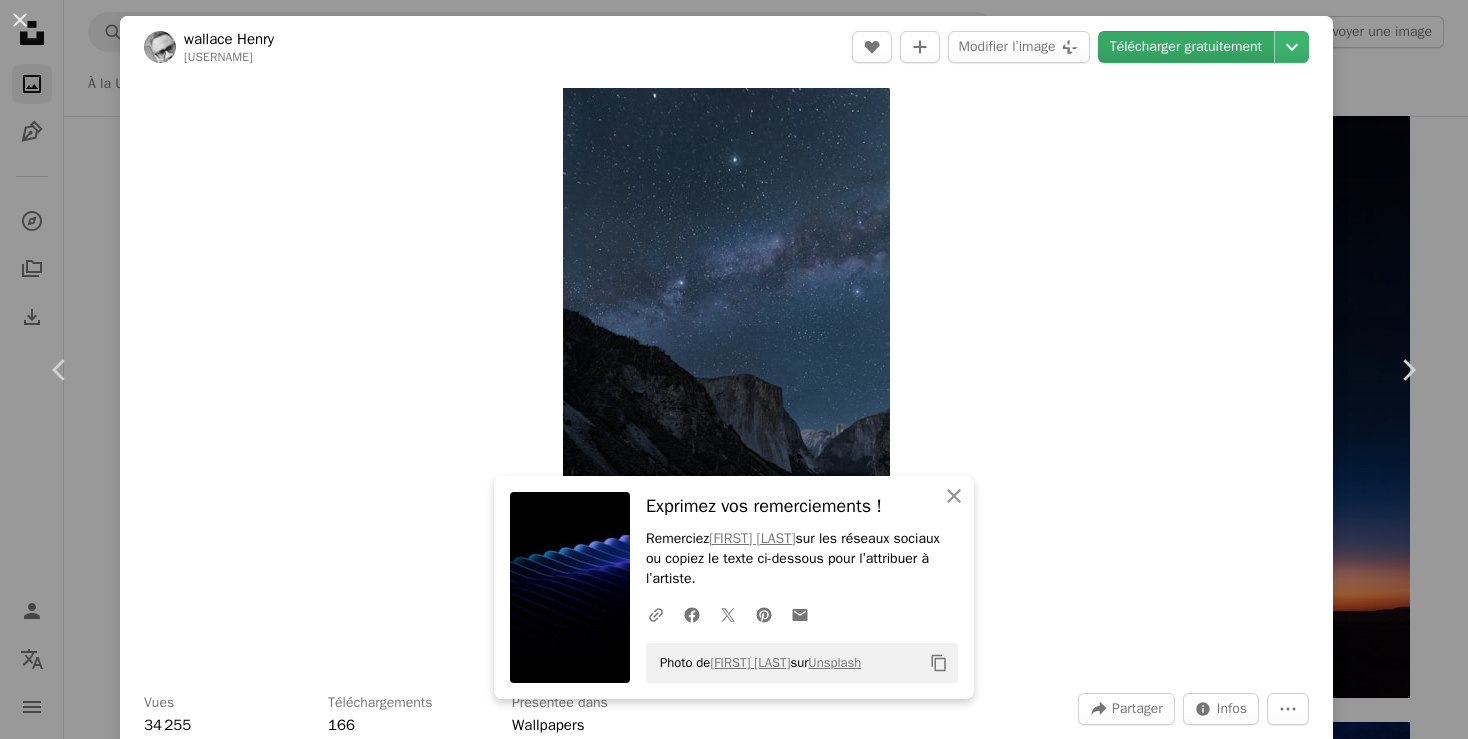 click on "Télécharger gratuitement" at bounding box center (1186, 47) 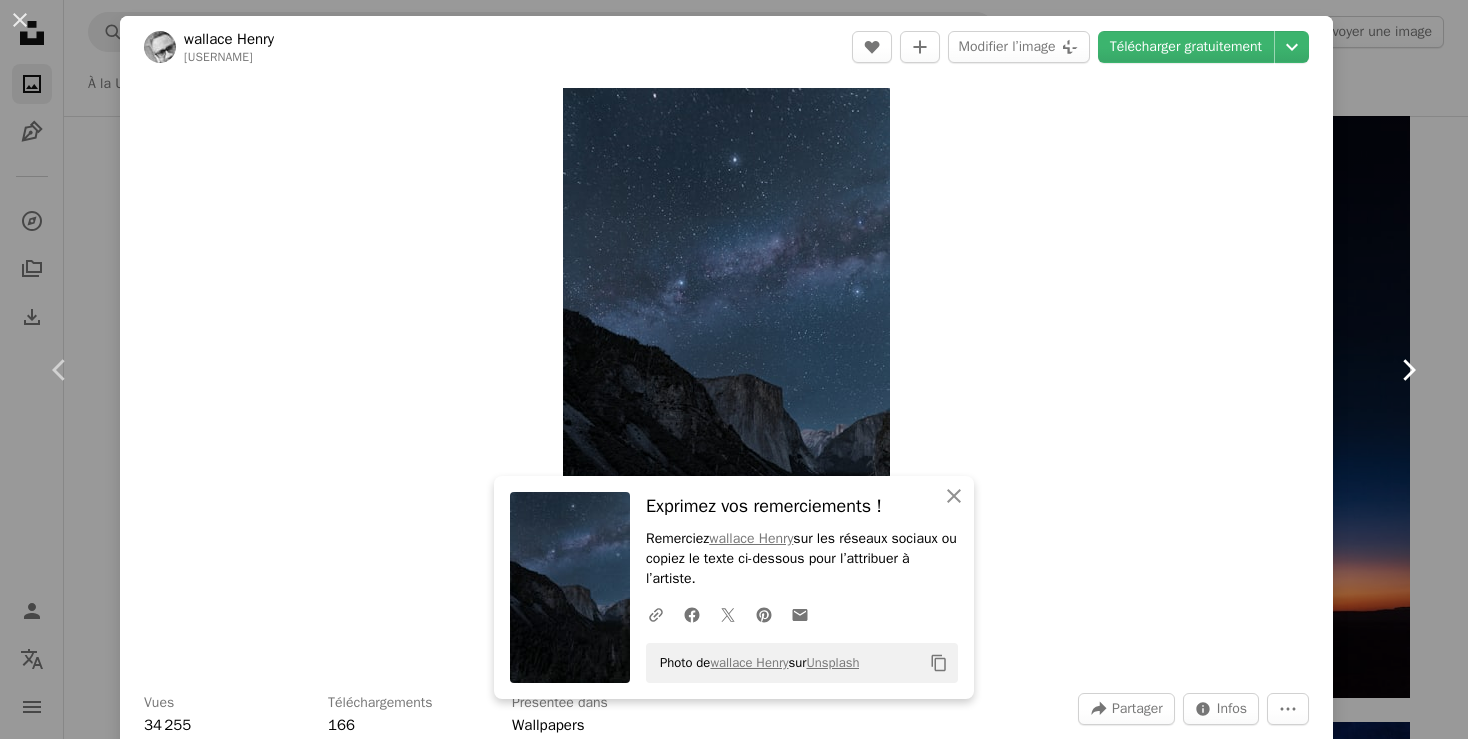 click 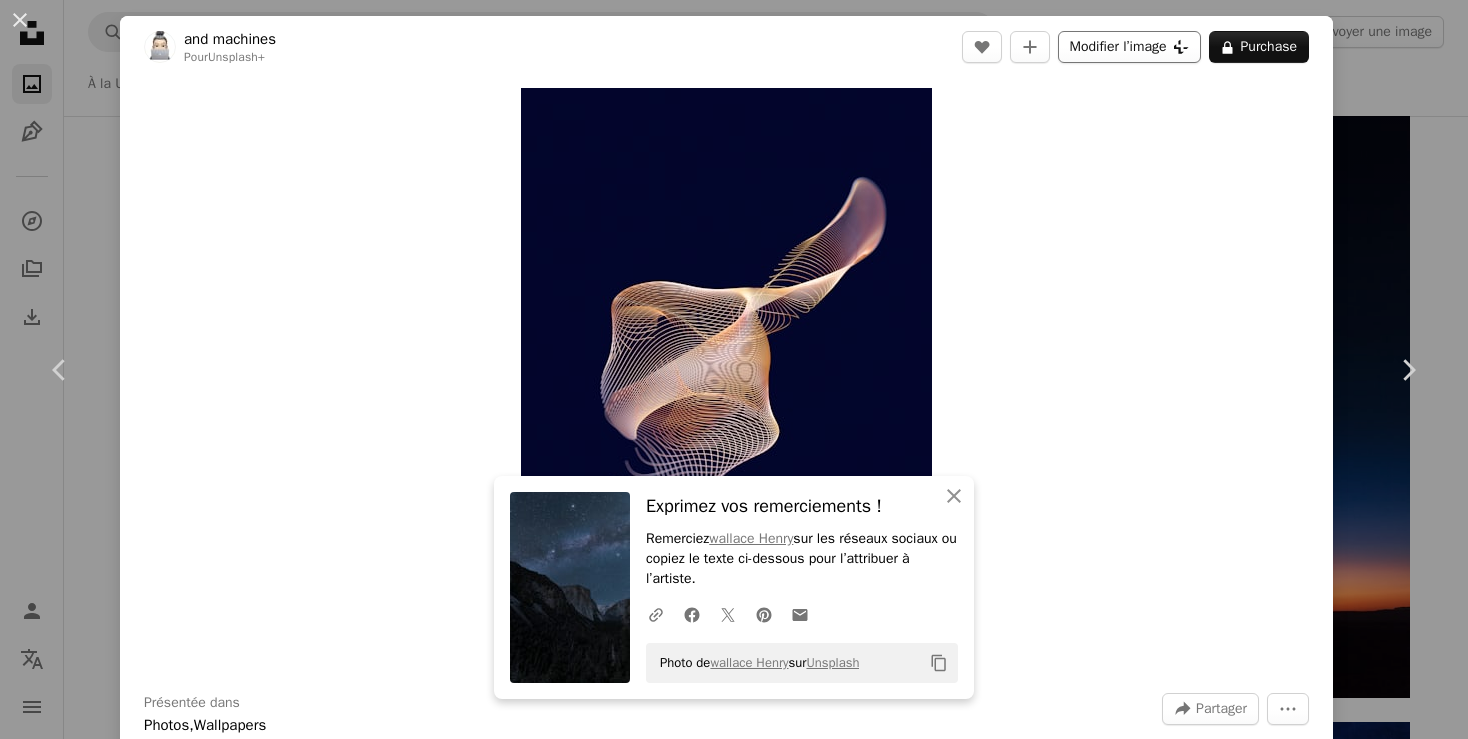 click on "Modifier l’image   Plus sign for Unsplash+" at bounding box center [1129, 47] 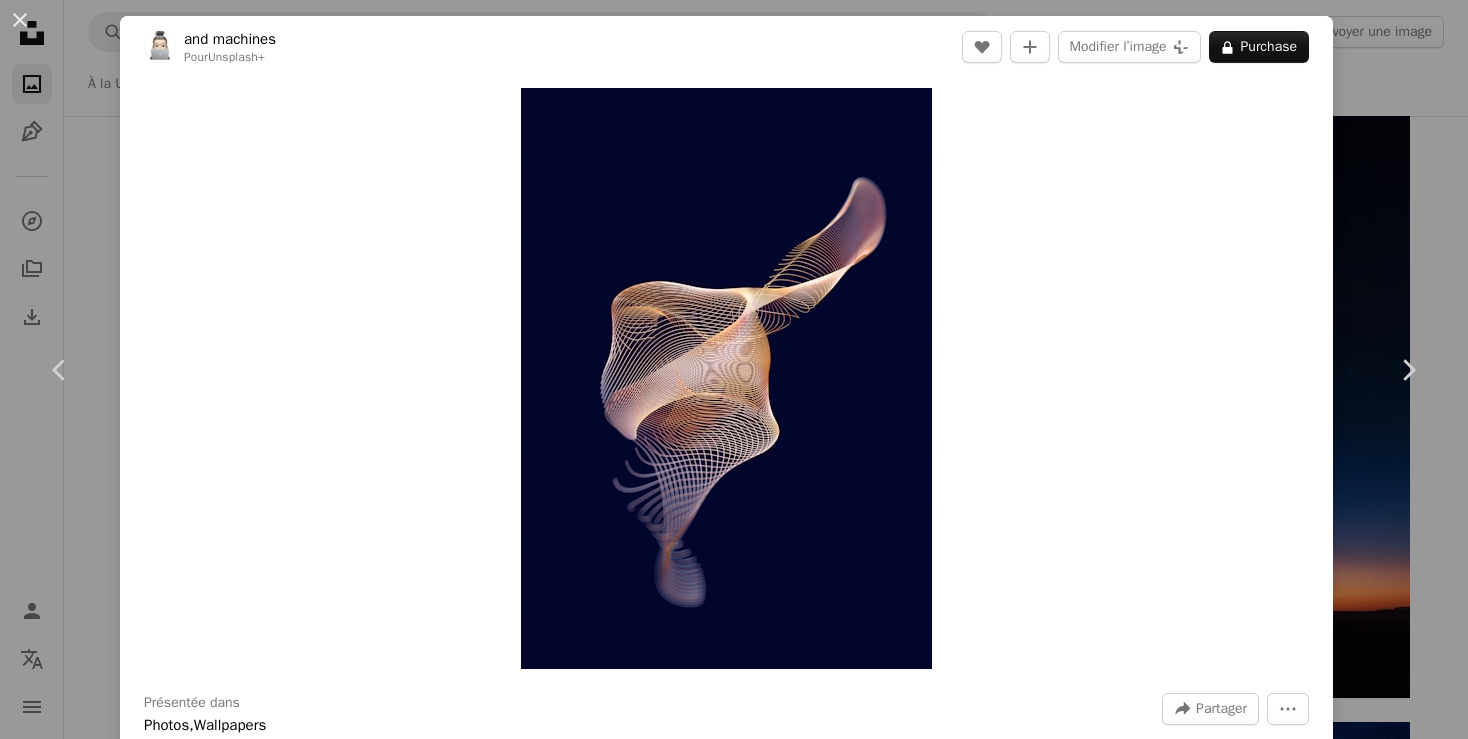 click on "An X shape An X shape Fermer Exprimez vos remerciements ! Remerciez  wallace Henry  sur les réseaux sociaux ou copiez le texte ci-dessous pour l’attribuer à l’artiste. A URL sharing icon (chains) Facebook icon X (formerly Twitter) icon Pinterest icon An envelope Photo de  wallace Henry  sur  Unsplash
Copy content Win repeat business using Predictive Segments to estimate your customers’ buying behavior. Sign Up Premium, images prêtes à l’emploi. Profitez d’un accès illimité. A plus sign Contenu ajouté chaque mois réservé aux membres A plus sign Téléchargements libres de droits illimités A plus sign Illustrations  Nouveau A plus sign Protections juridiques renforcées annuel 65 %  de réduction mensuel 20 $   7 $ USD par mois * Abonnez-vous à  Unsplash+ * Facturé à l’avance en cas de paiement annuel  84 $ Plus les taxes applicables. Renouvellement automatique. Annuler à tout moment." at bounding box center (734, 7787) 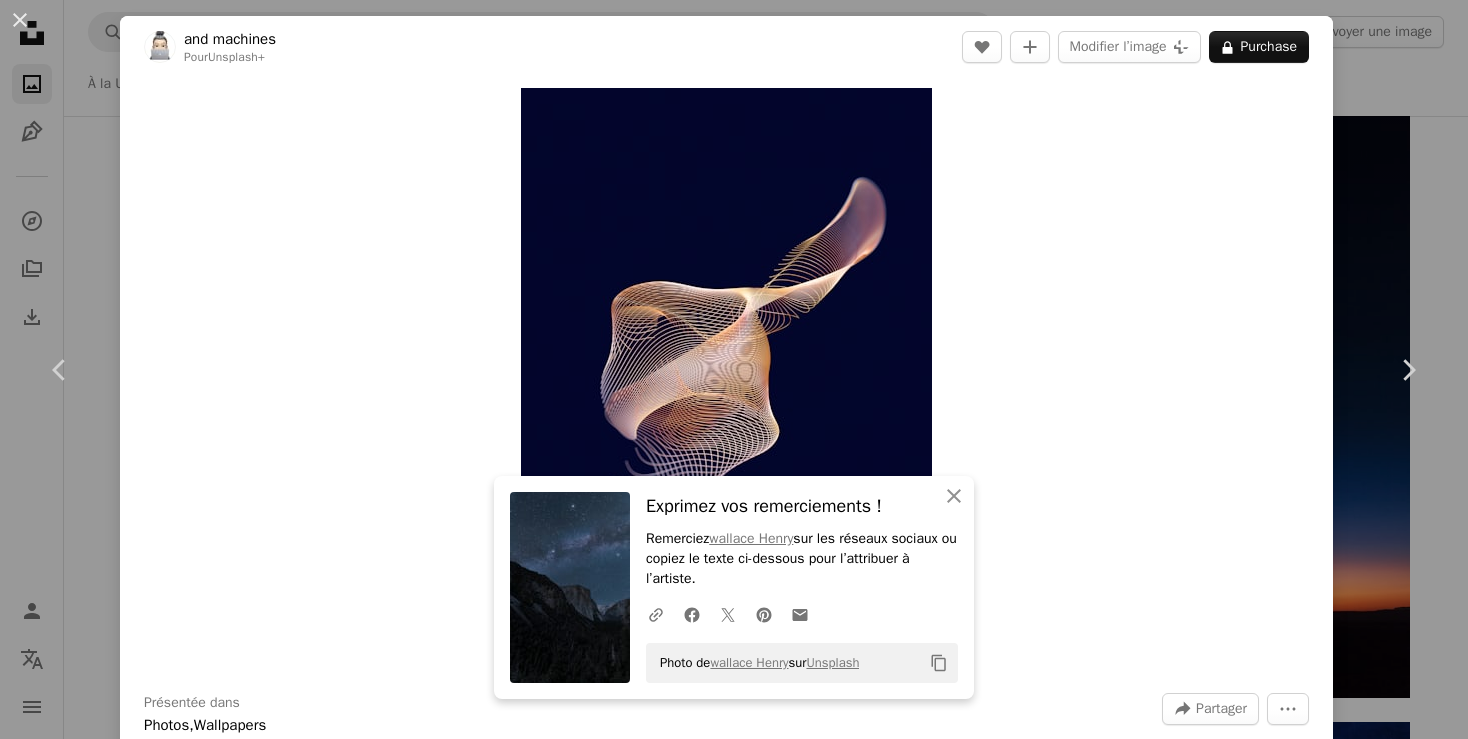 click on "Chevron right" 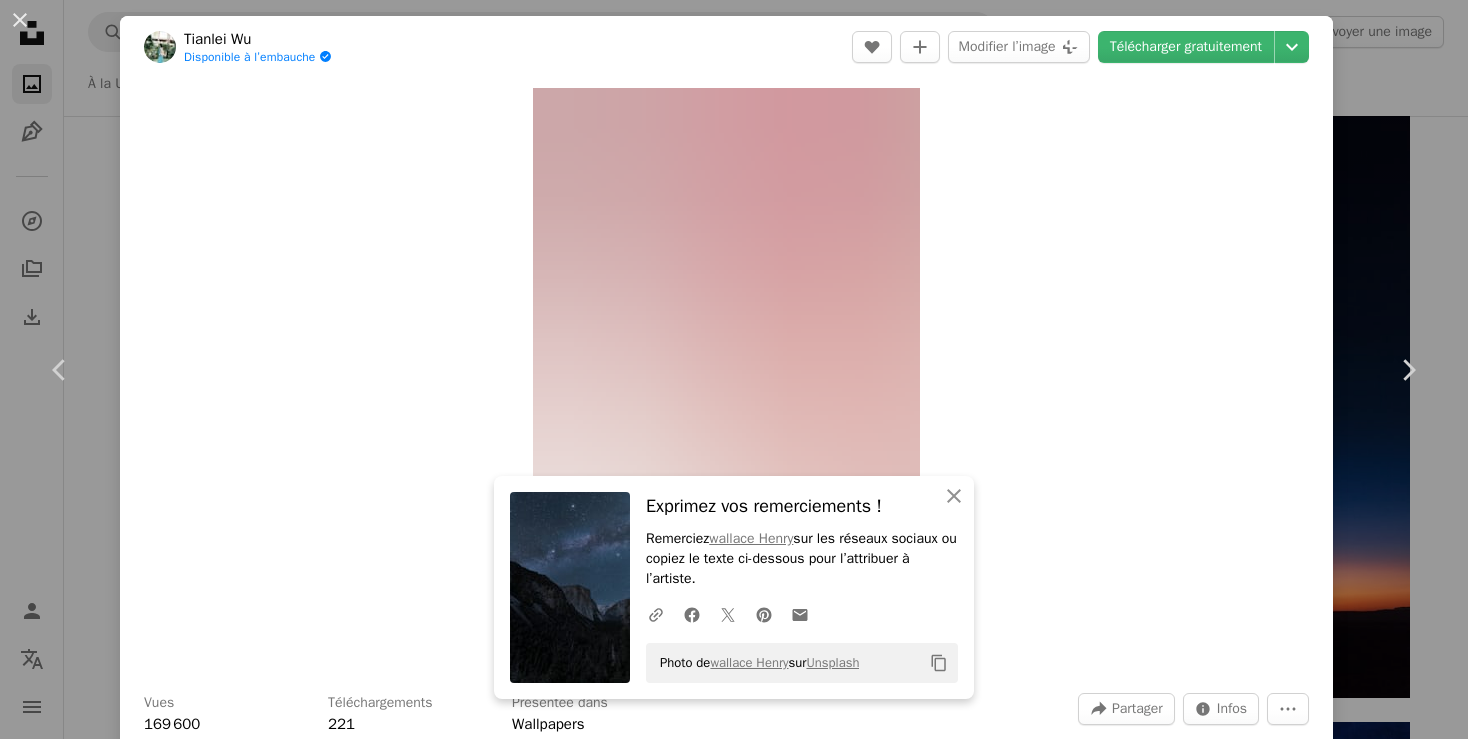 click on "Chevron right" 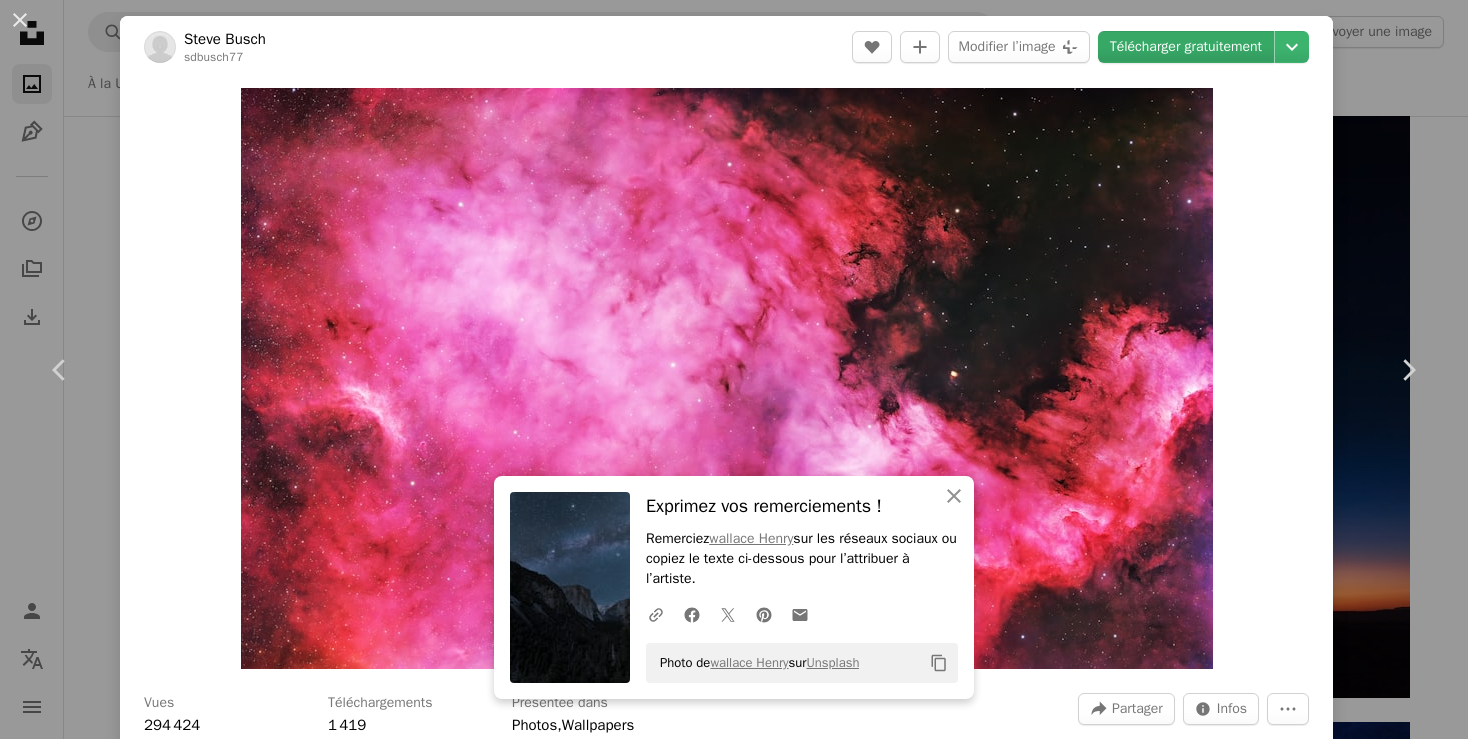 click on "Télécharger gratuitement" at bounding box center (1186, 47) 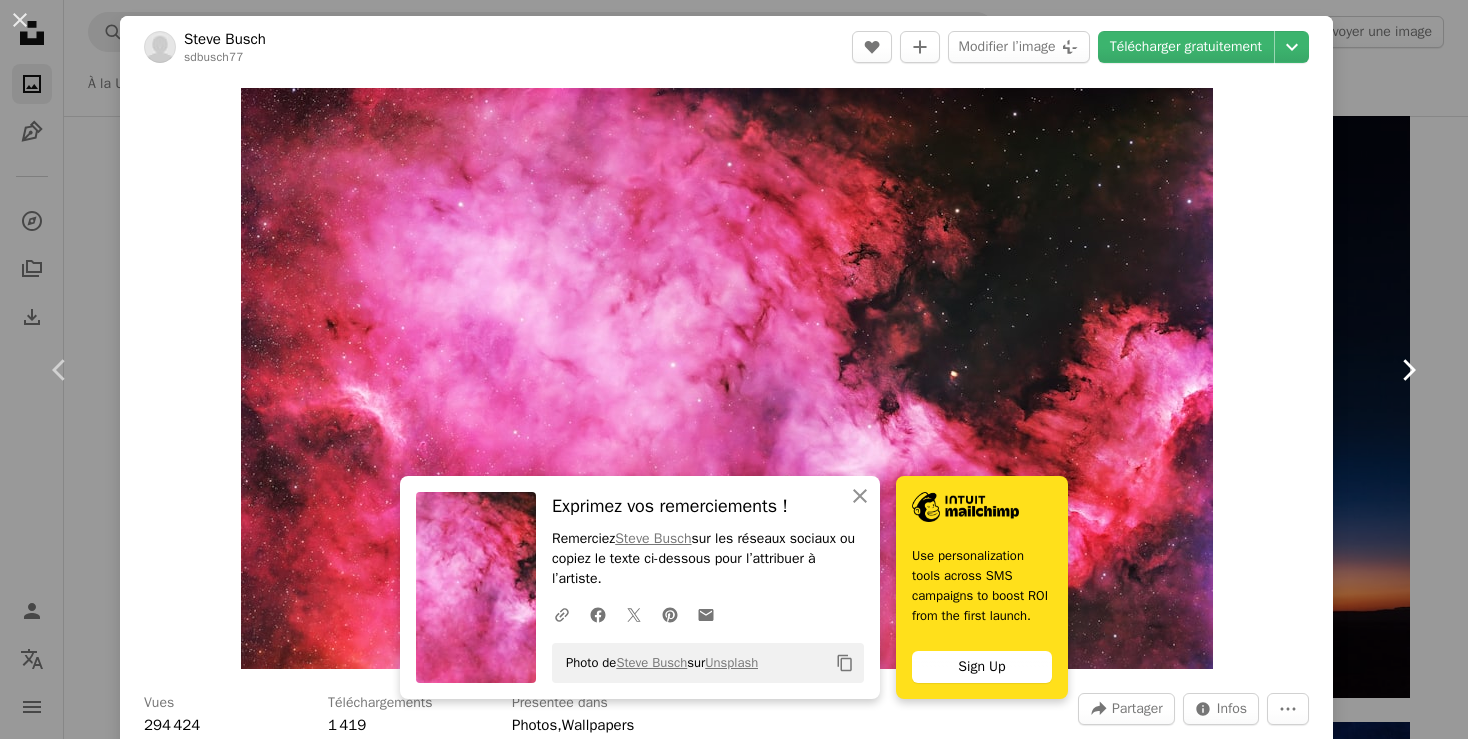 click on "Chevron right" 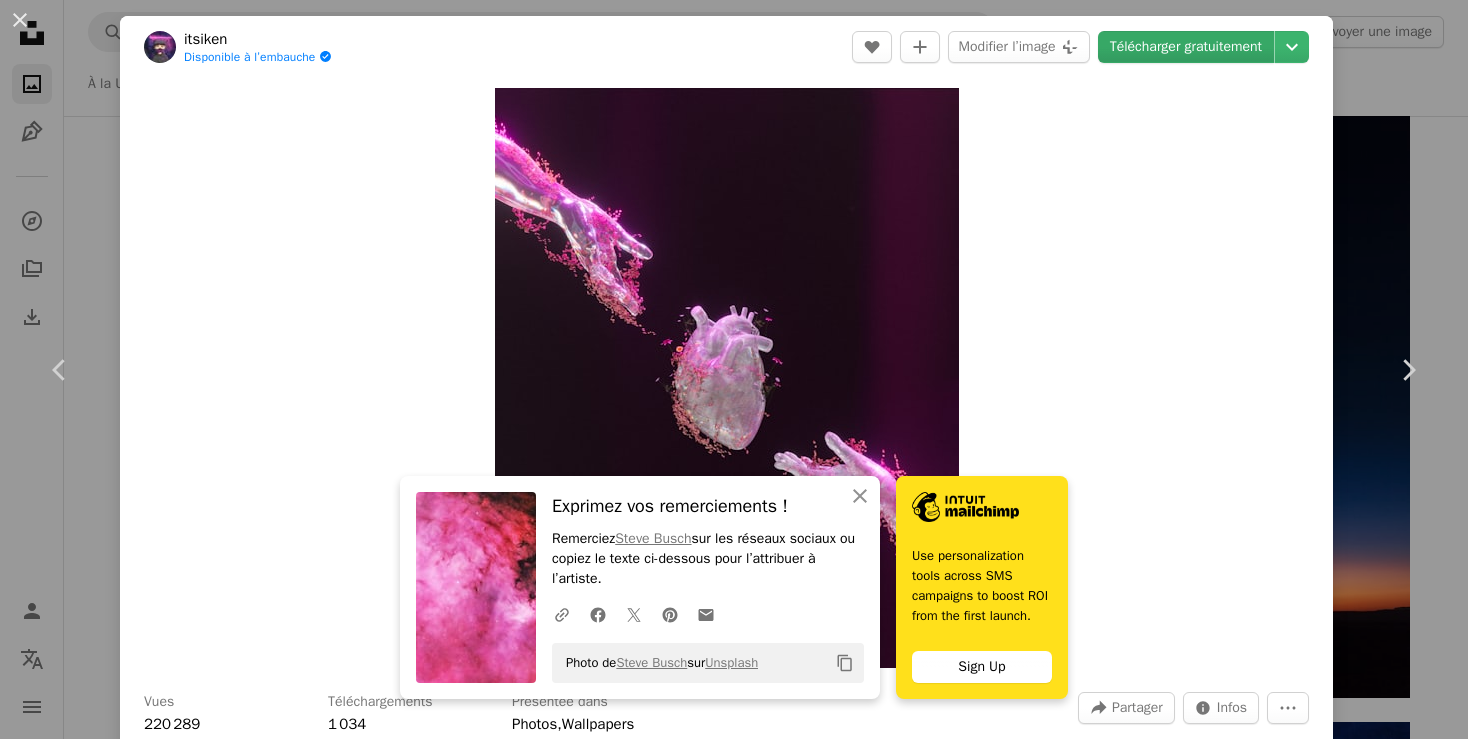 click on "Télécharger gratuitement" at bounding box center [1186, 47] 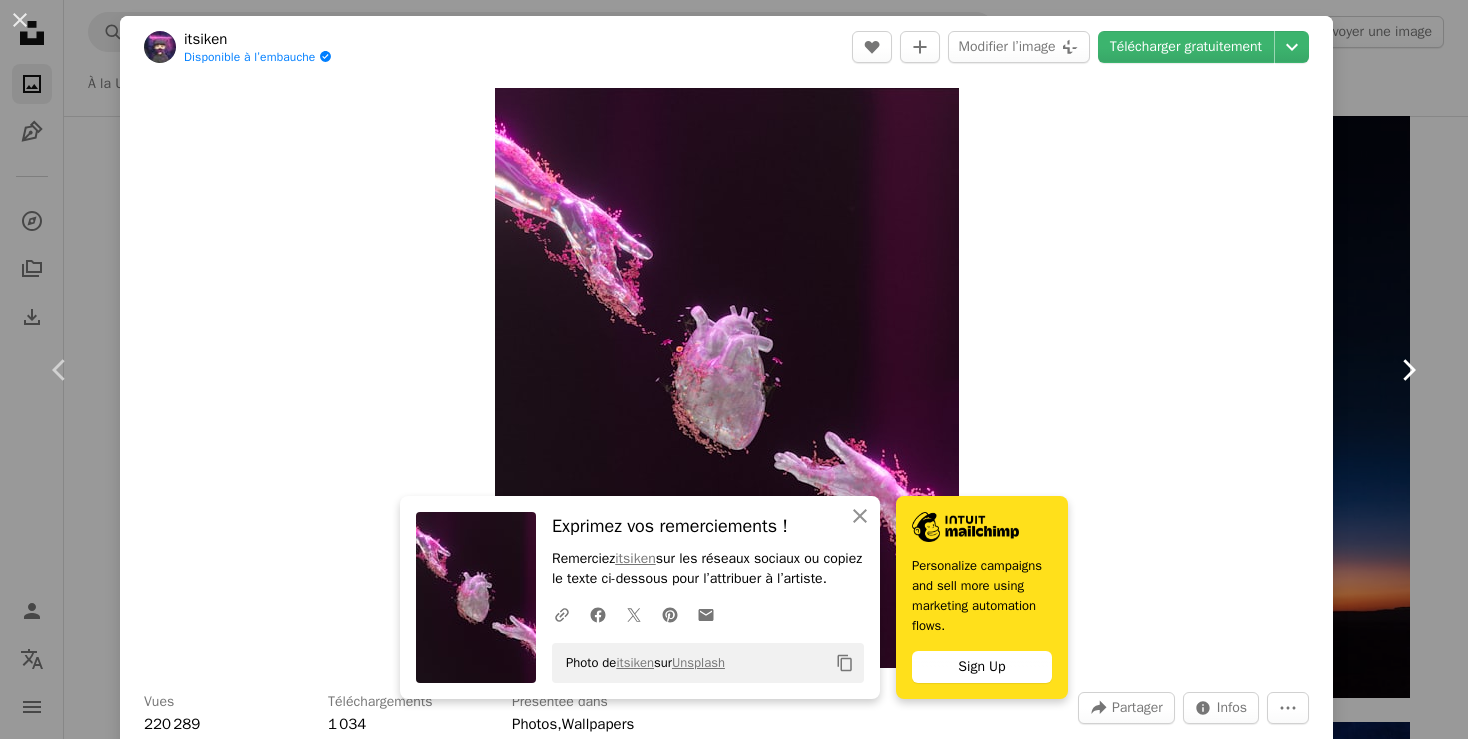 click on "Chevron right" 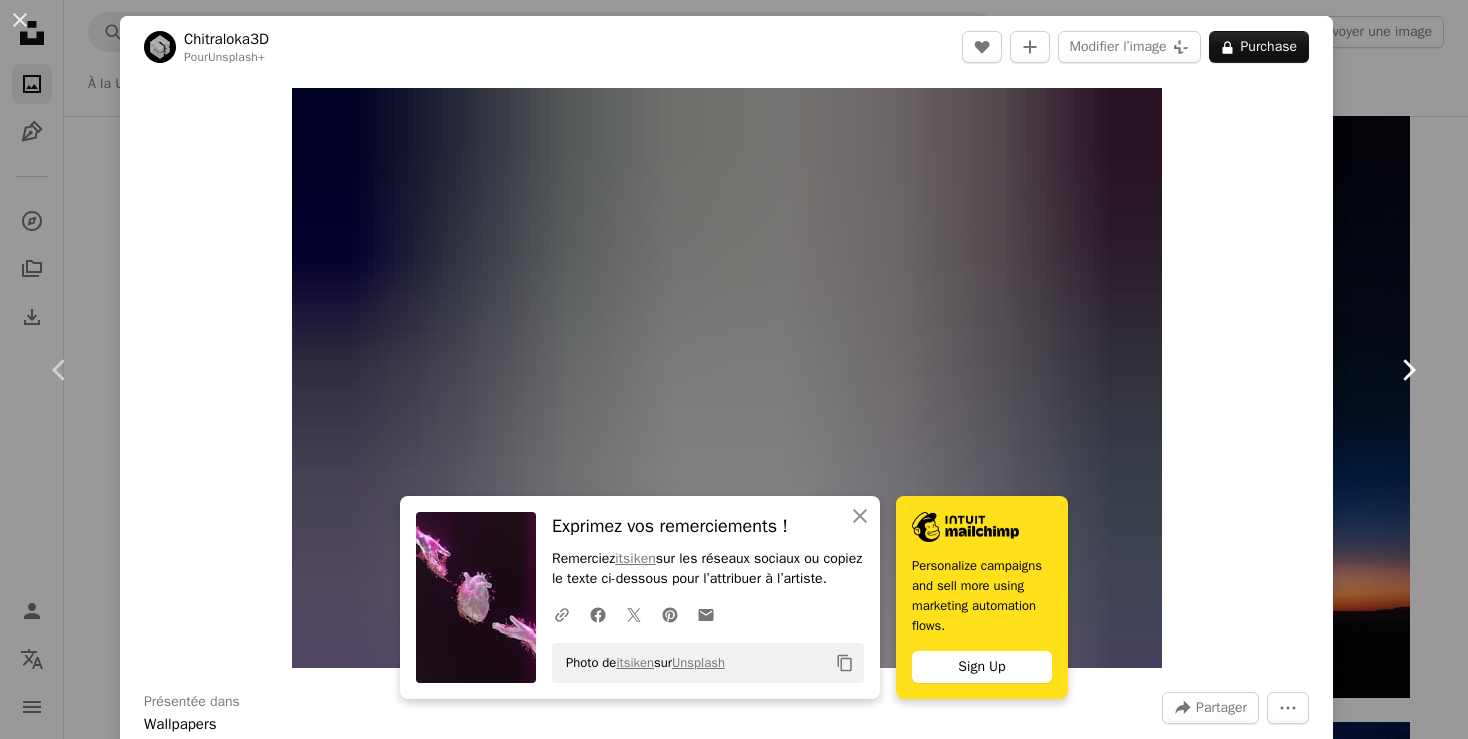 click on "Chevron right" 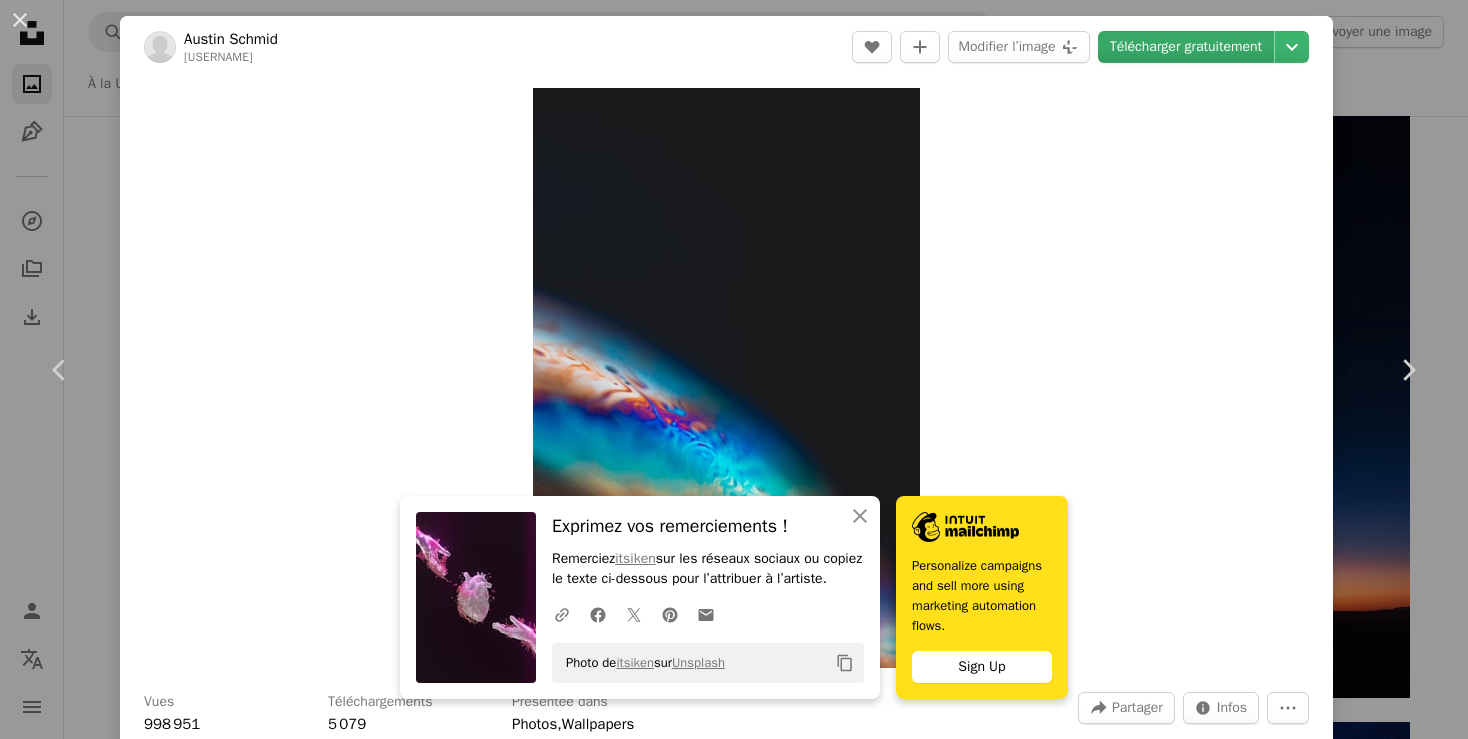 click on "Télécharger gratuitement" at bounding box center [1186, 47] 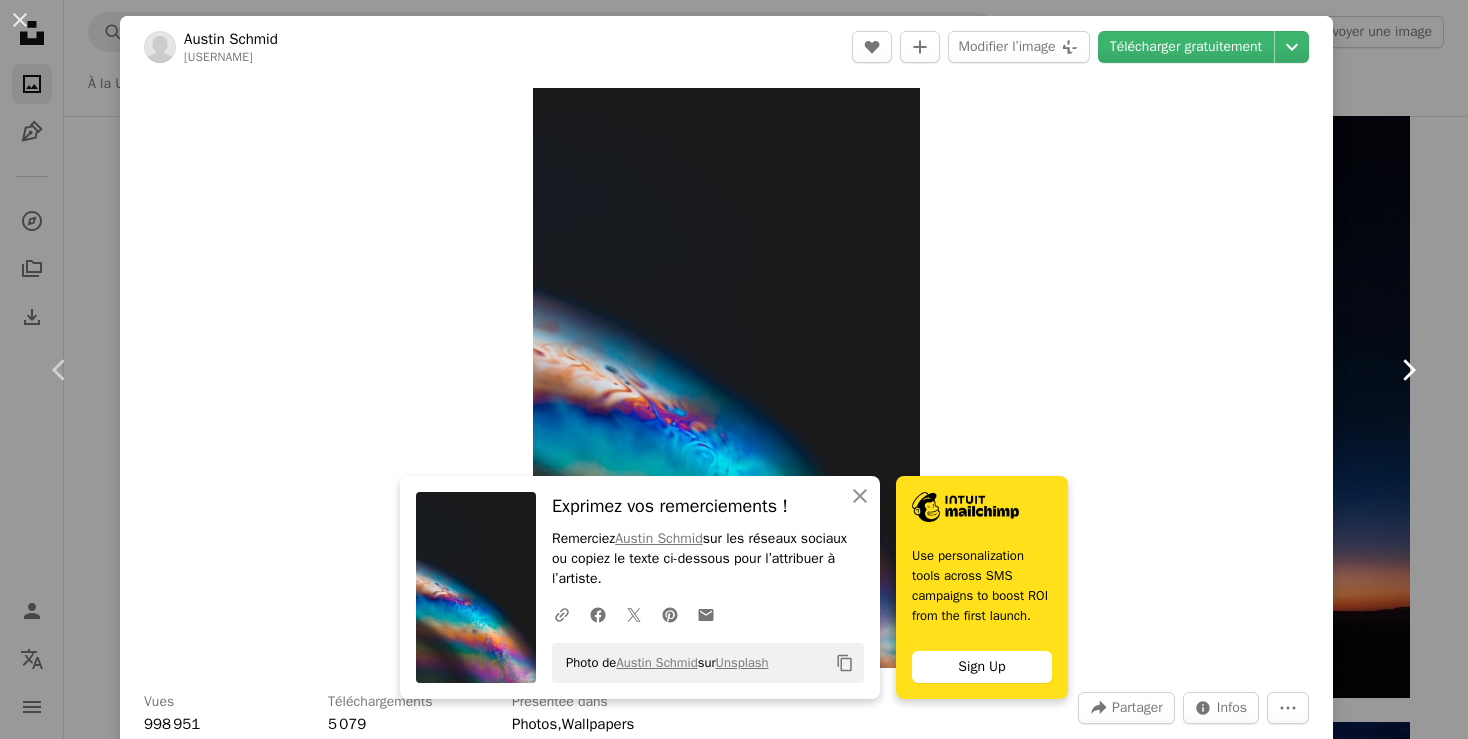 click on "Chevron right" 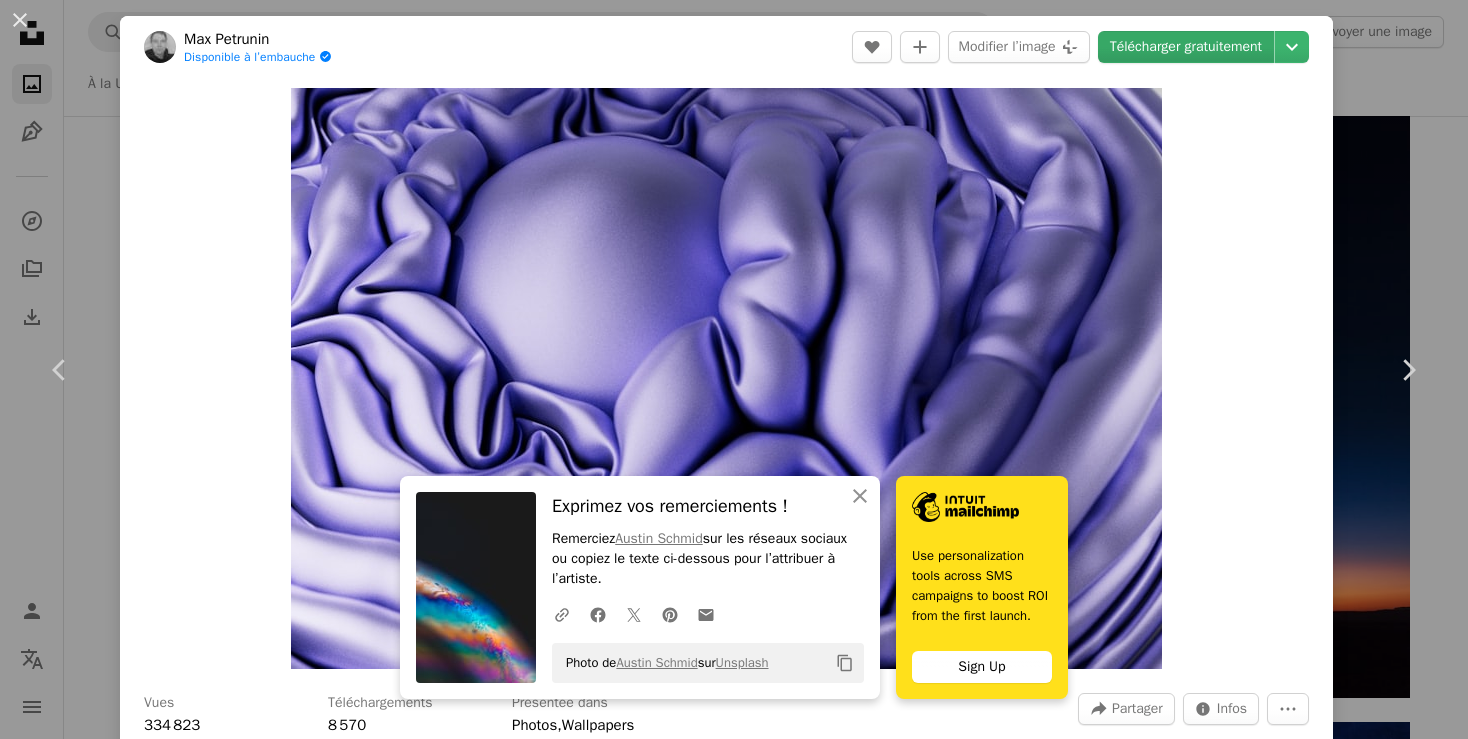 click on "Télécharger gratuitement" at bounding box center (1186, 47) 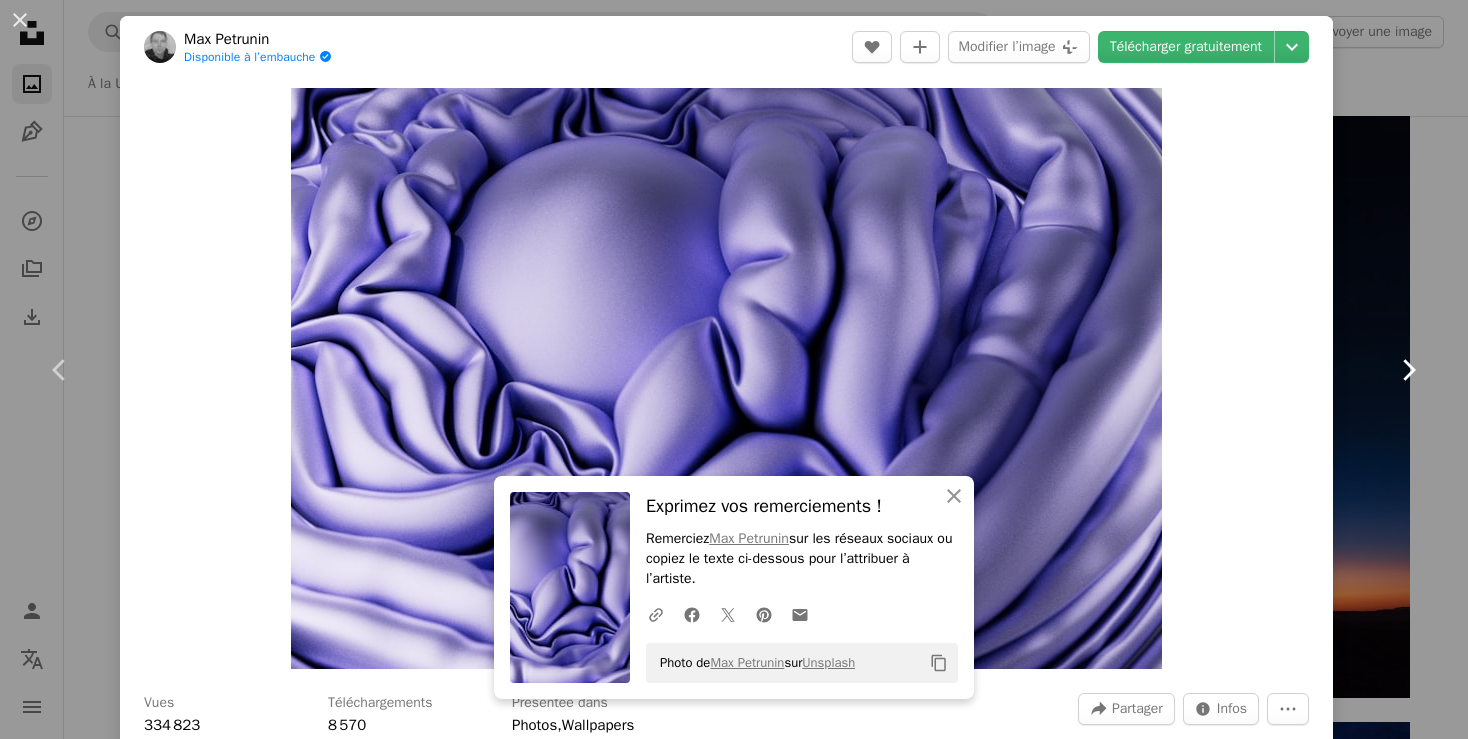 click on "Chevron right" at bounding box center [1408, 370] 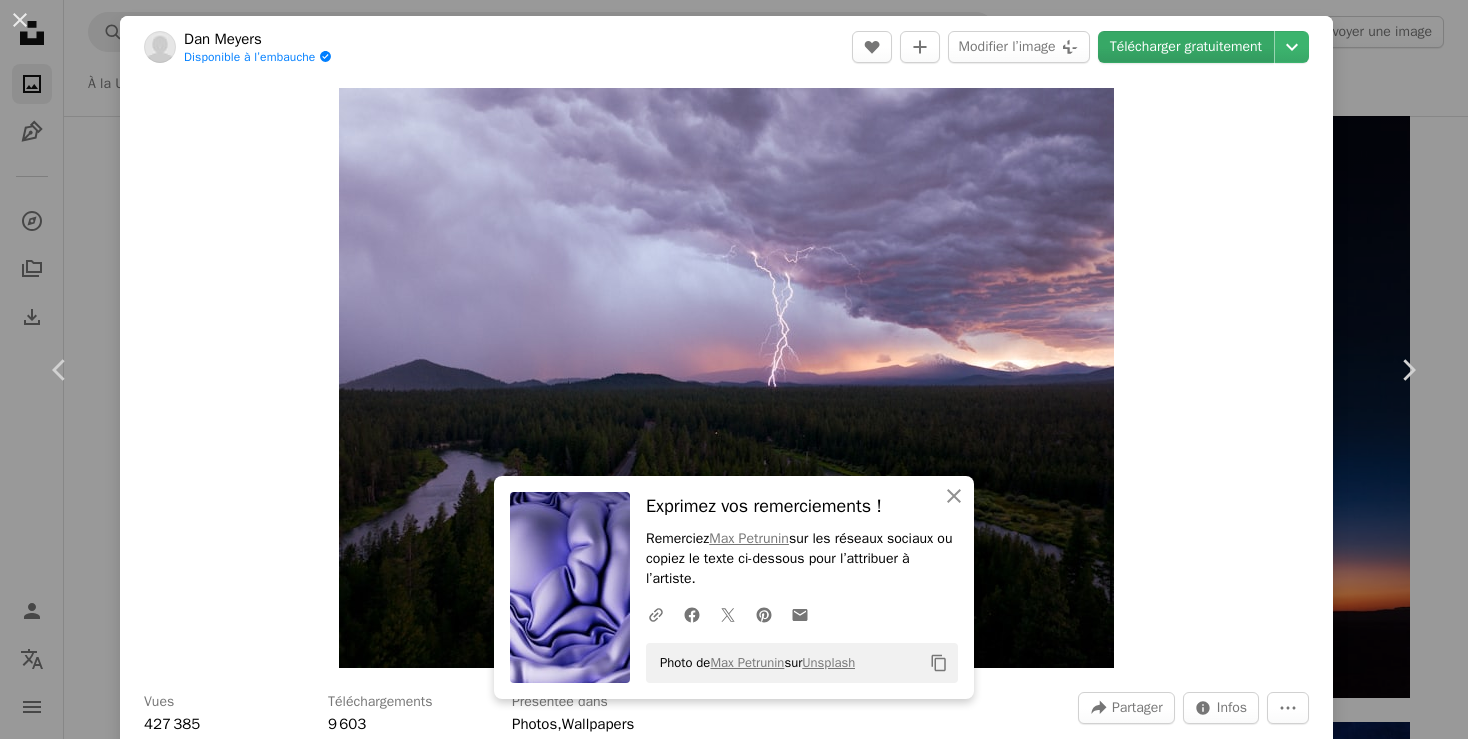 click on "Télécharger gratuitement" at bounding box center [1186, 47] 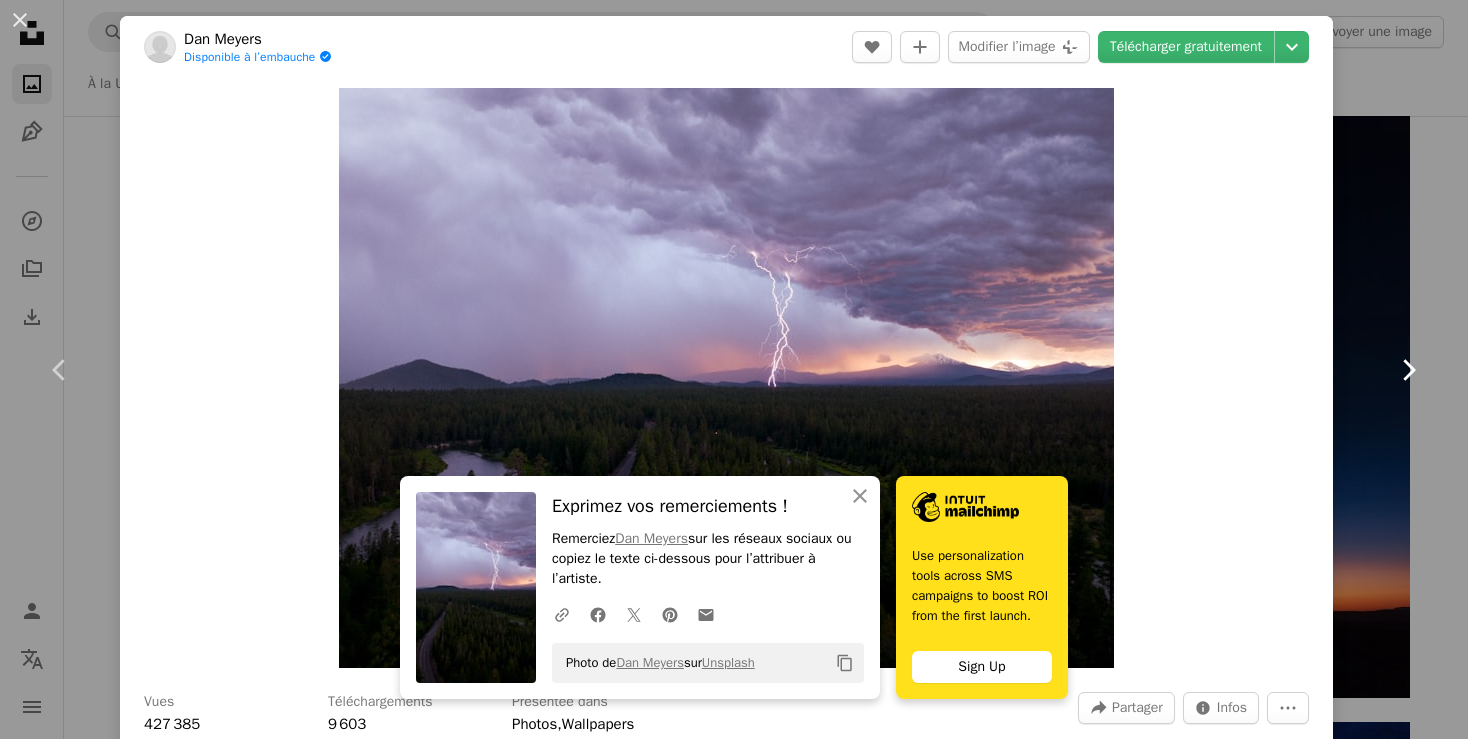 click on "Chevron right" 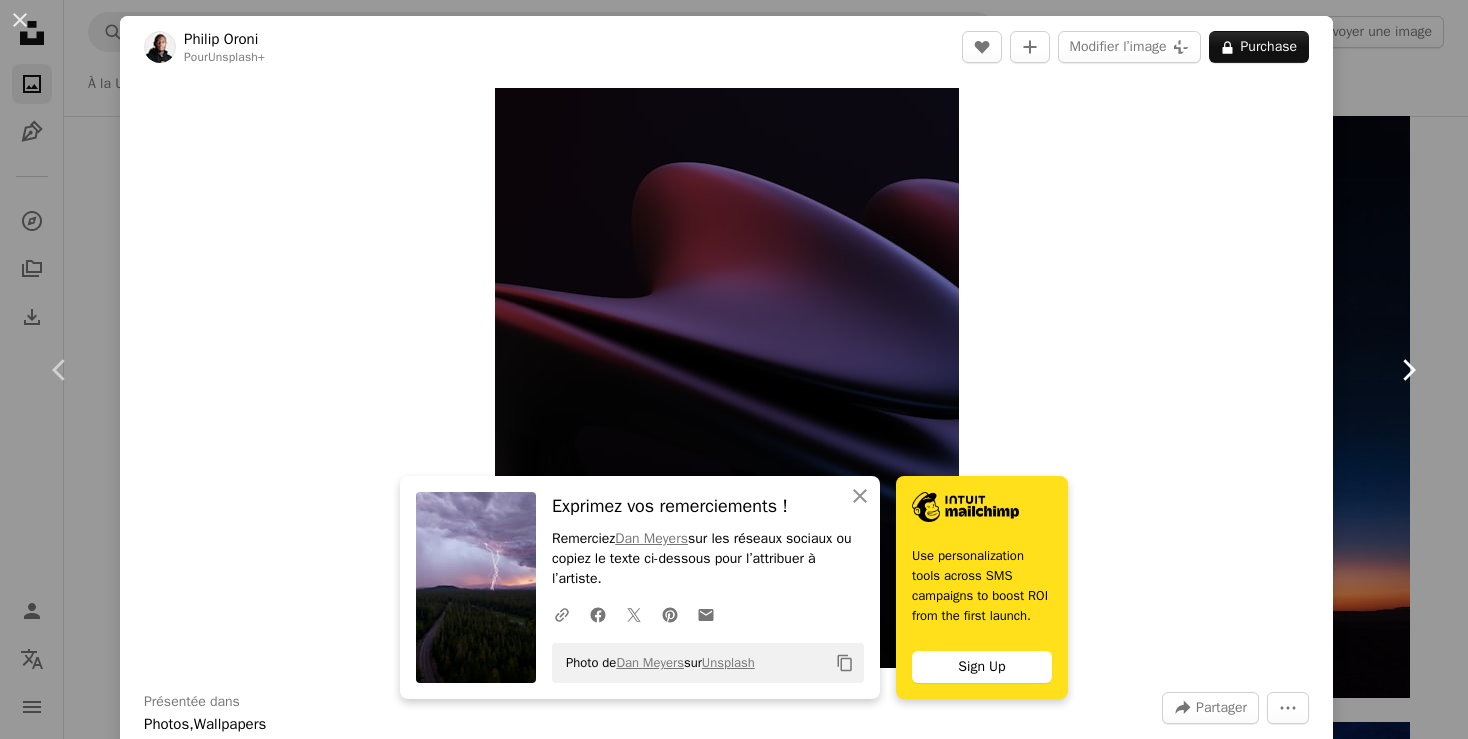 click on "Chevron right" at bounding box center [1408, 370] 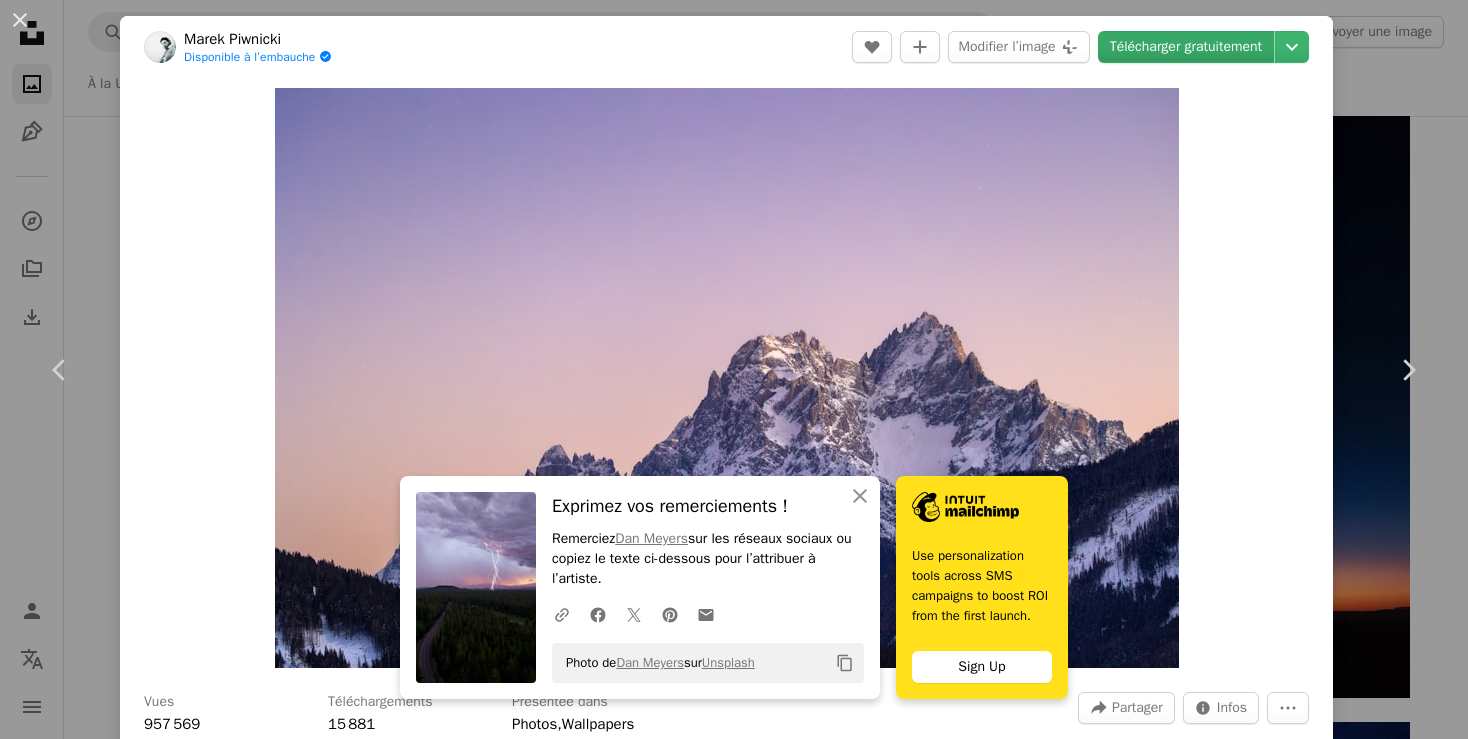 click on "Télécharger gratuitement" at bounding box center (1186, 47) 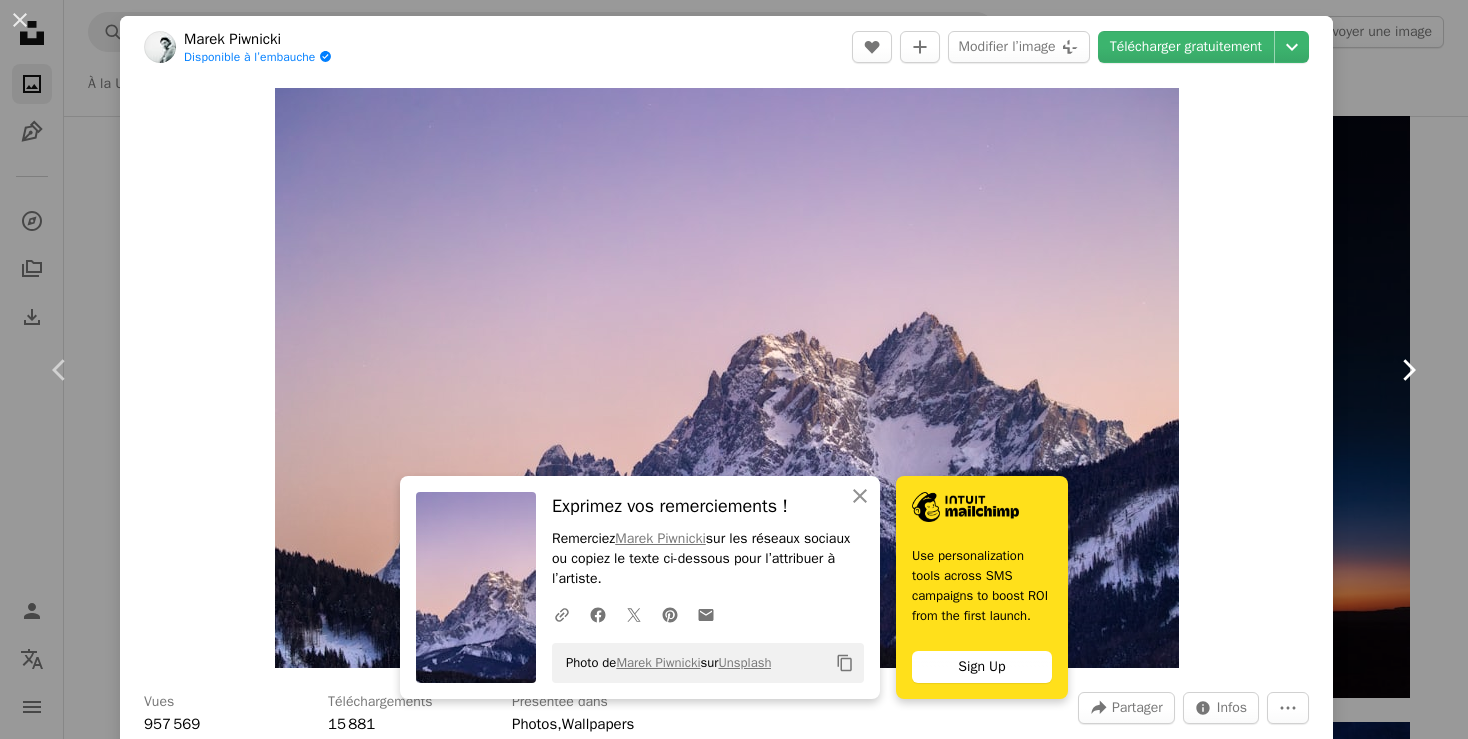 click on "Chevron right" 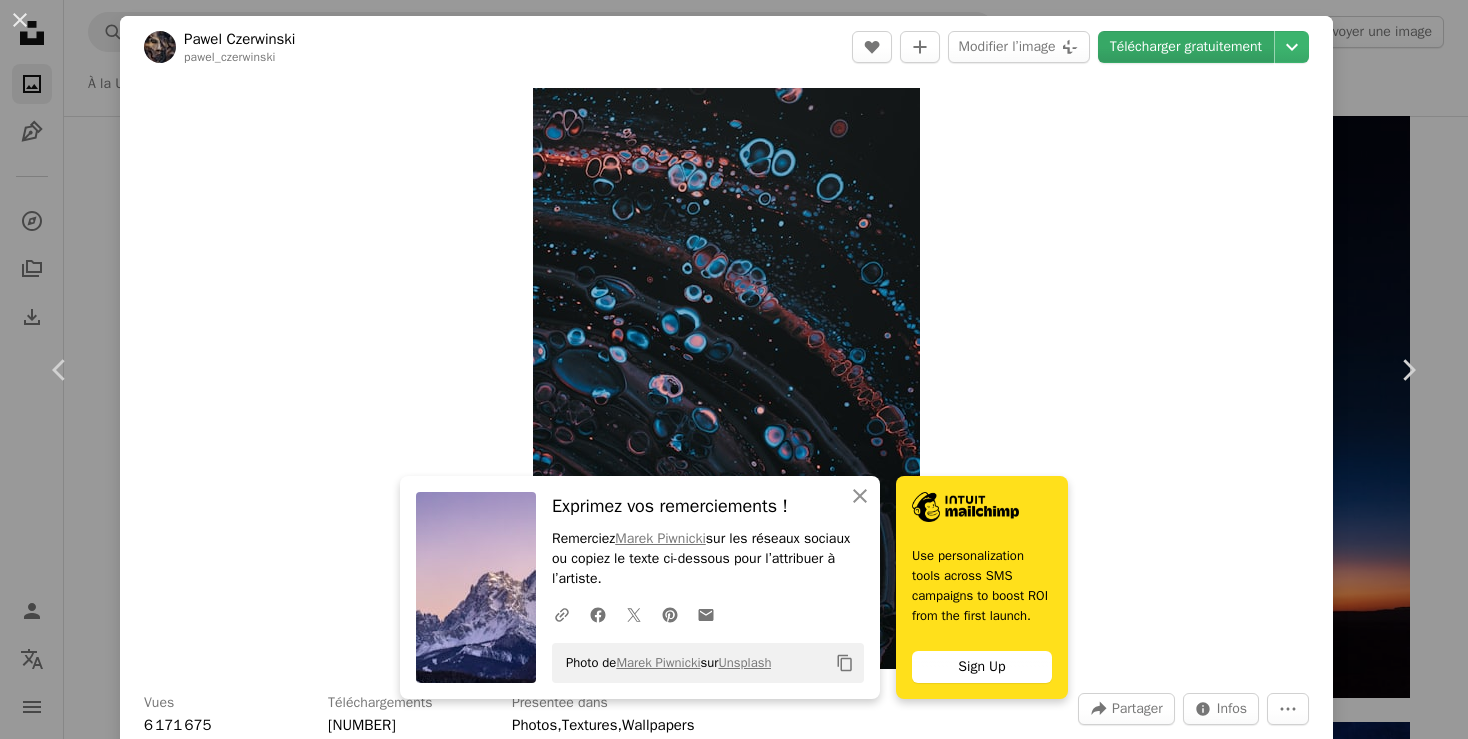 click on "Télécharger gratuitement" at bounding box center [1186, 47] 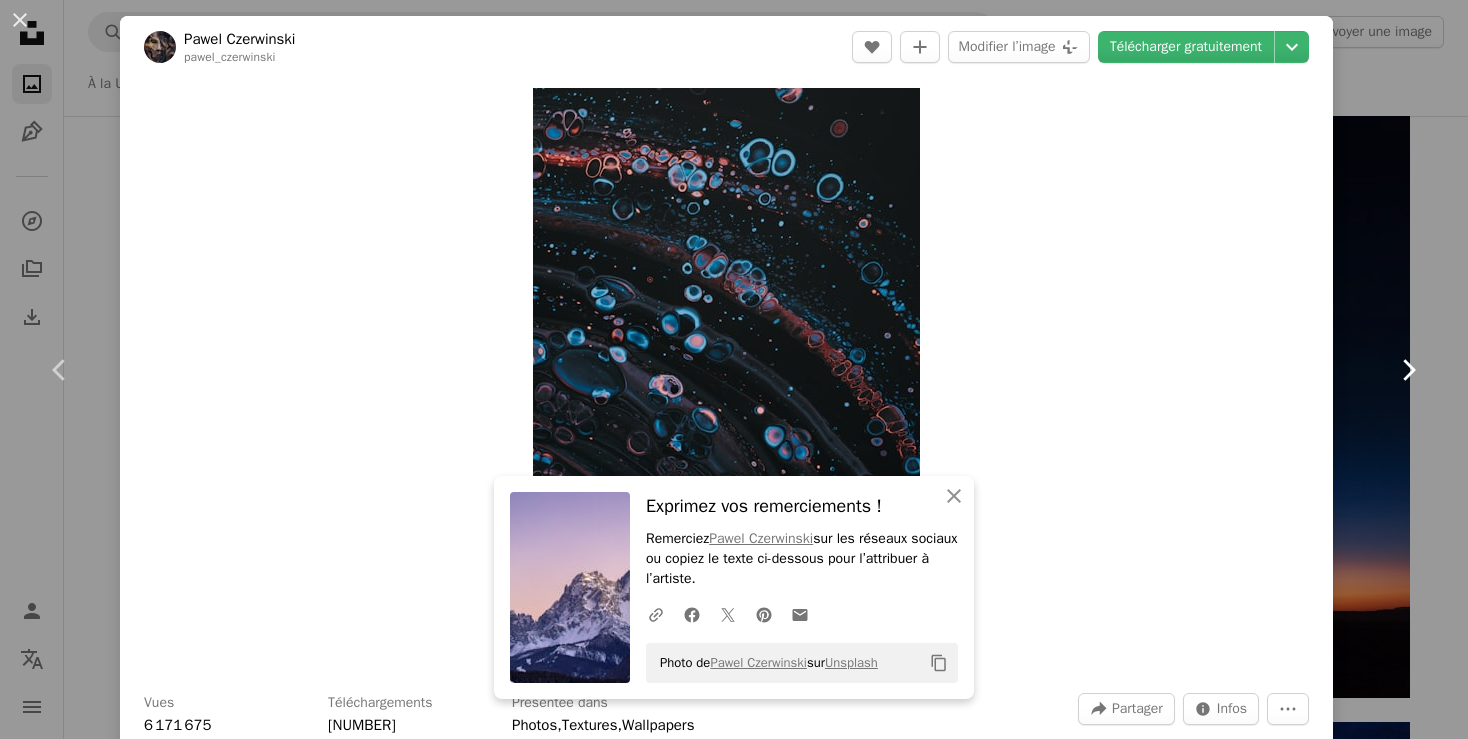 click on "Chevron right" 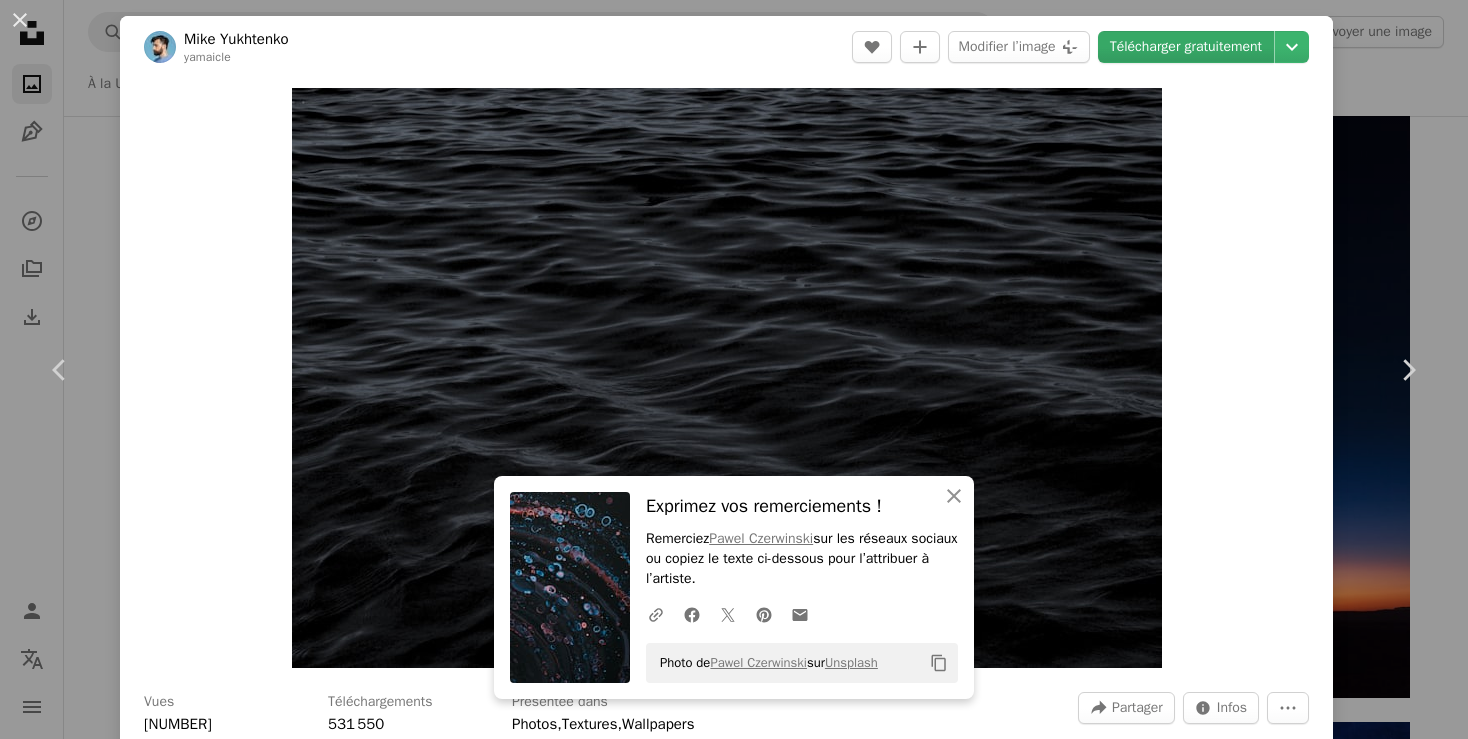 click on "Télécharger gratuitement" at bounding box center (1186, 47) 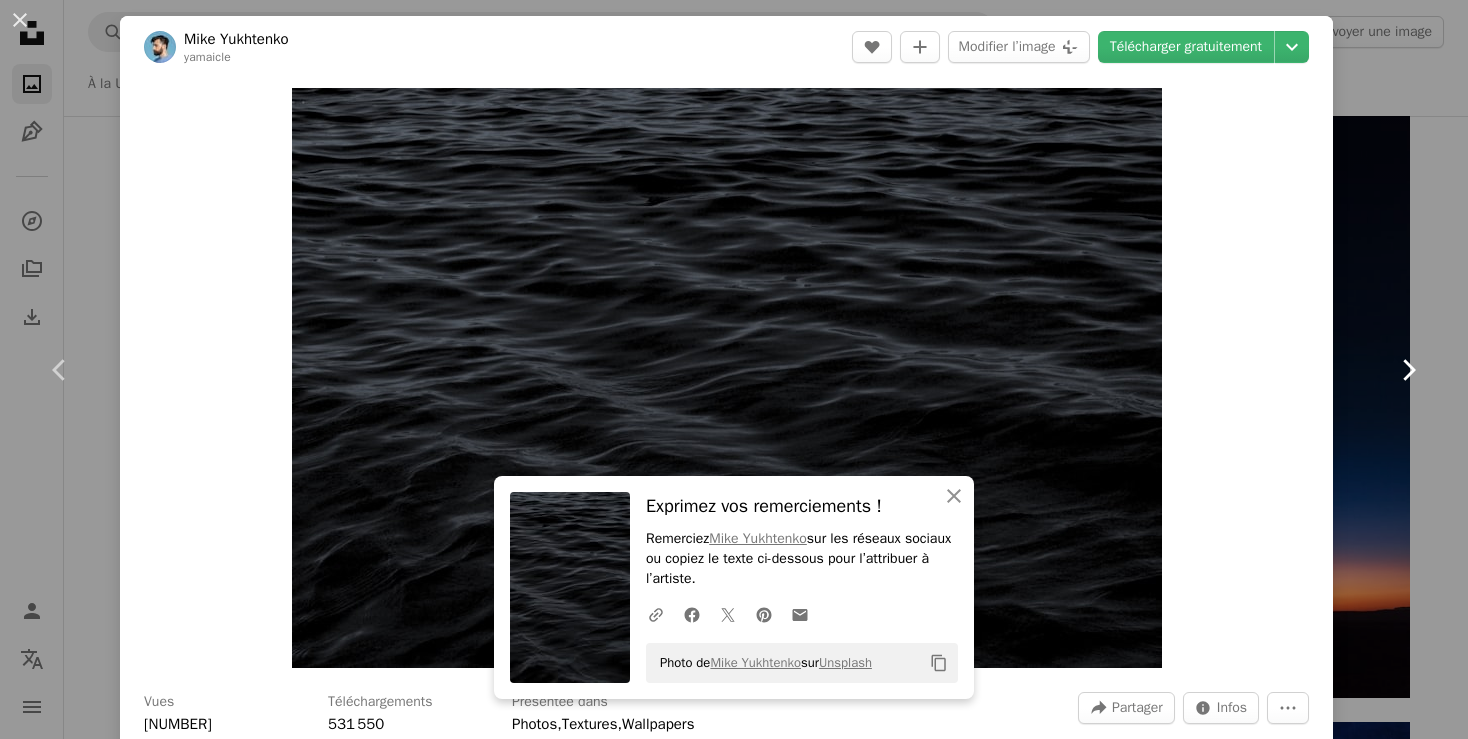 click 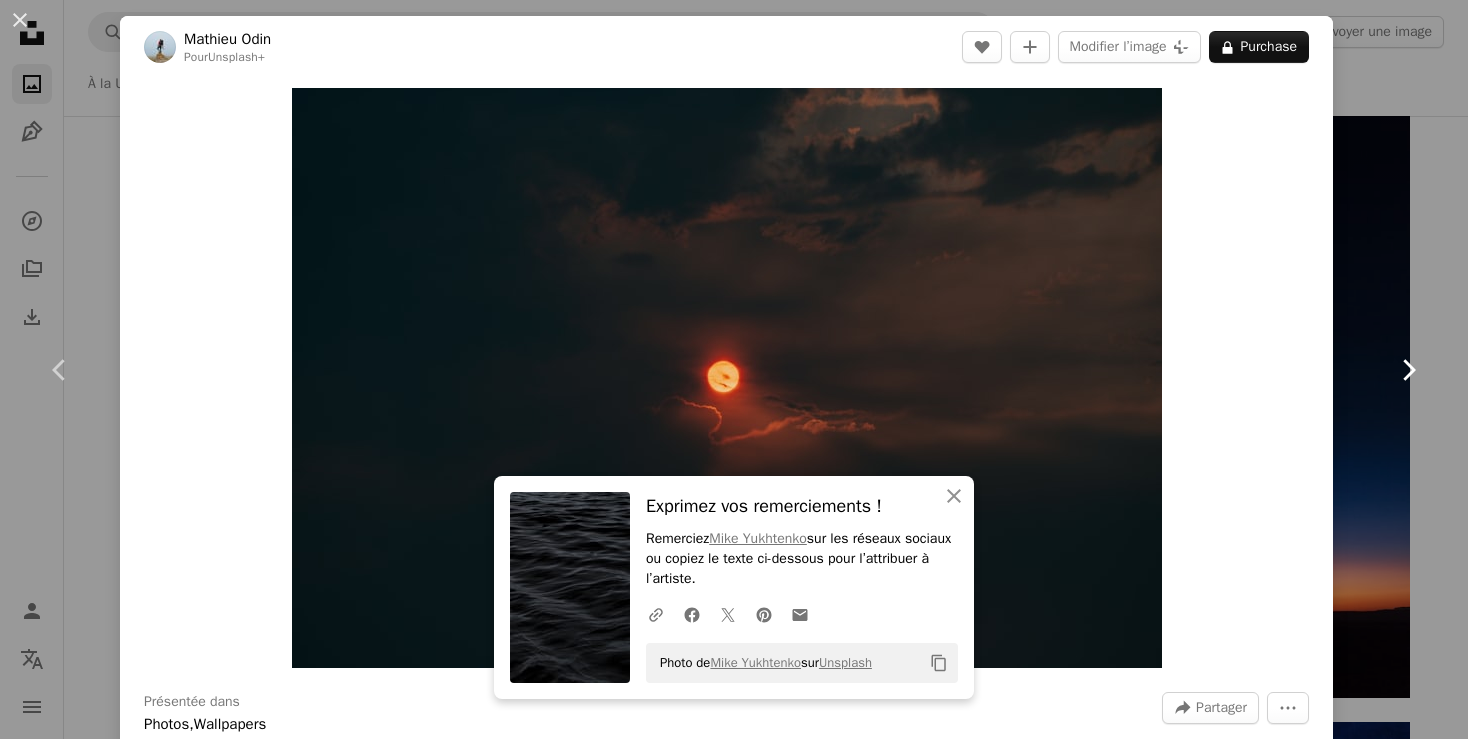 click on "Chevron right" 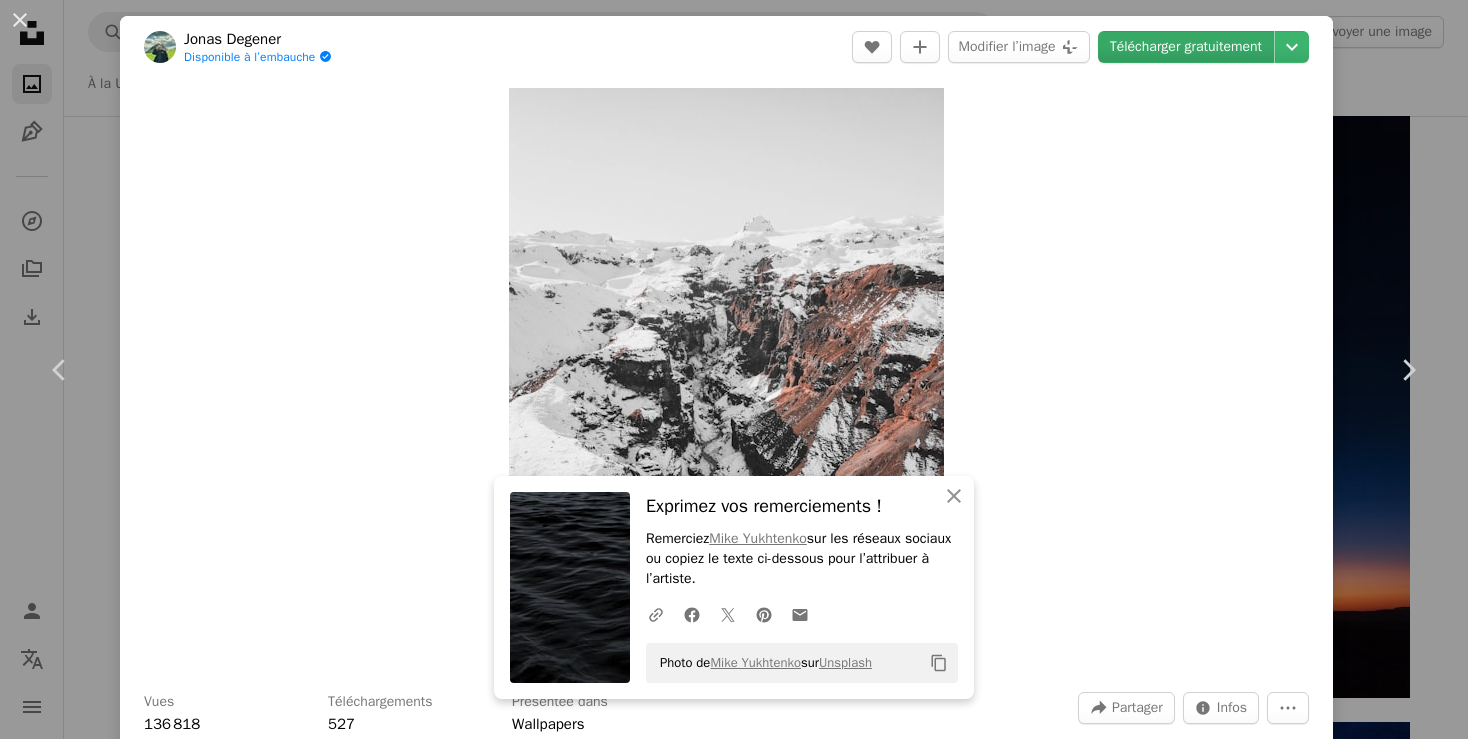 click on "Télécharger gratuitement" at bounding box center (1186, 47) 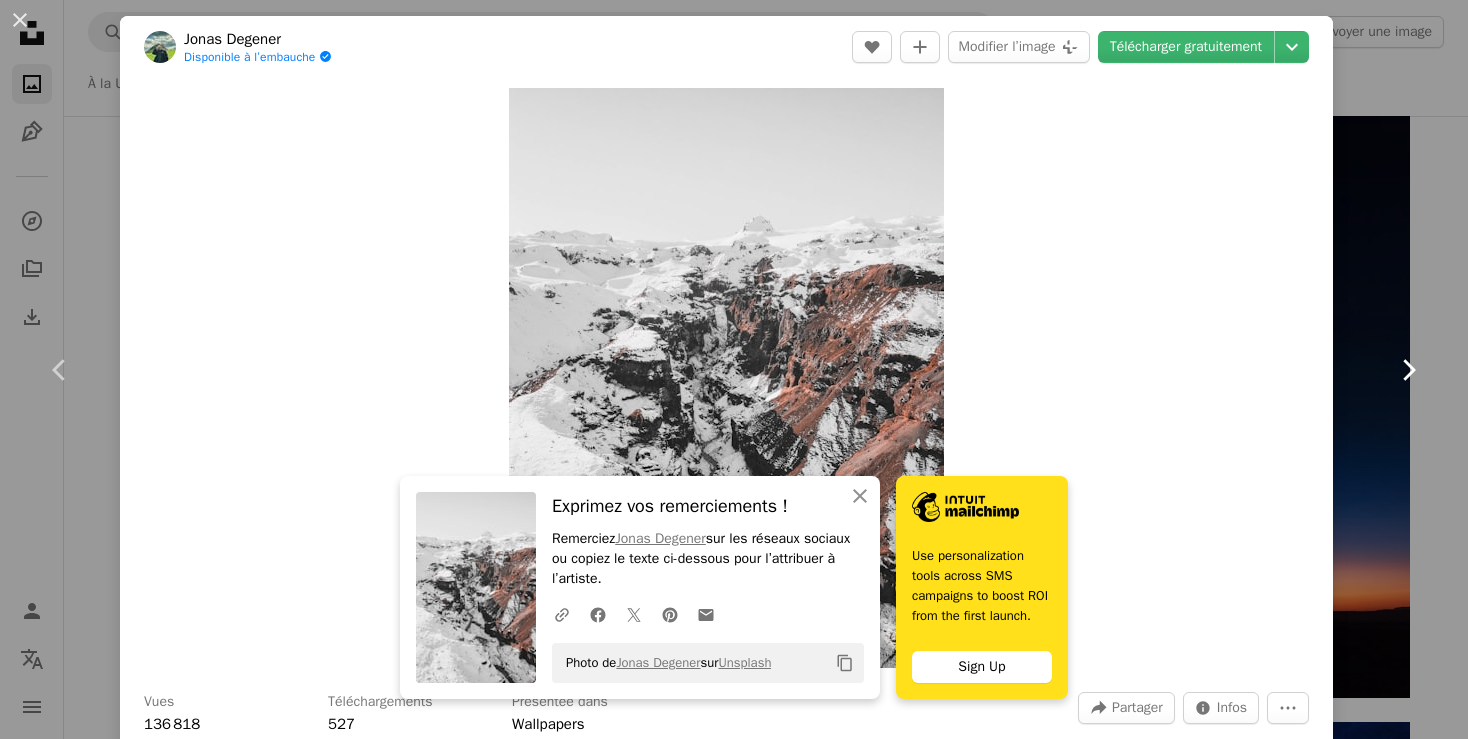 click on "Chevron right" at bounding box center [1408, 370] 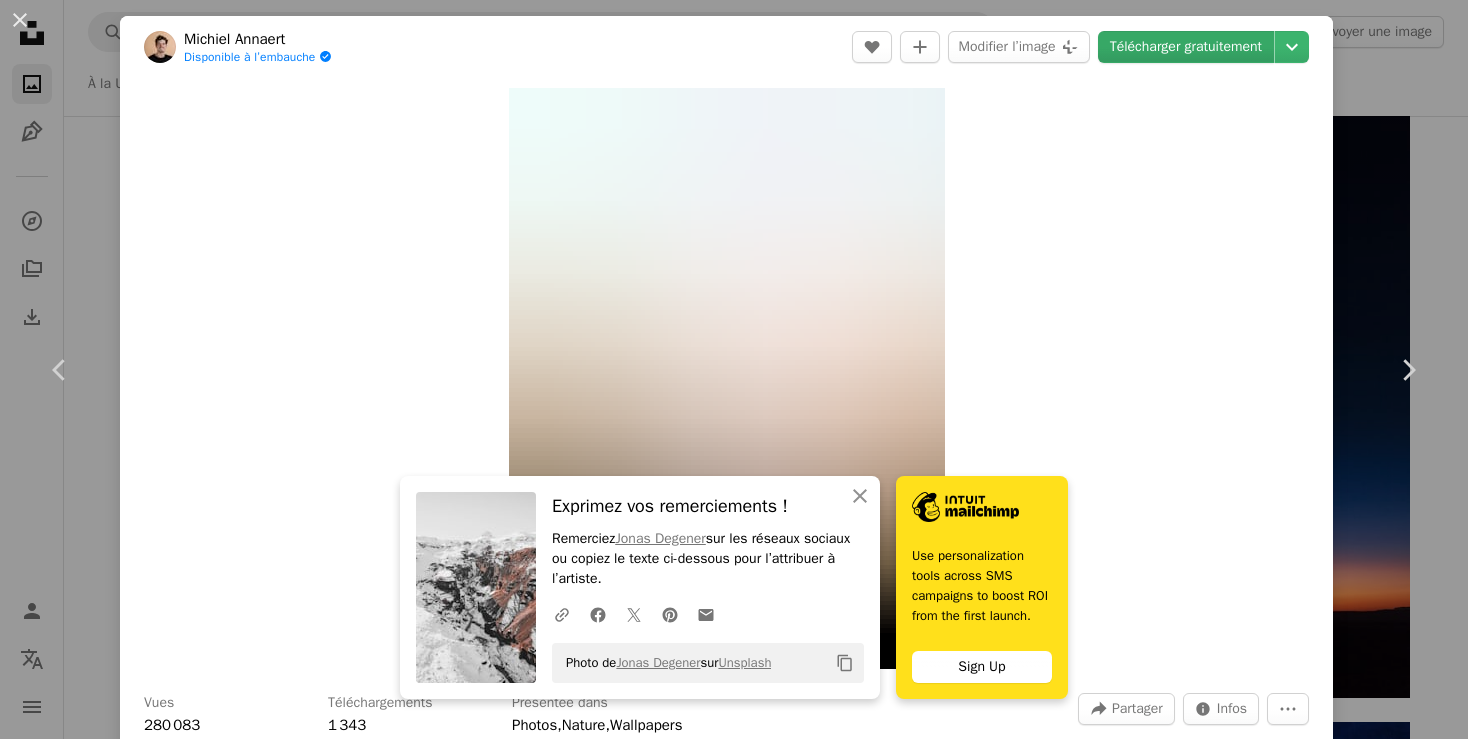 click on "Télécharger gratuitement" at bounding box center (1186, 47) 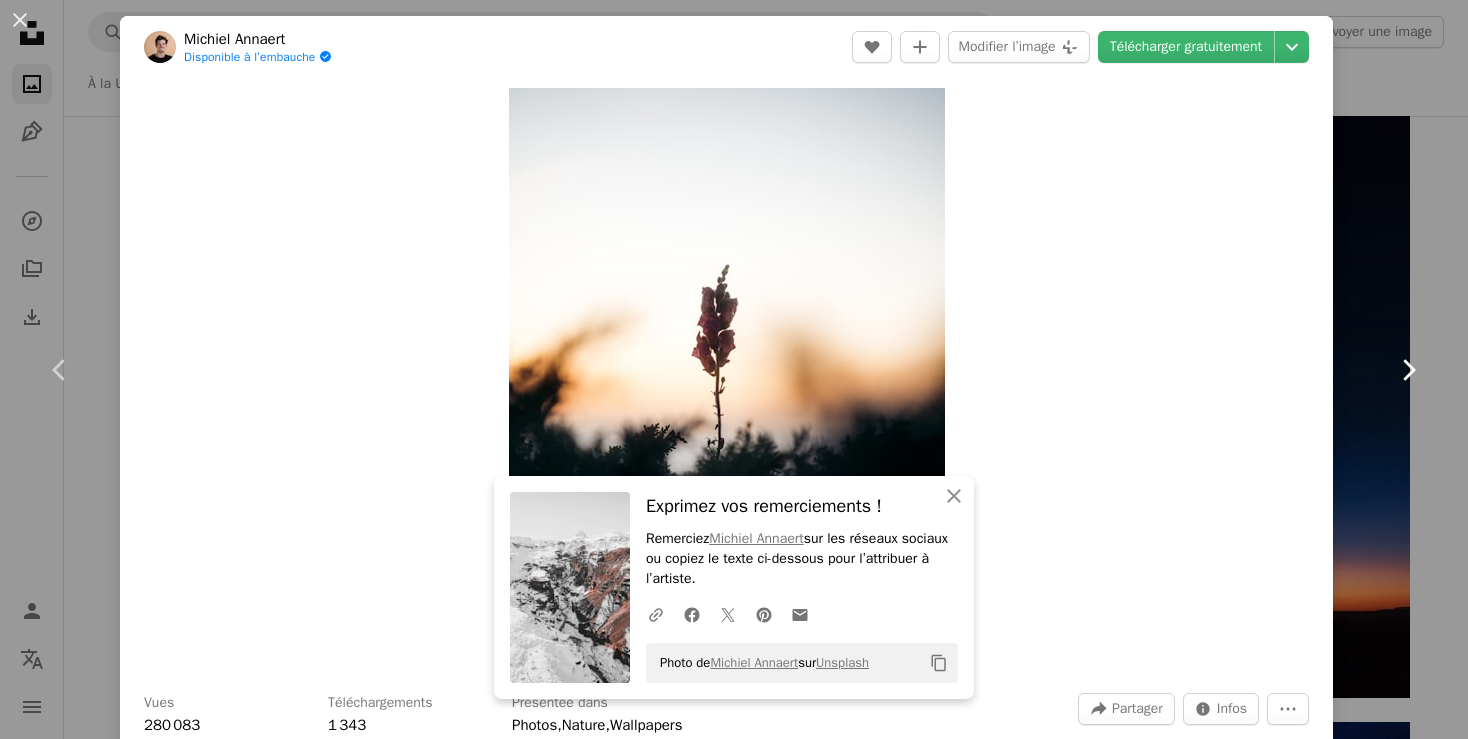 click on "Chevron right" 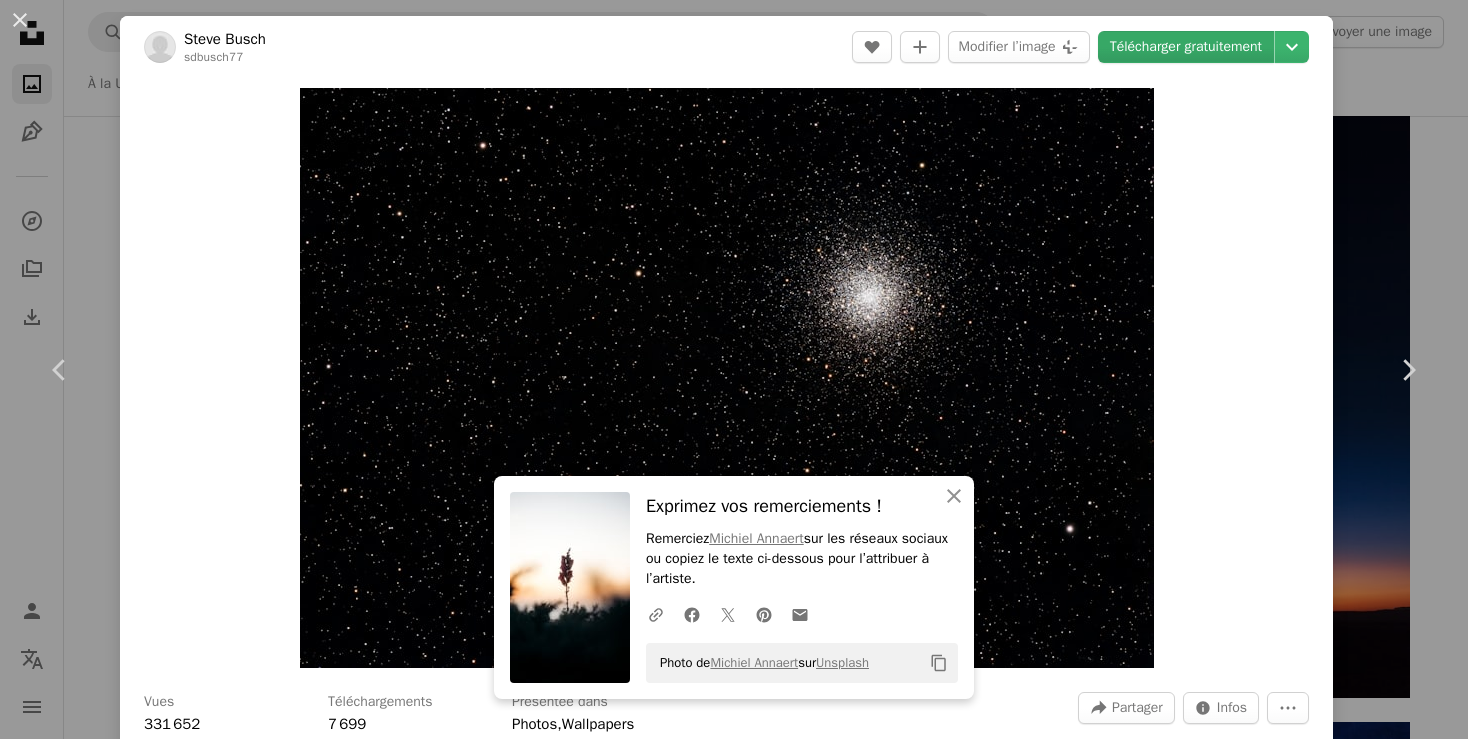 click on "Télécharger gratuitement" at bounding box center [1186, 47] 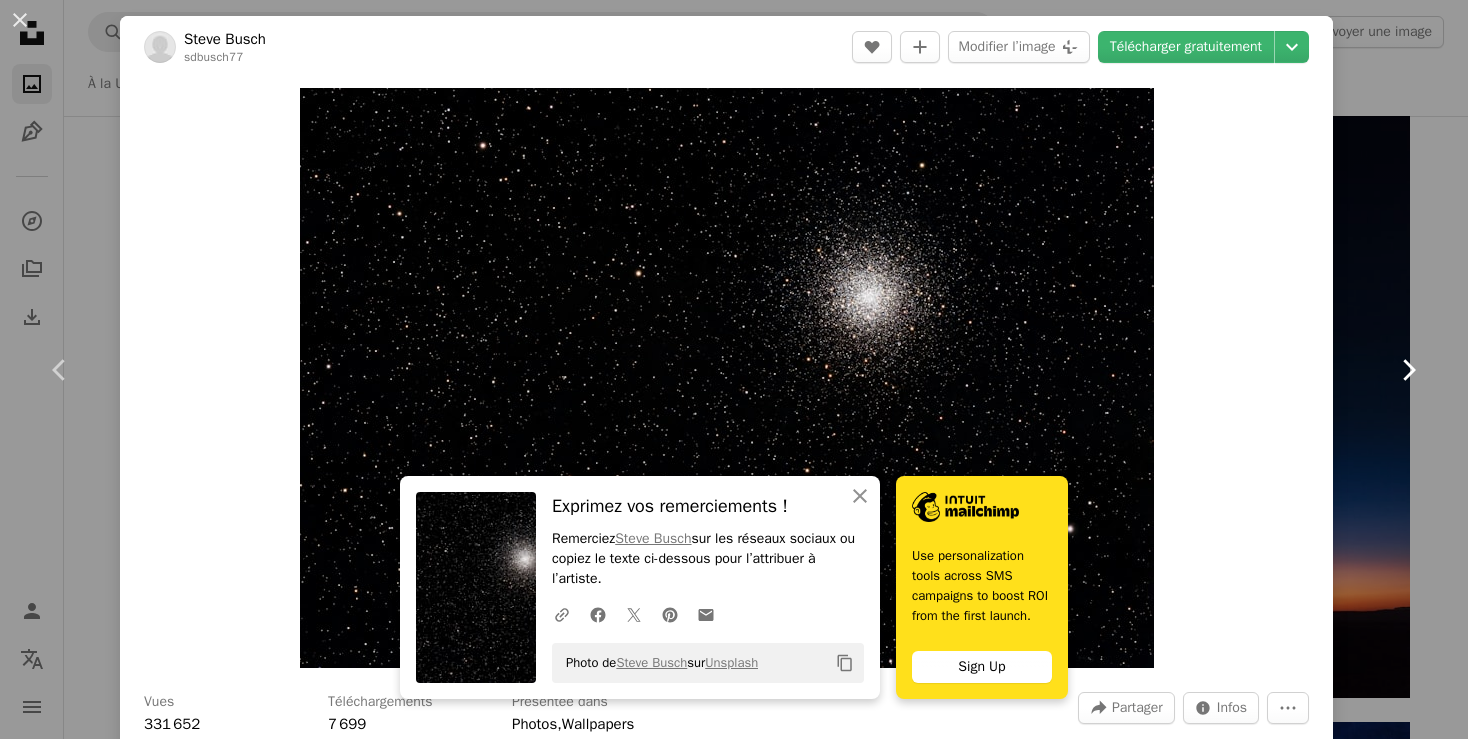 click on "Chevron right" 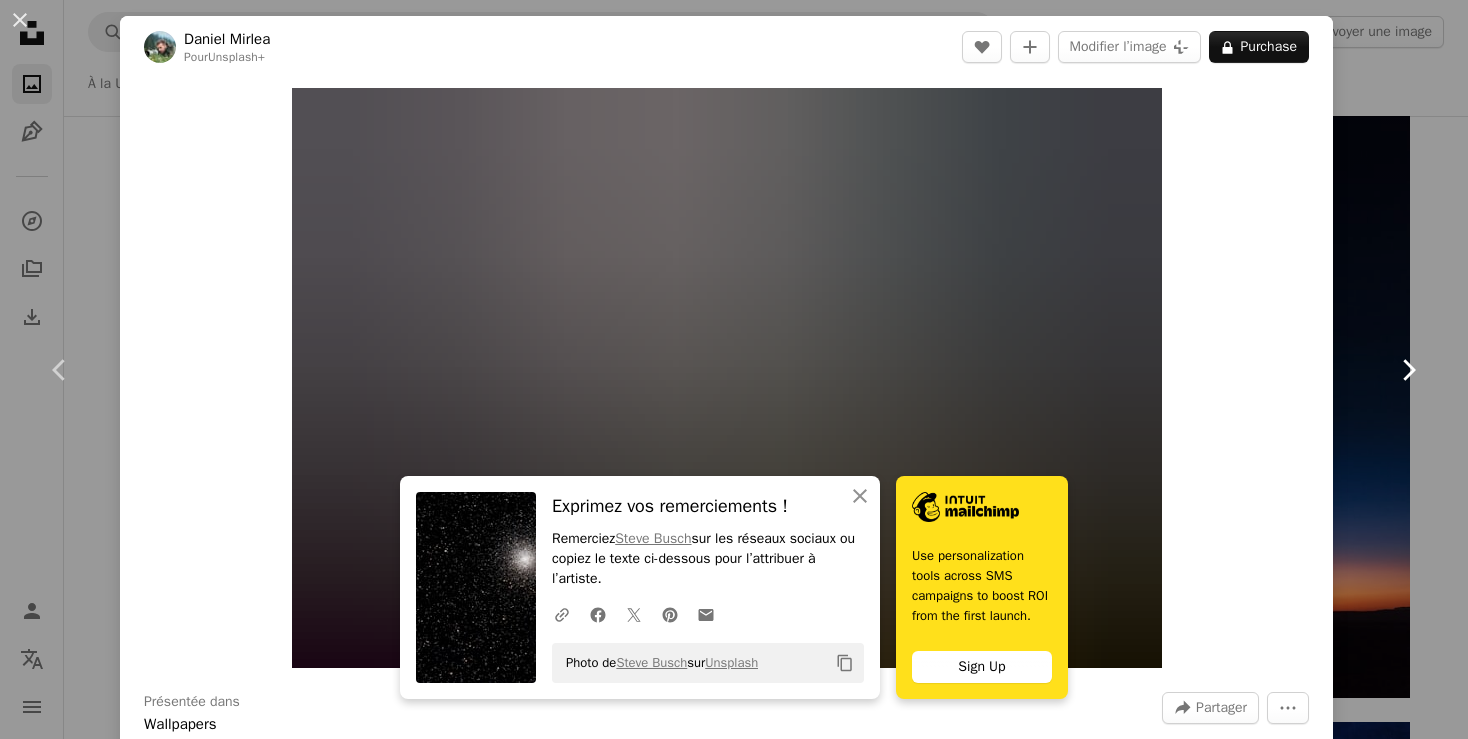 click on "Chevron right" 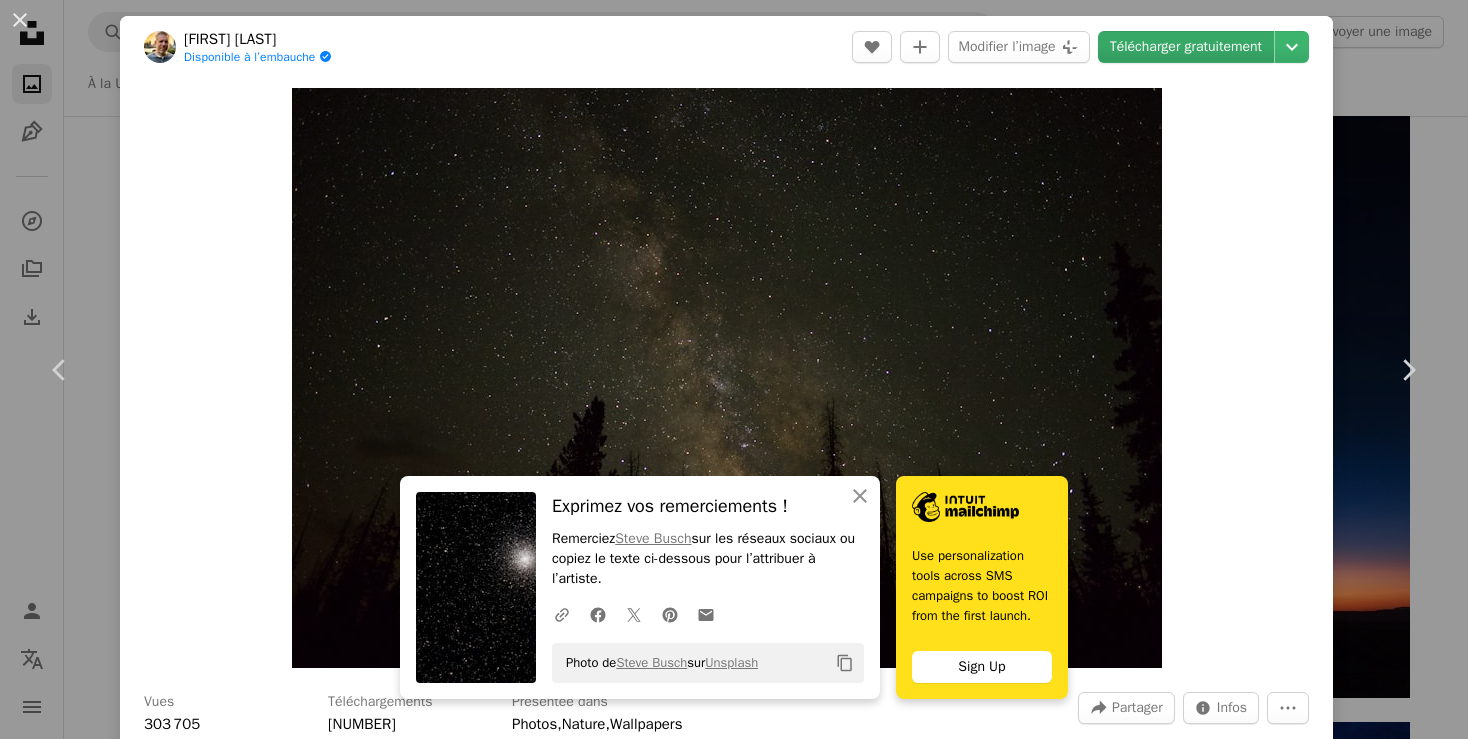 click on "Télécharger gratuitement" at bounding box center (1186, 47) 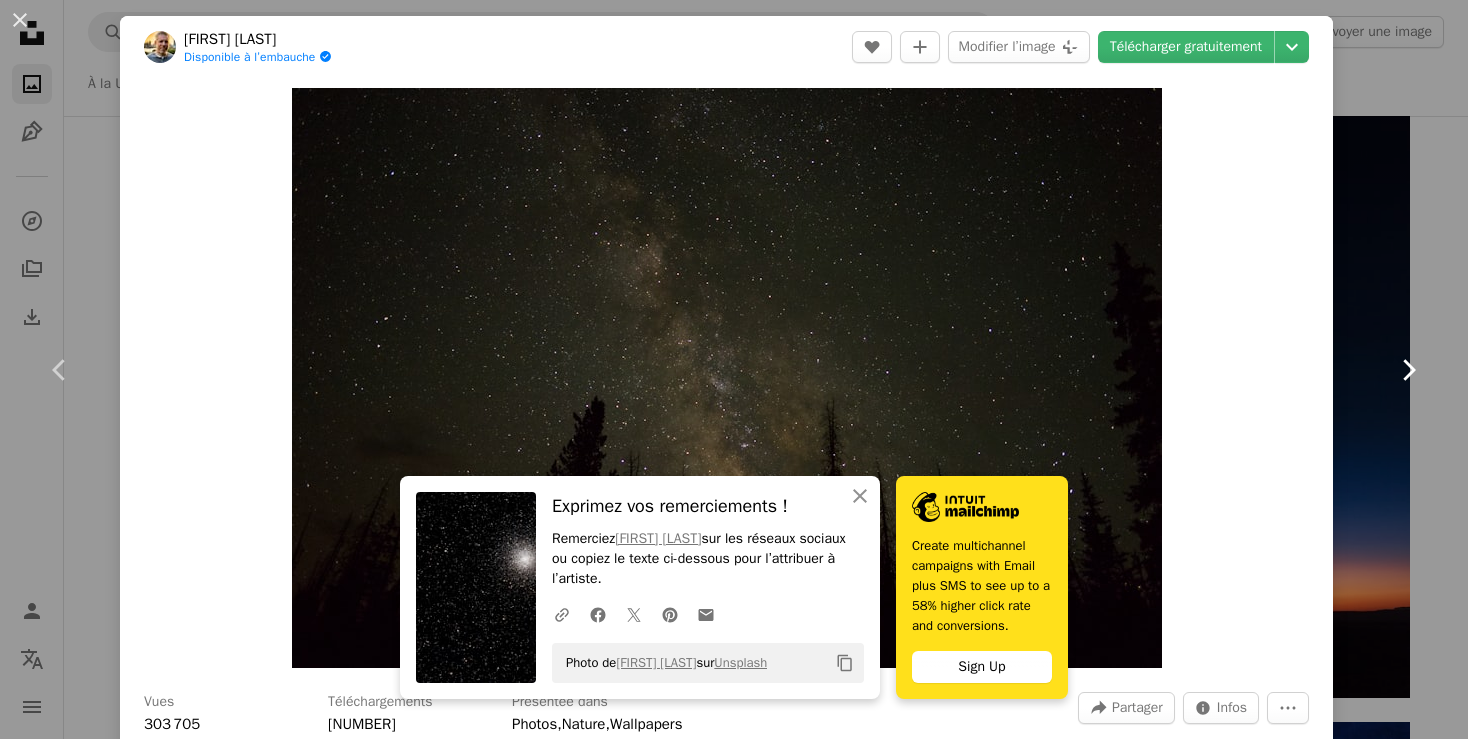 click on "Chevron right" 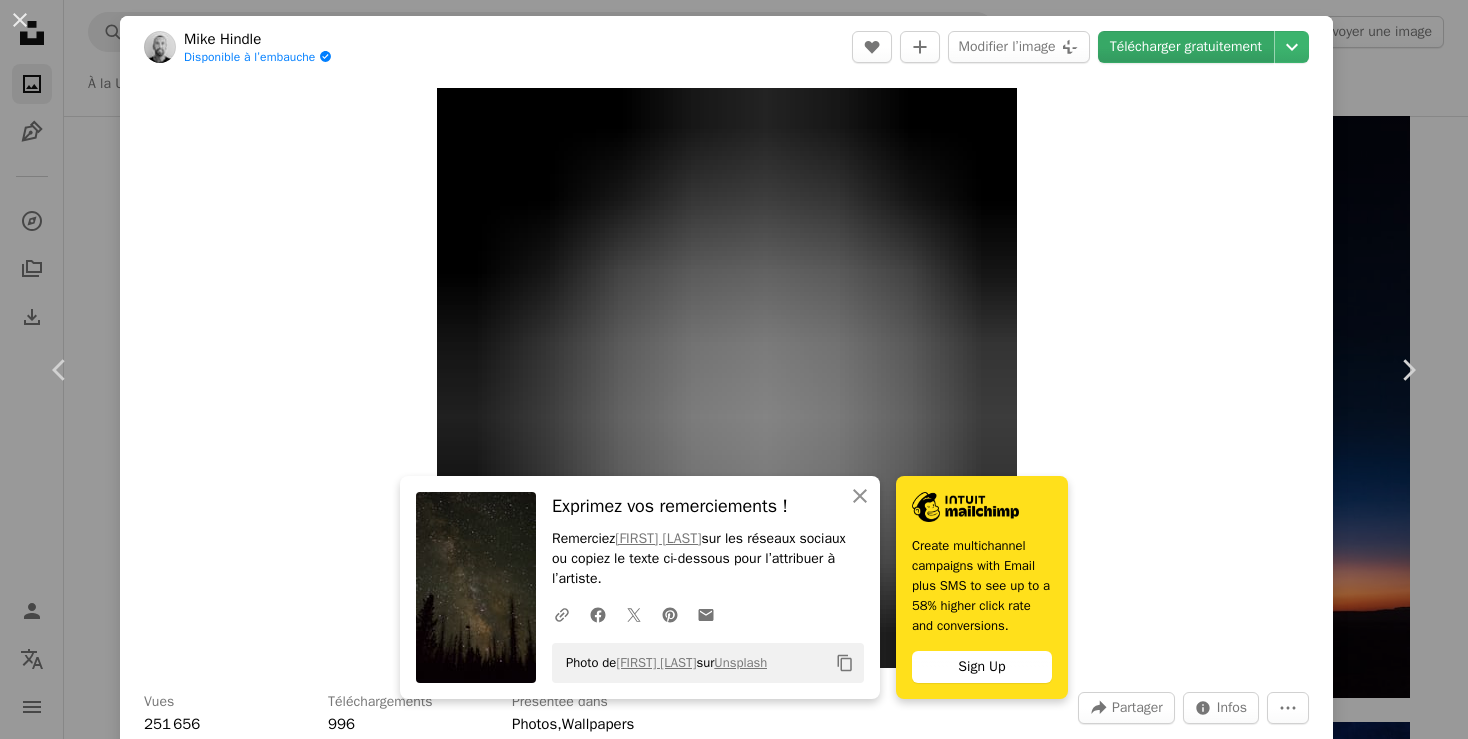 click on "Télécharger gratuitement" at bounding box center (1186, 47) 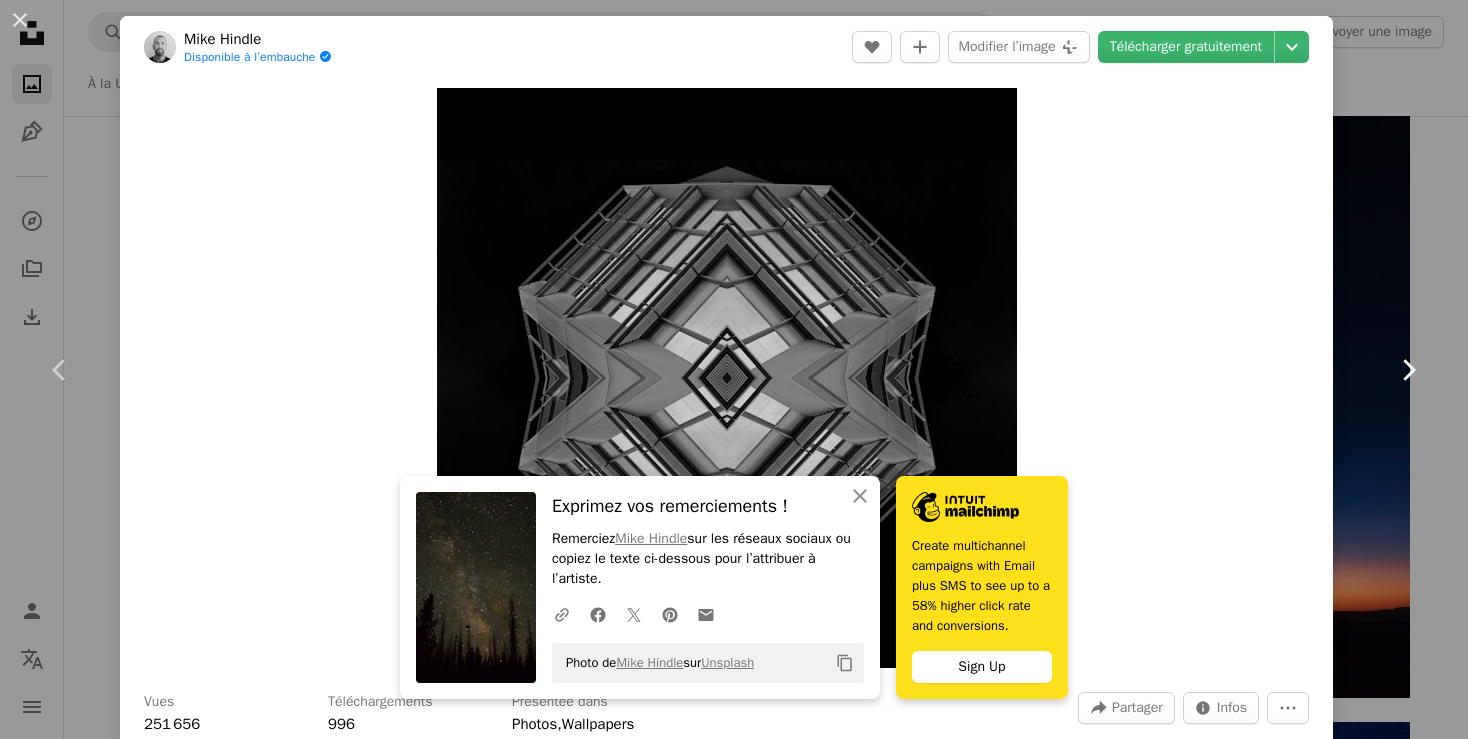 click on "Chevron right" 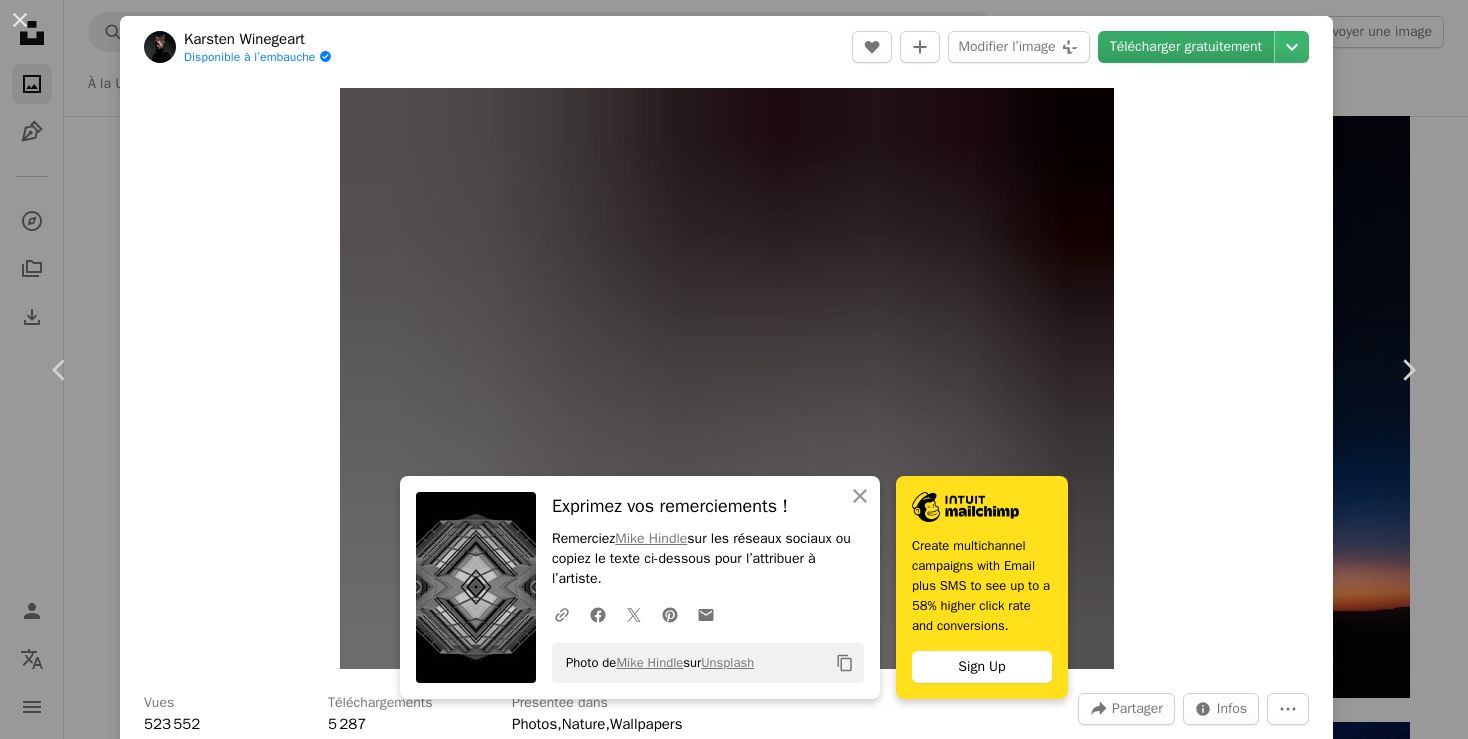 click on "Télécharger gratuitement" at bounding box center (1186, 47) 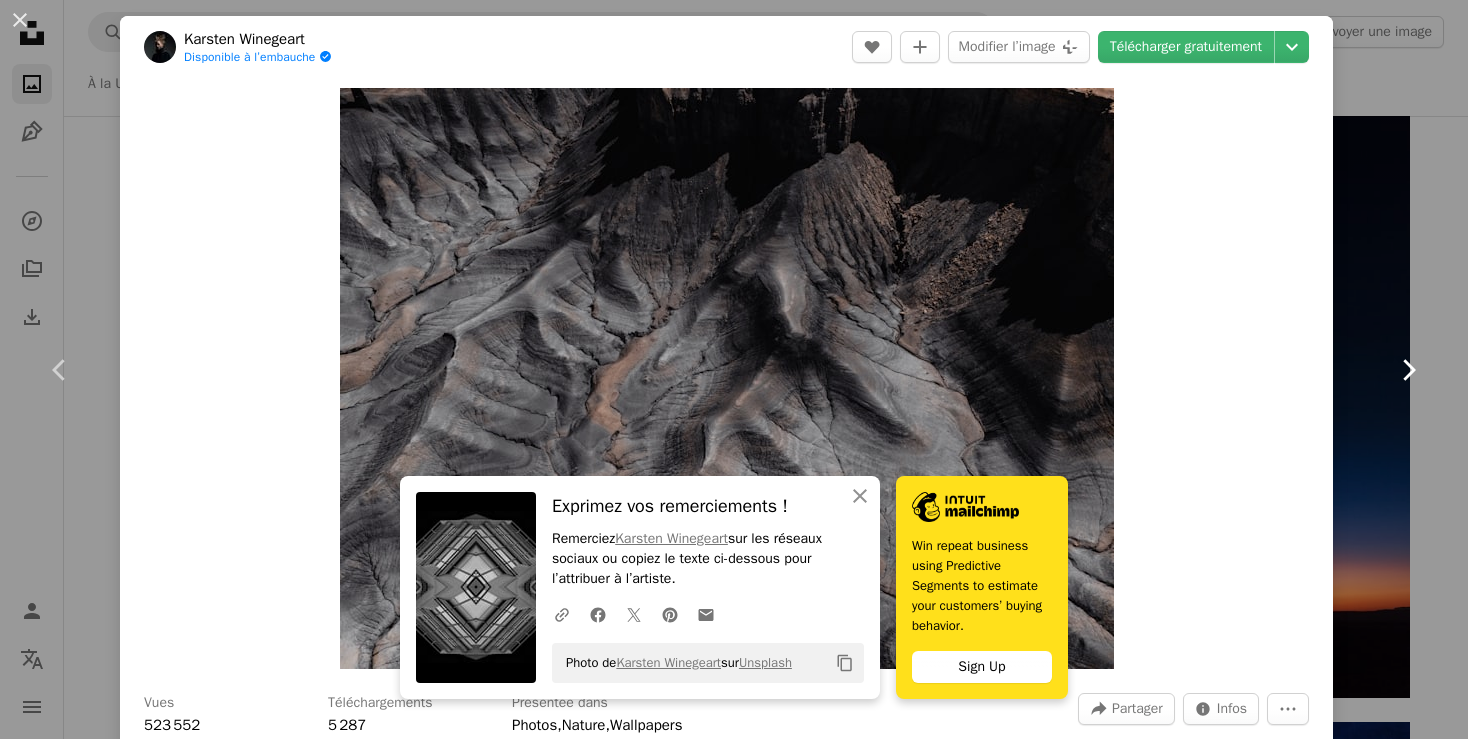 click 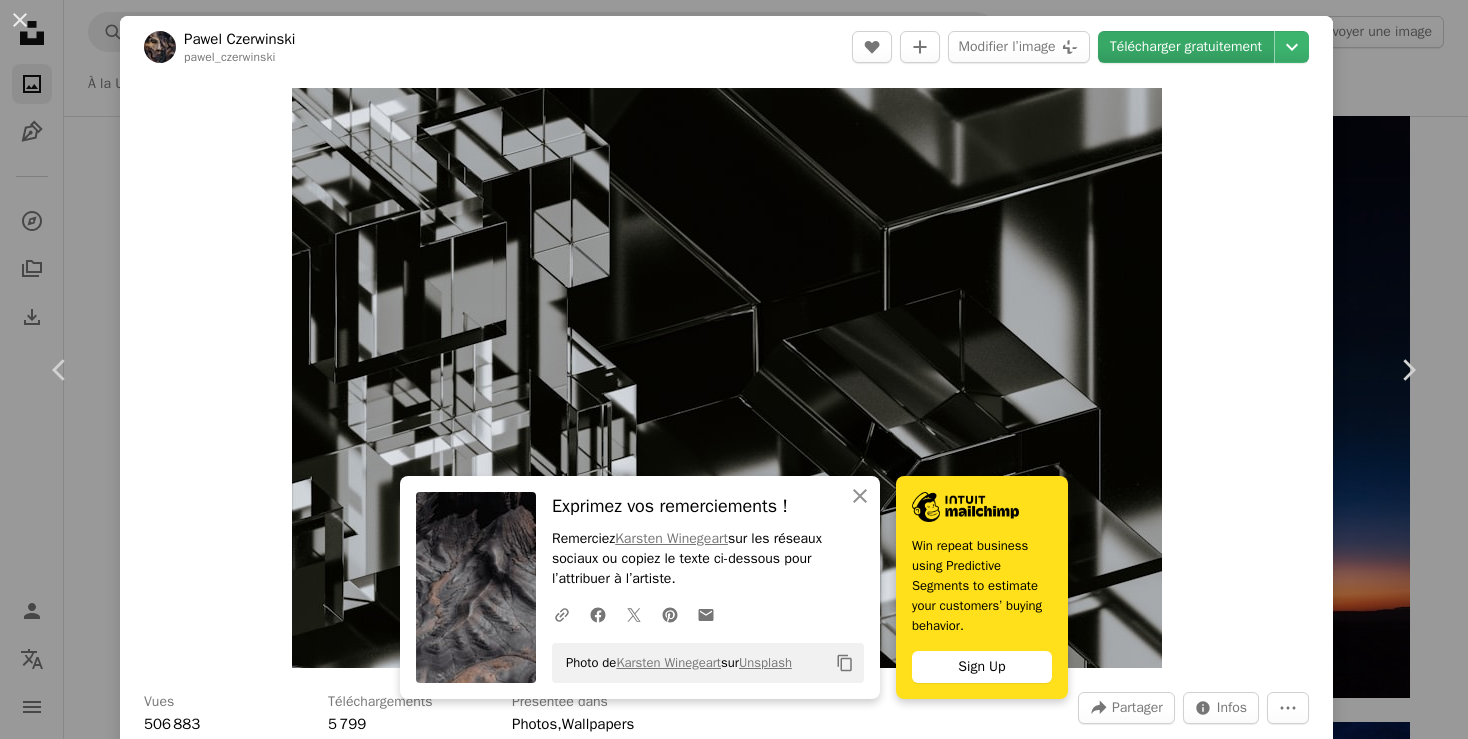 click on "Télécharger gratuitement" at bounding box center [1186, 47] 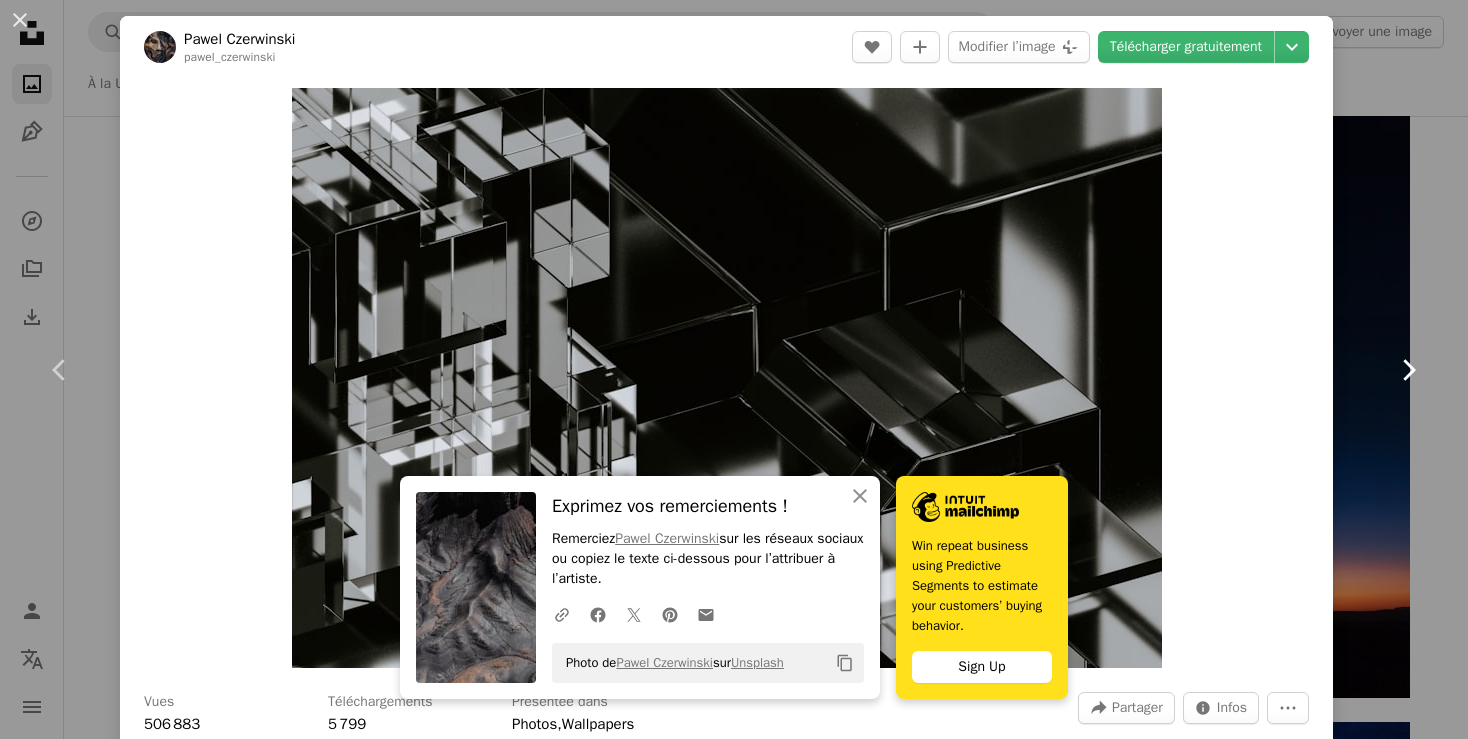 click 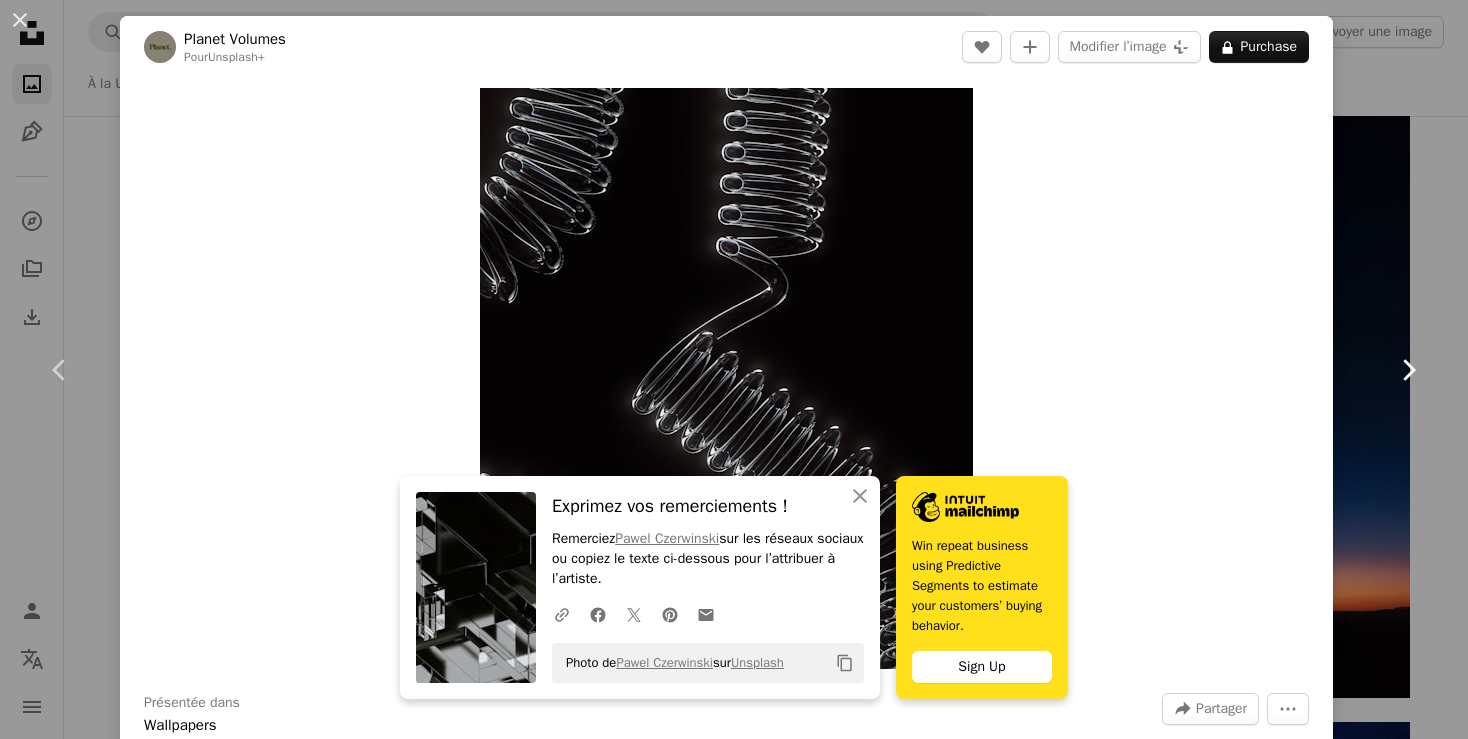 click on "Chevron right" 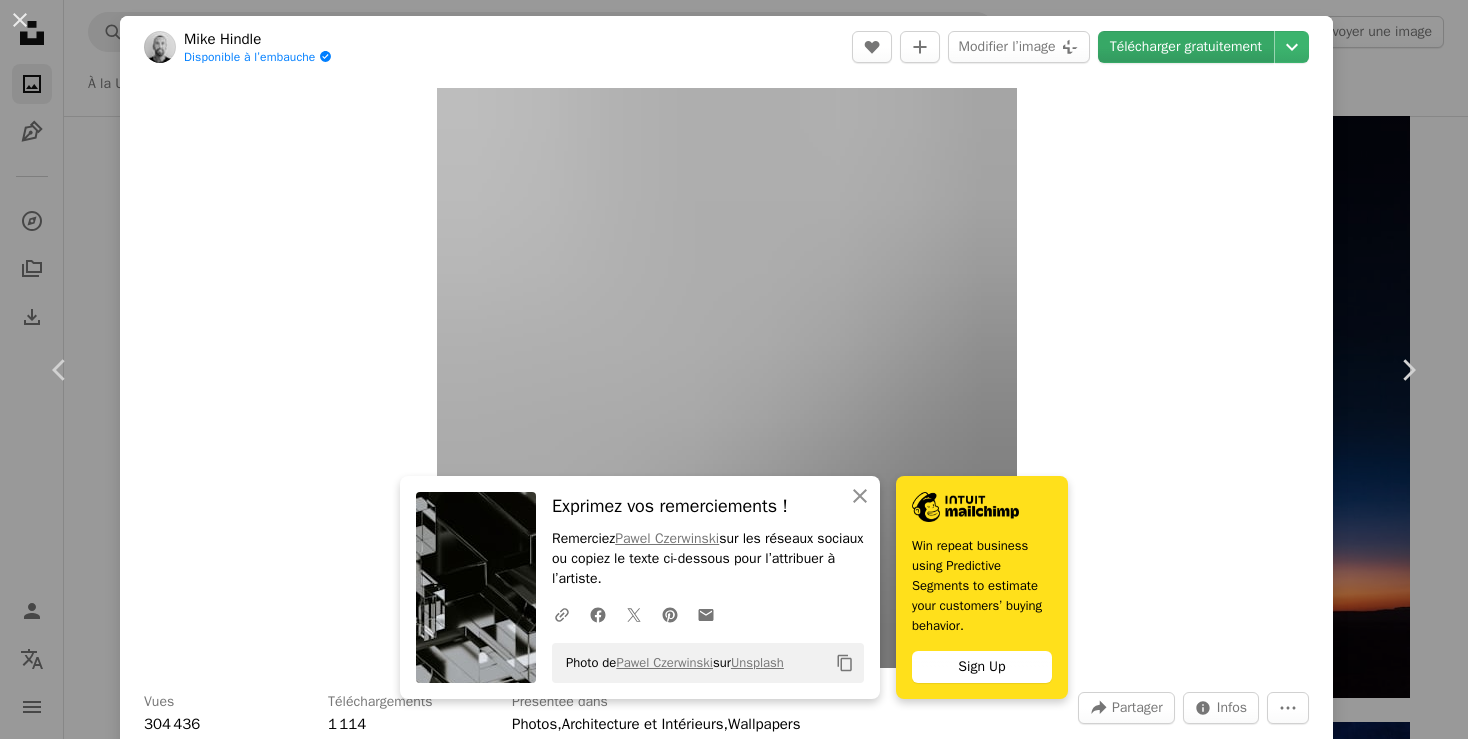 click on "Télécharger gratuitement" at bounding box center [1186, 47] 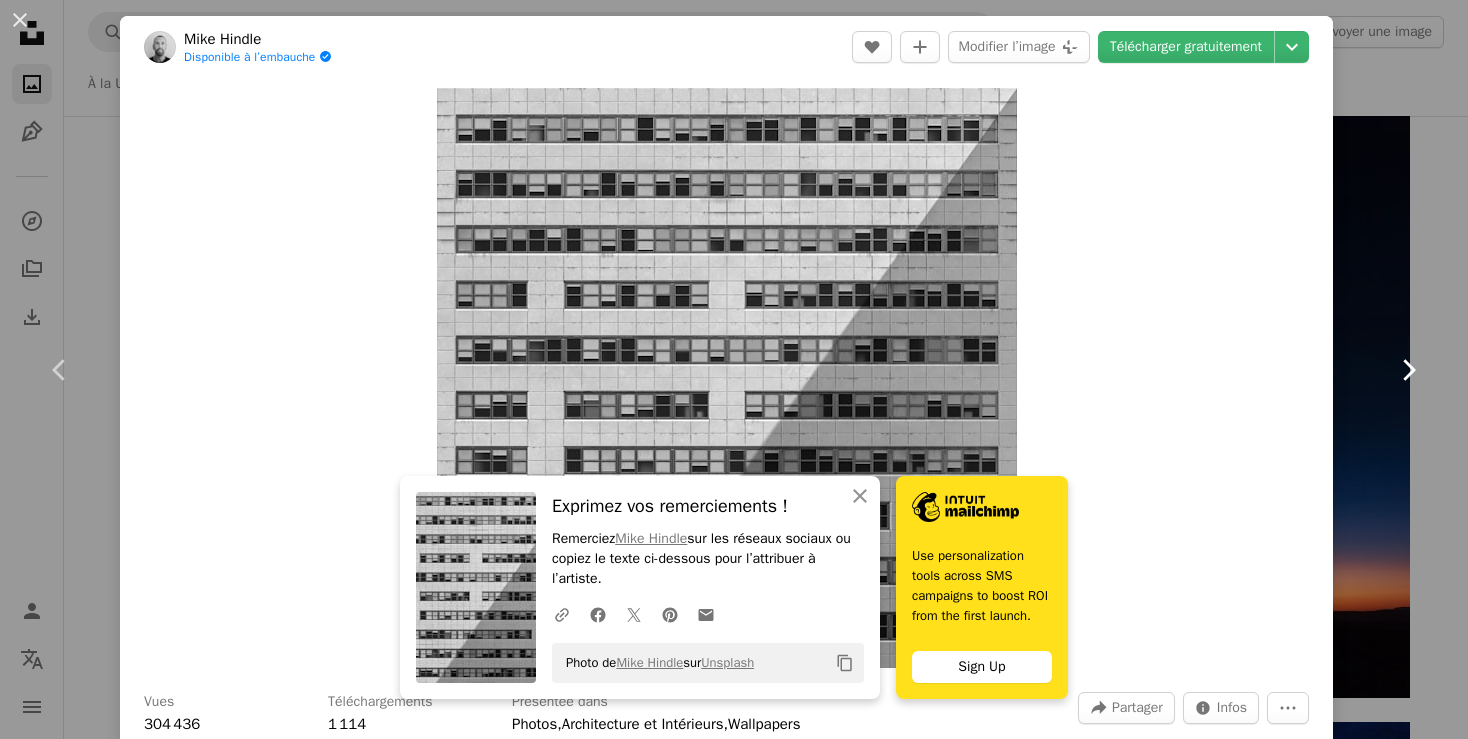 click on "Chevron right" 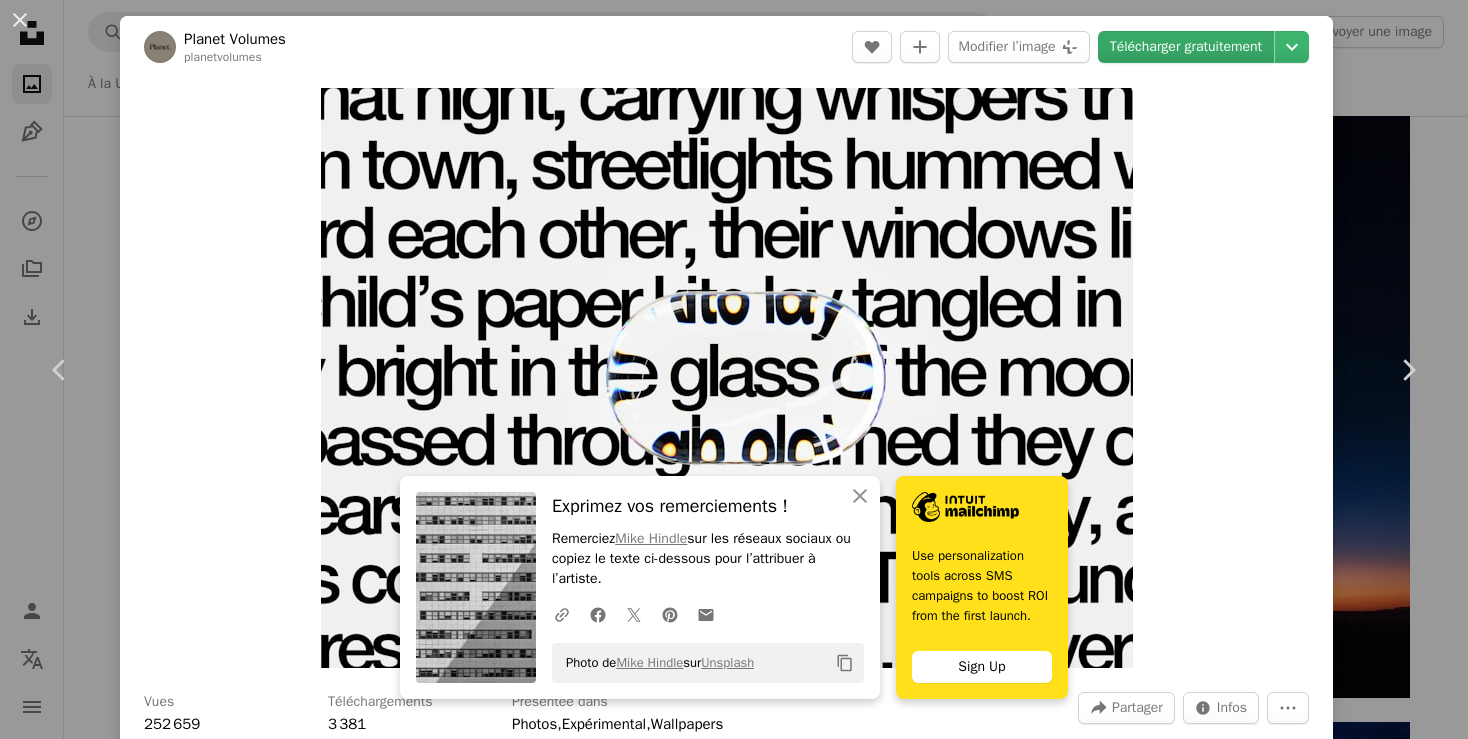 click on "Télécharger gratuitement" at bounding box center [1186, 47] 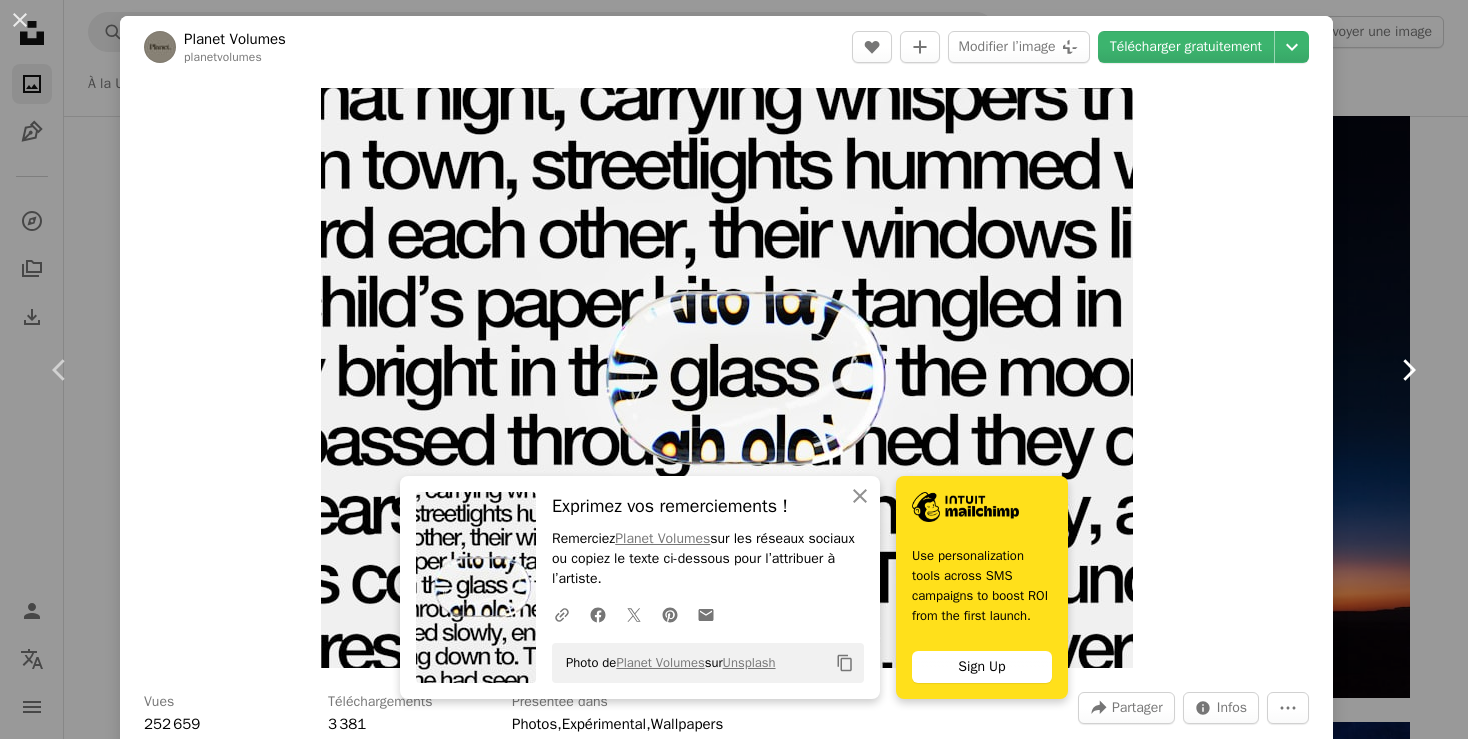 click on "Chevron right" 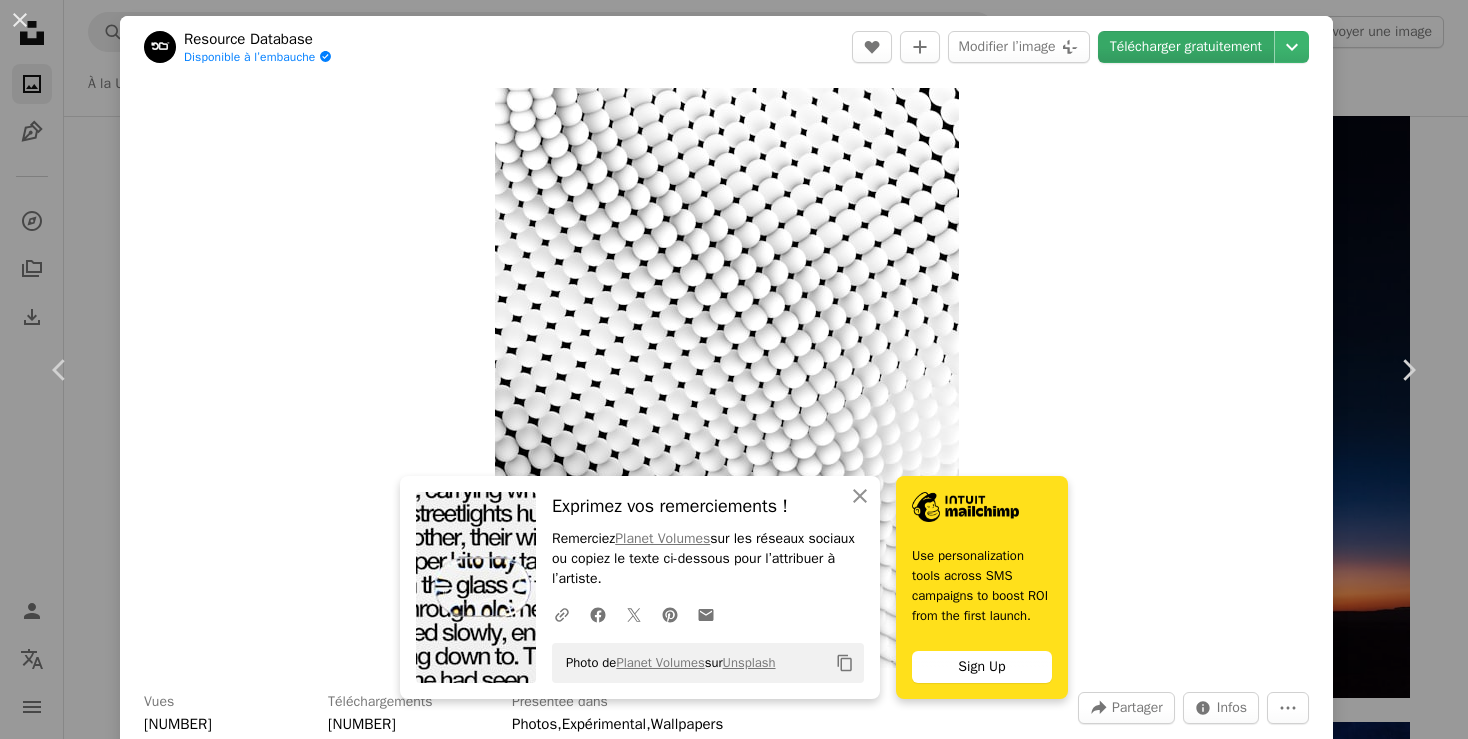 click on "Télécharger gratuitement" at bounding box center (1186, 47) 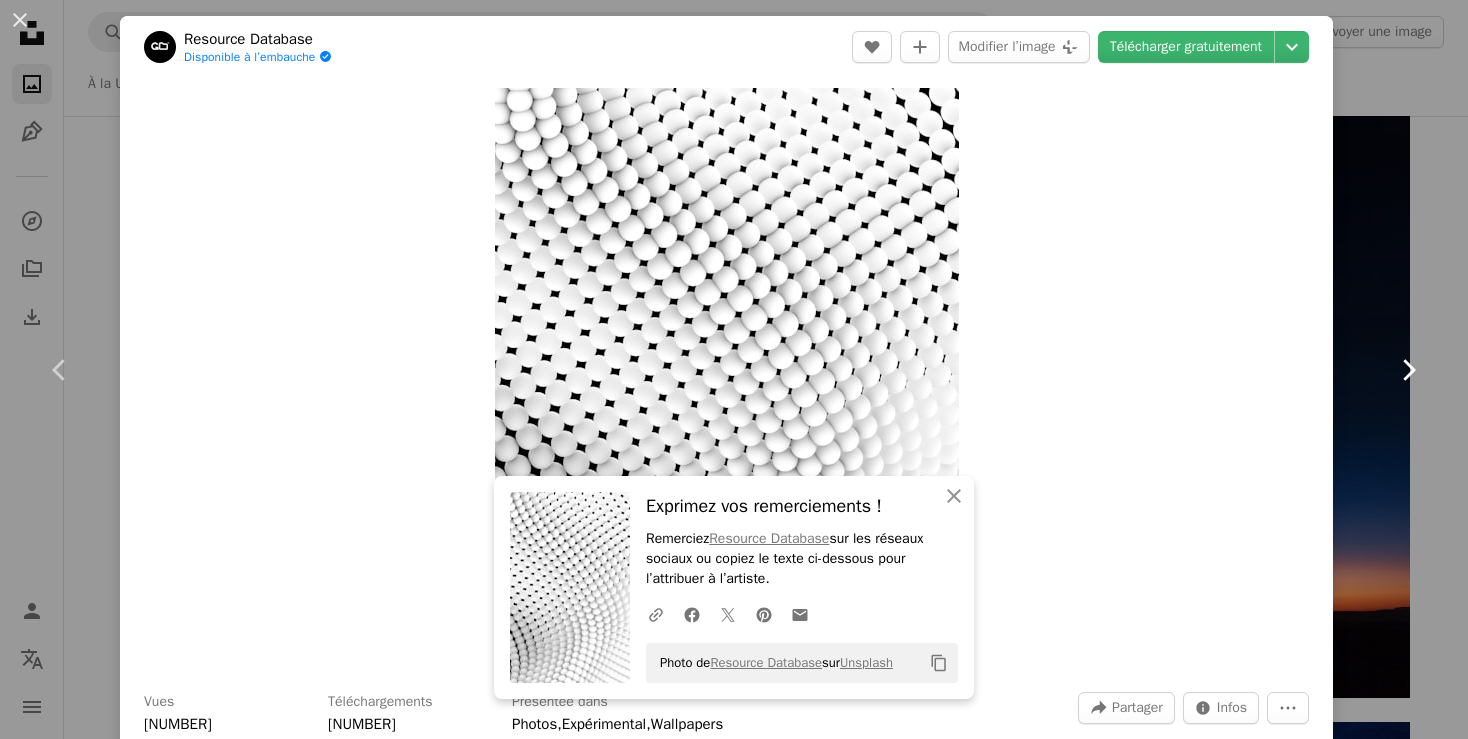 click on "Chevron right" 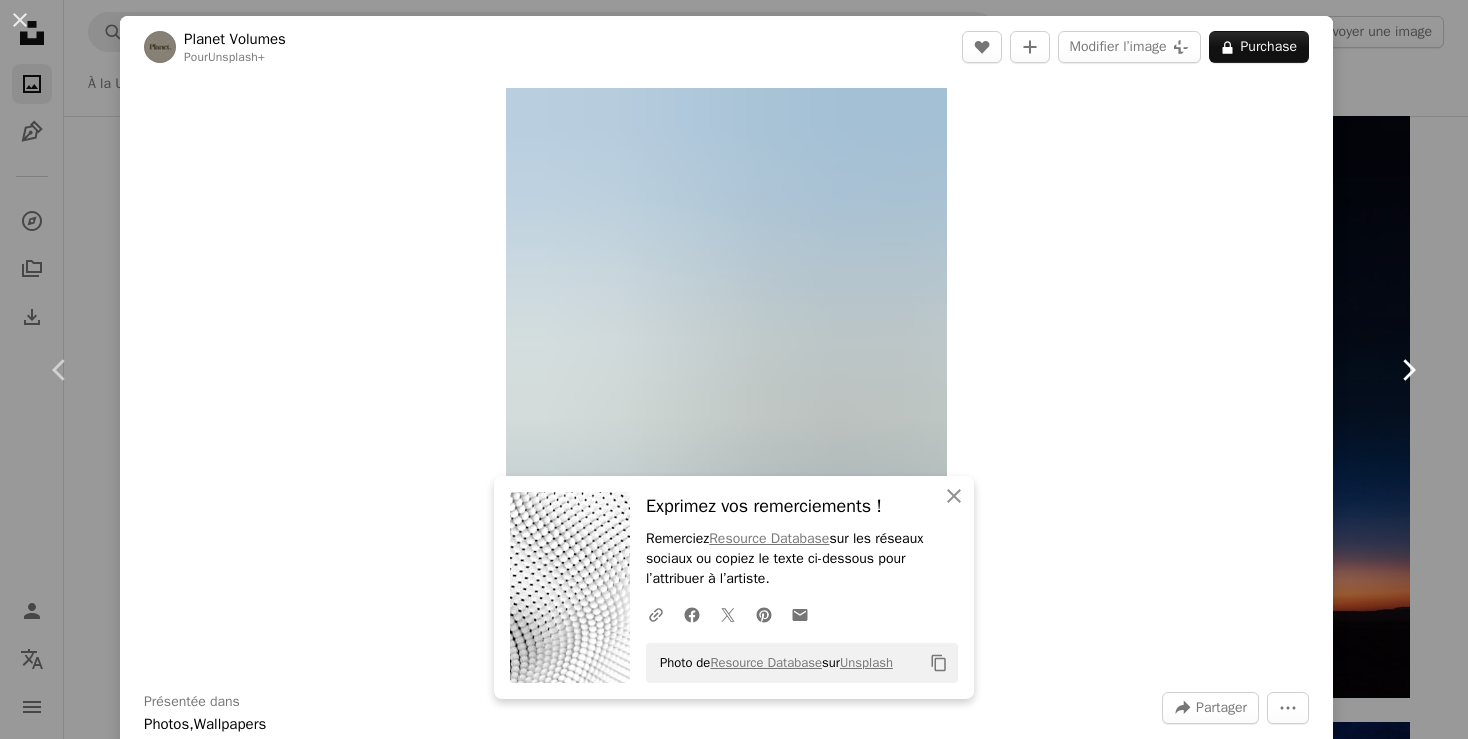click 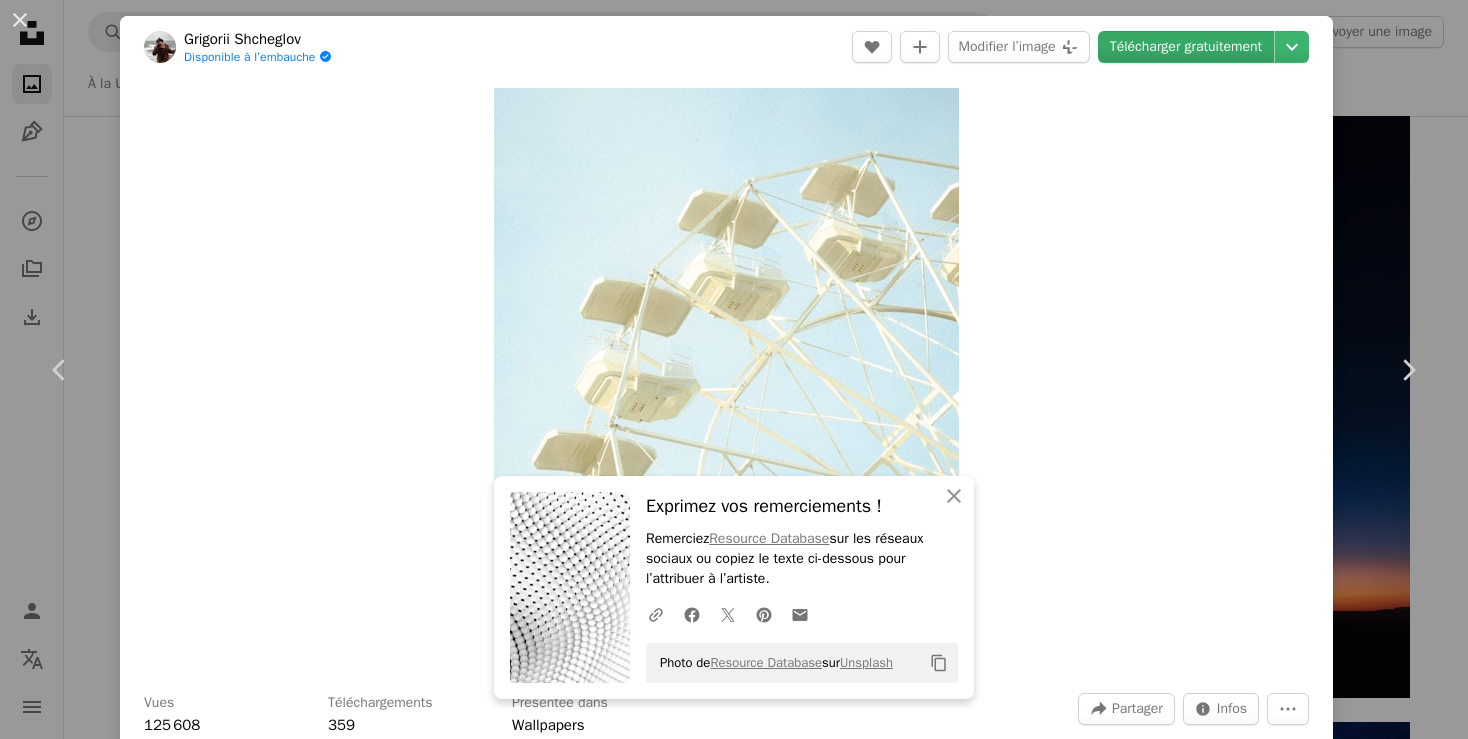 click on "Télécharger gratuitement" at bounding box center [1186, 47] 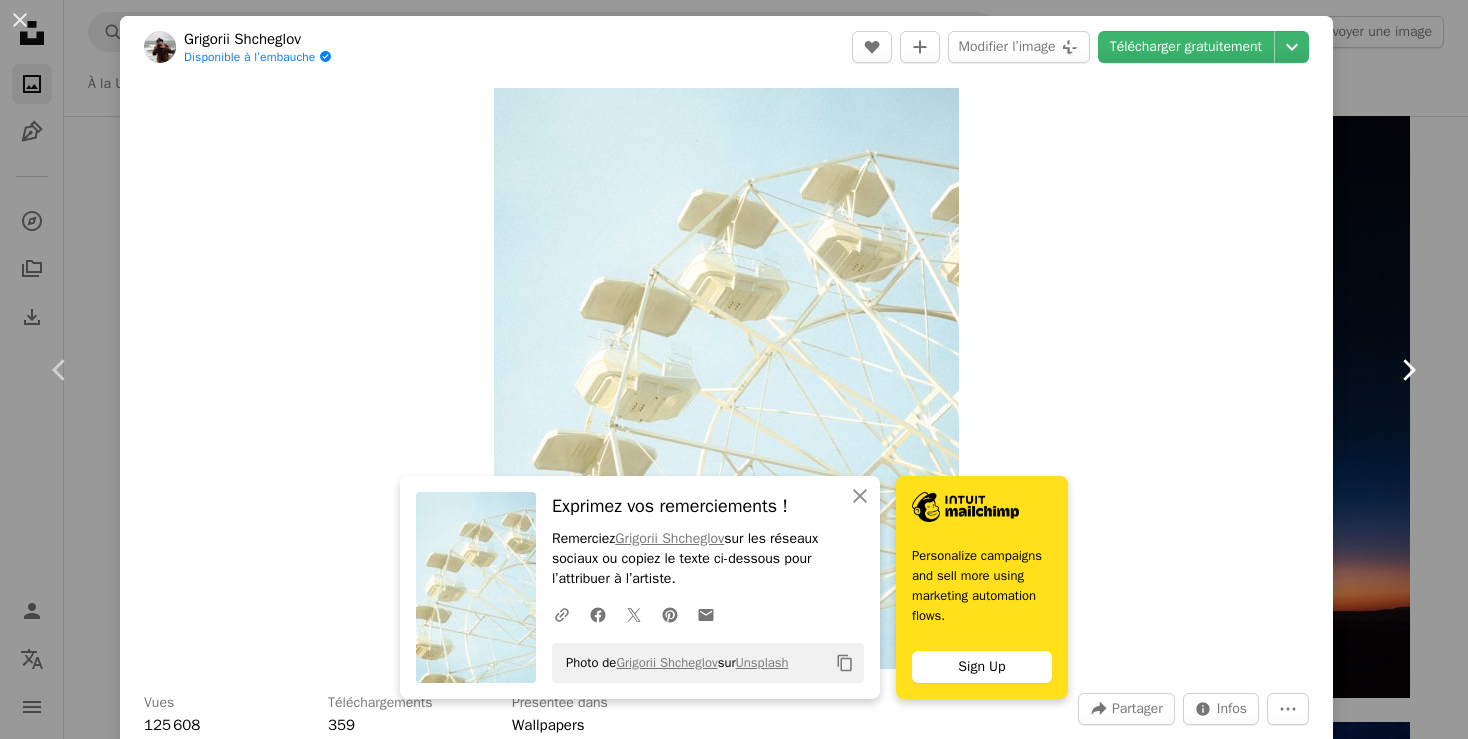 click on "Chevron right" 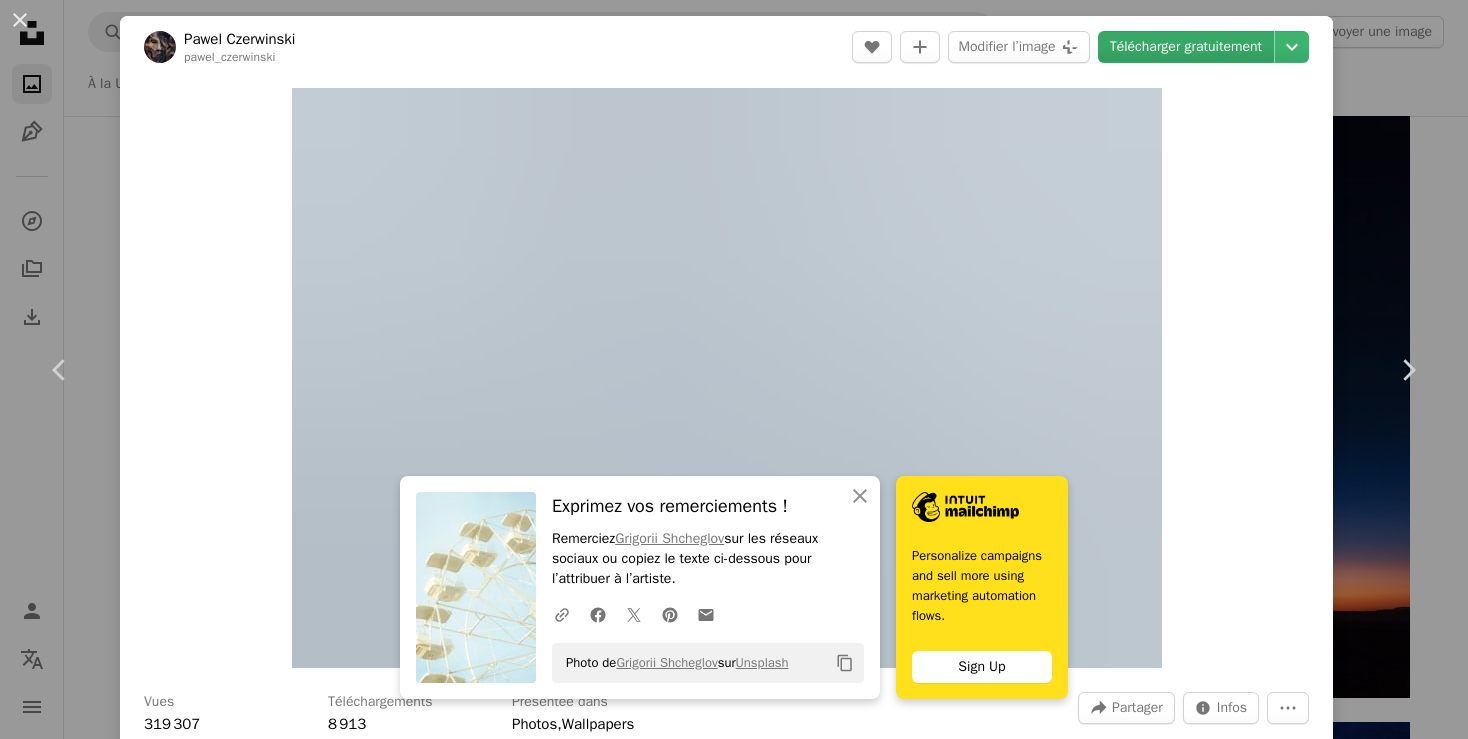 click on "Télécharger gratuitement" at bounding box center (1186, 47) 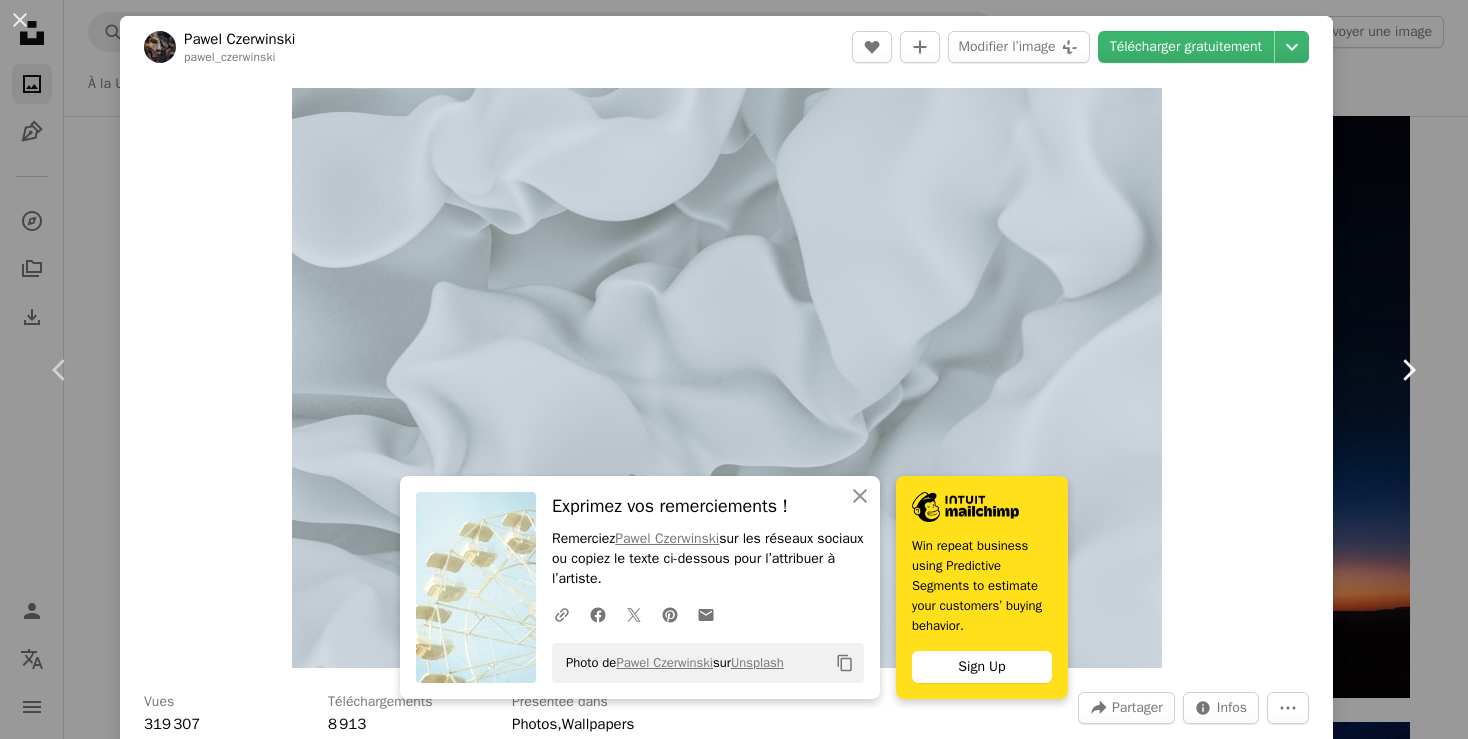 click on "Chevron right" 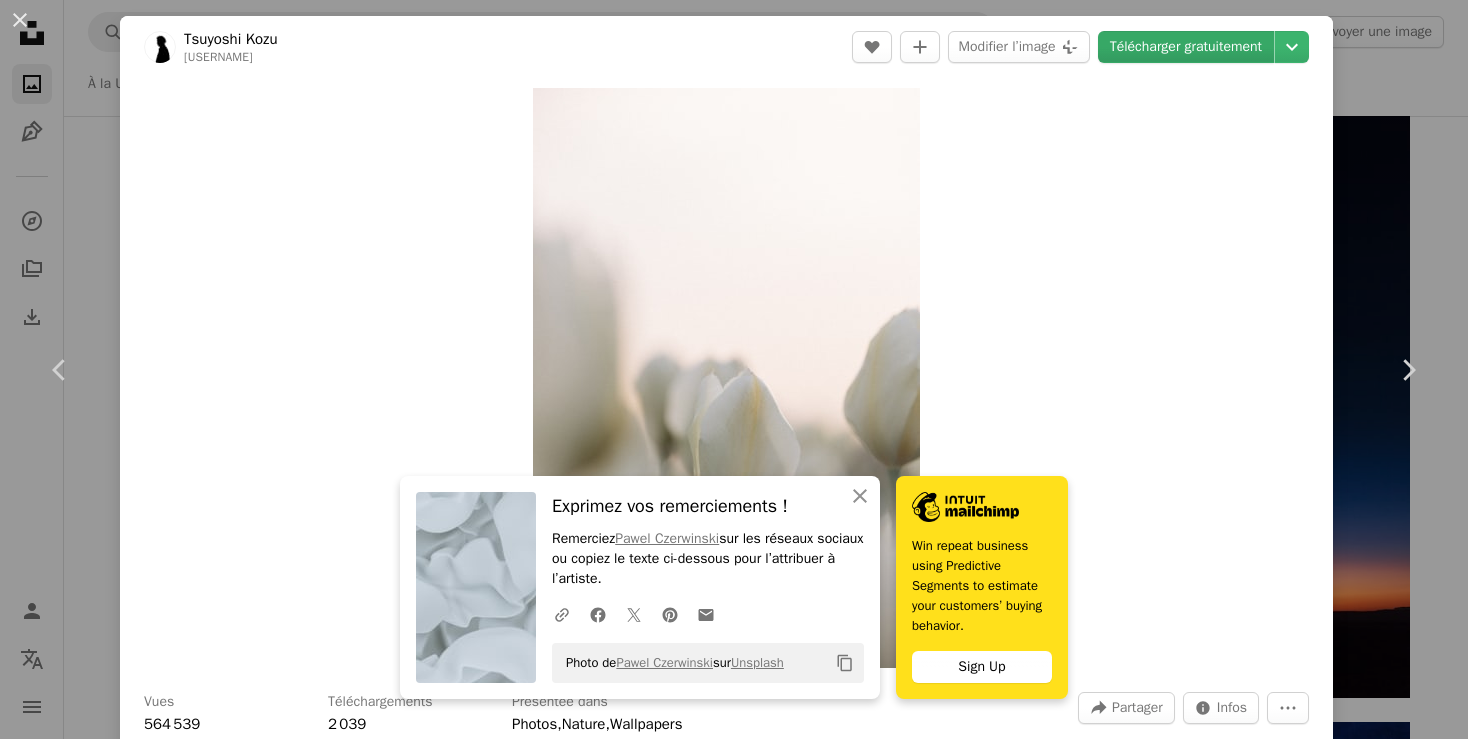 click on "Télécharger gratuitement" at bounding box center (1186, 47) 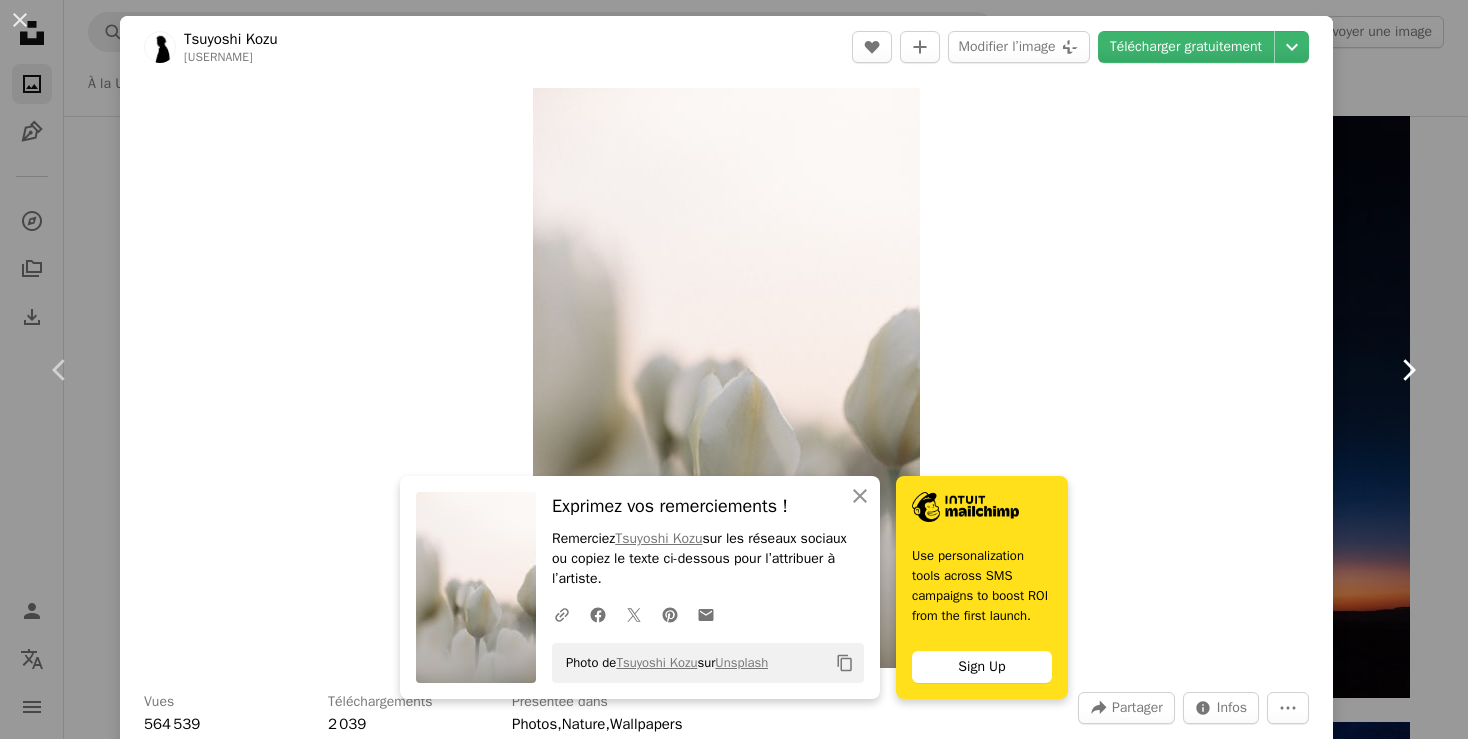 click on "Chevron right" 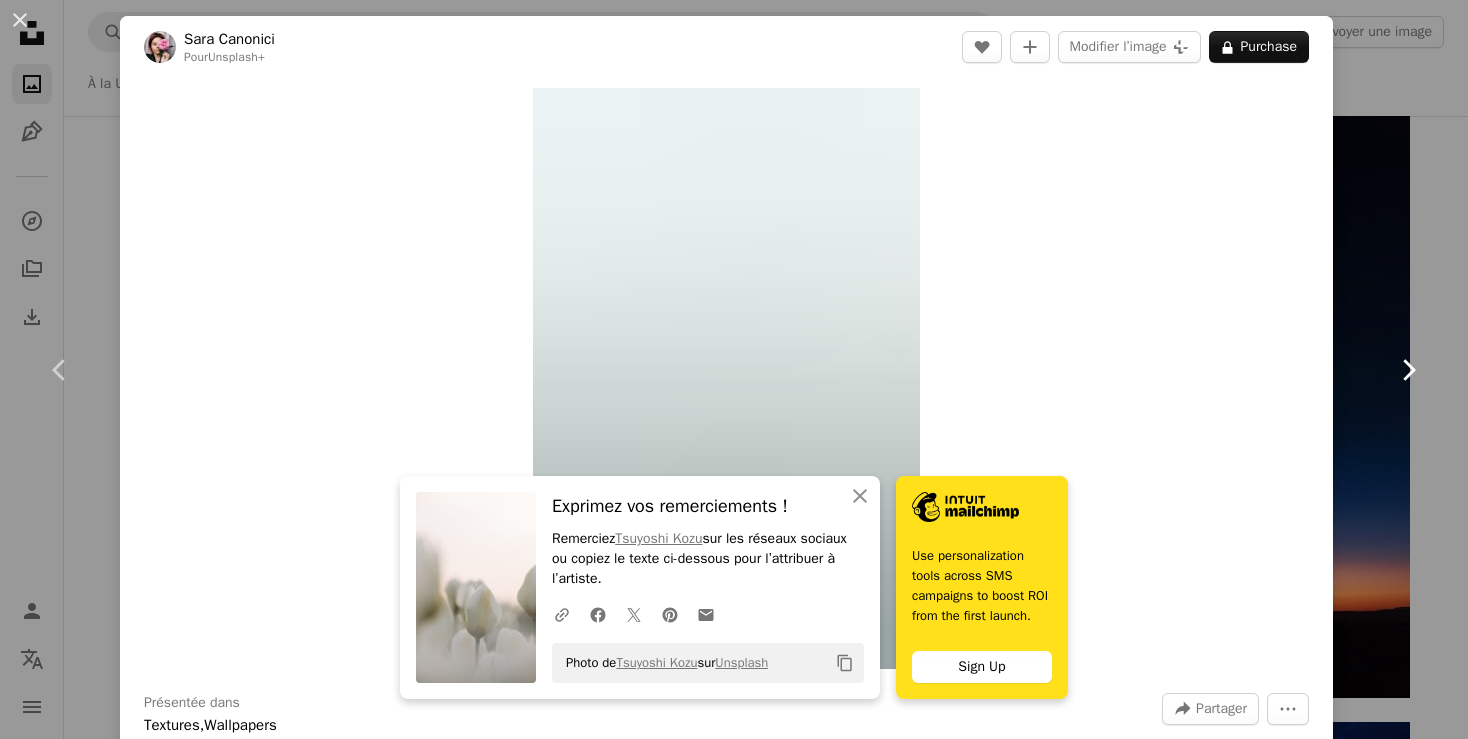 click on "Chevron right" 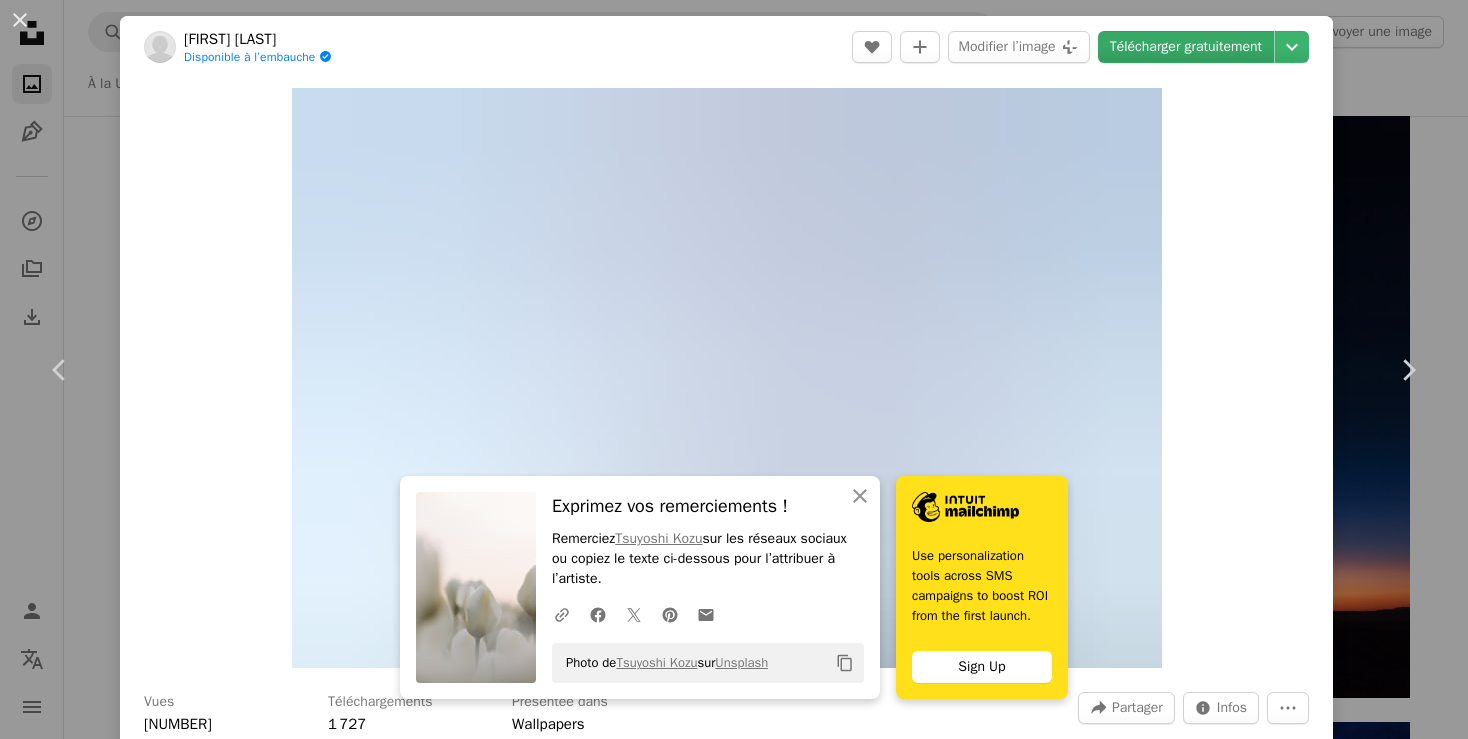 click on "Télécharger gratuitement" at bounding box center [1186, 47] 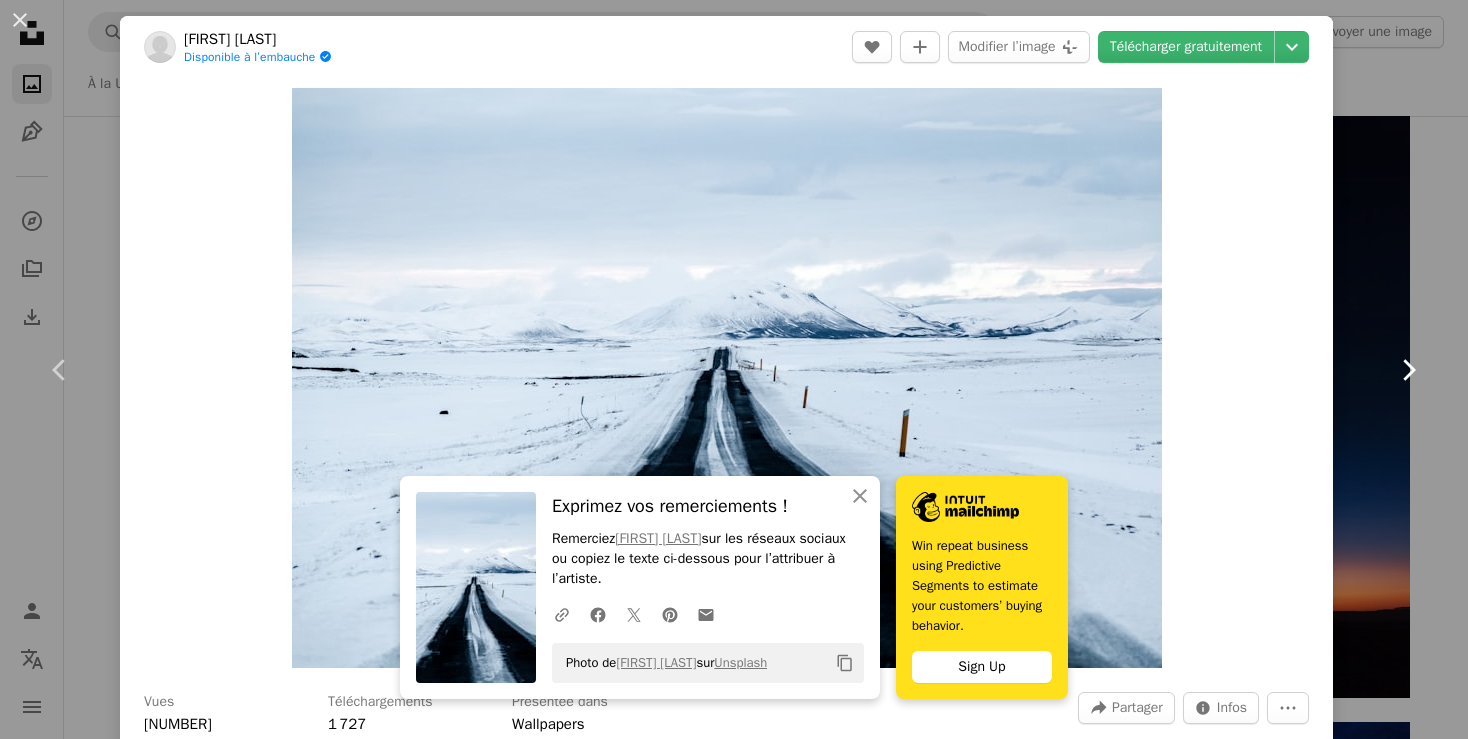 click on "Chevron right" 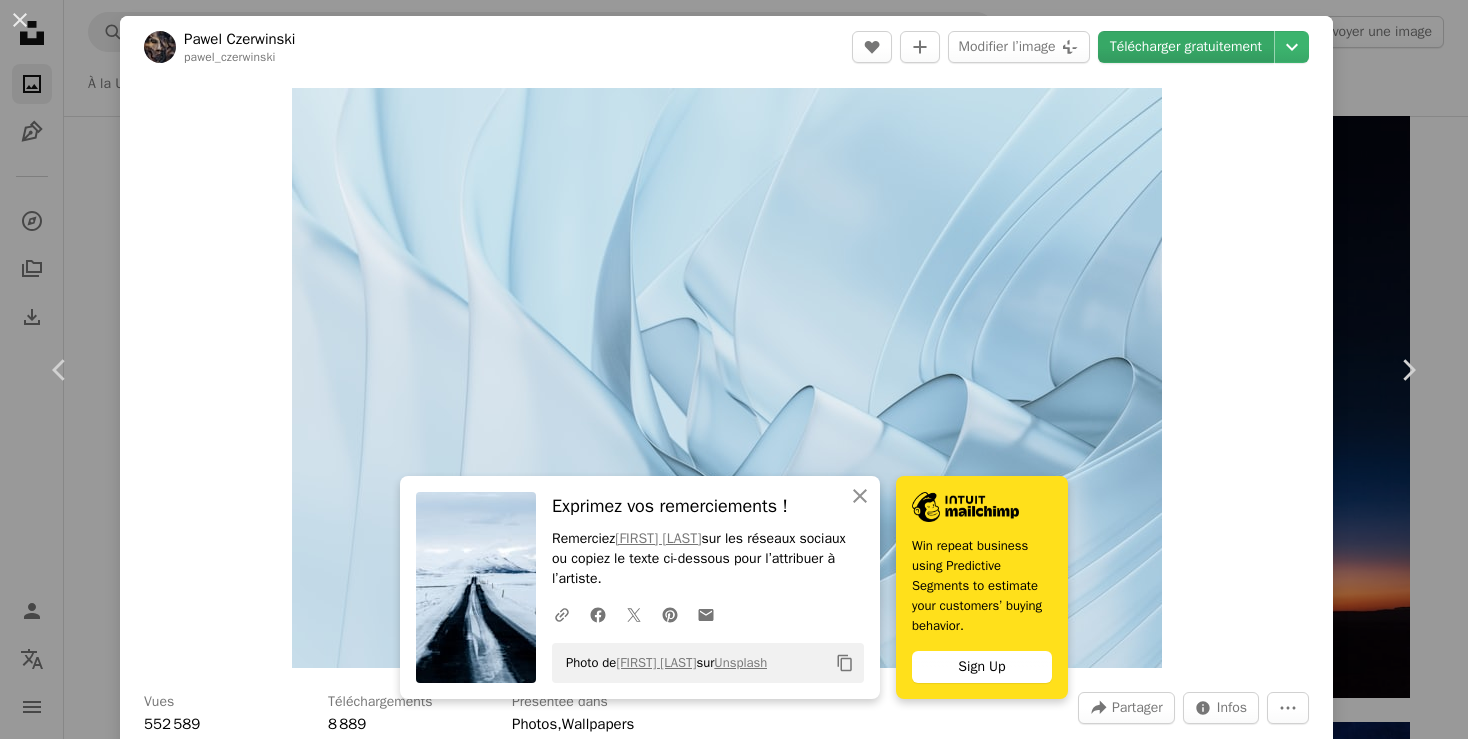 click on "Télécharger gratuitement" at bounding box center [1186, 47] 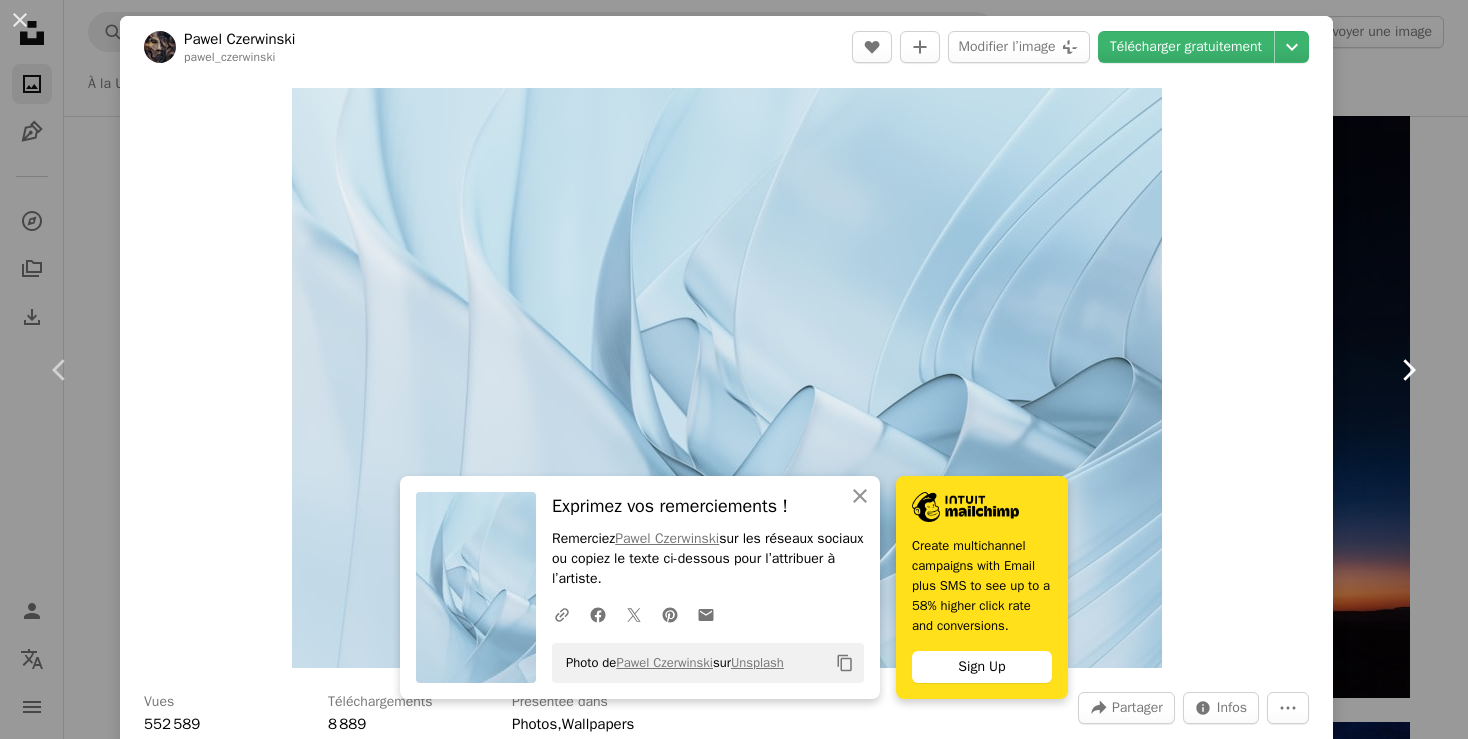 click on "Chevron right" 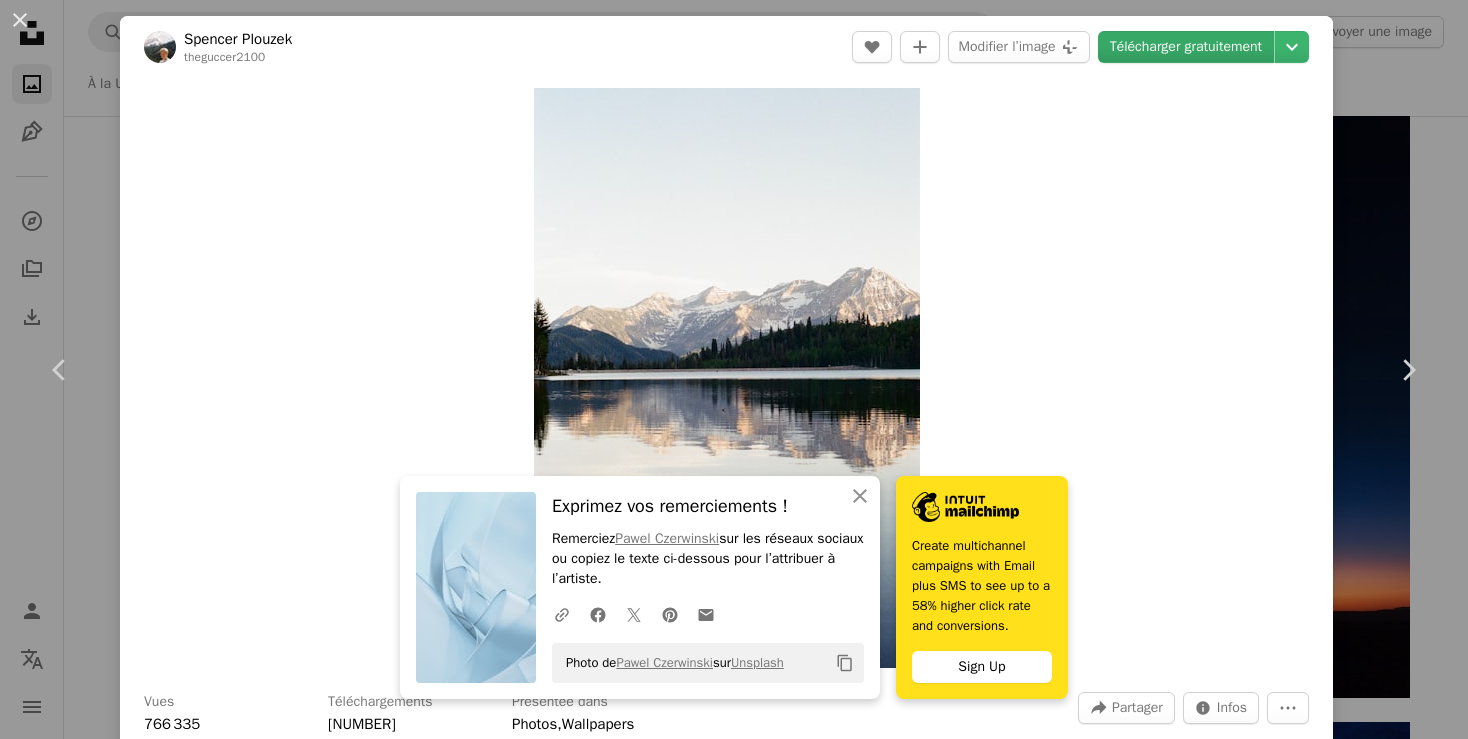 click on "Télécharger gratuitement" at bounding box center [1186, 47] 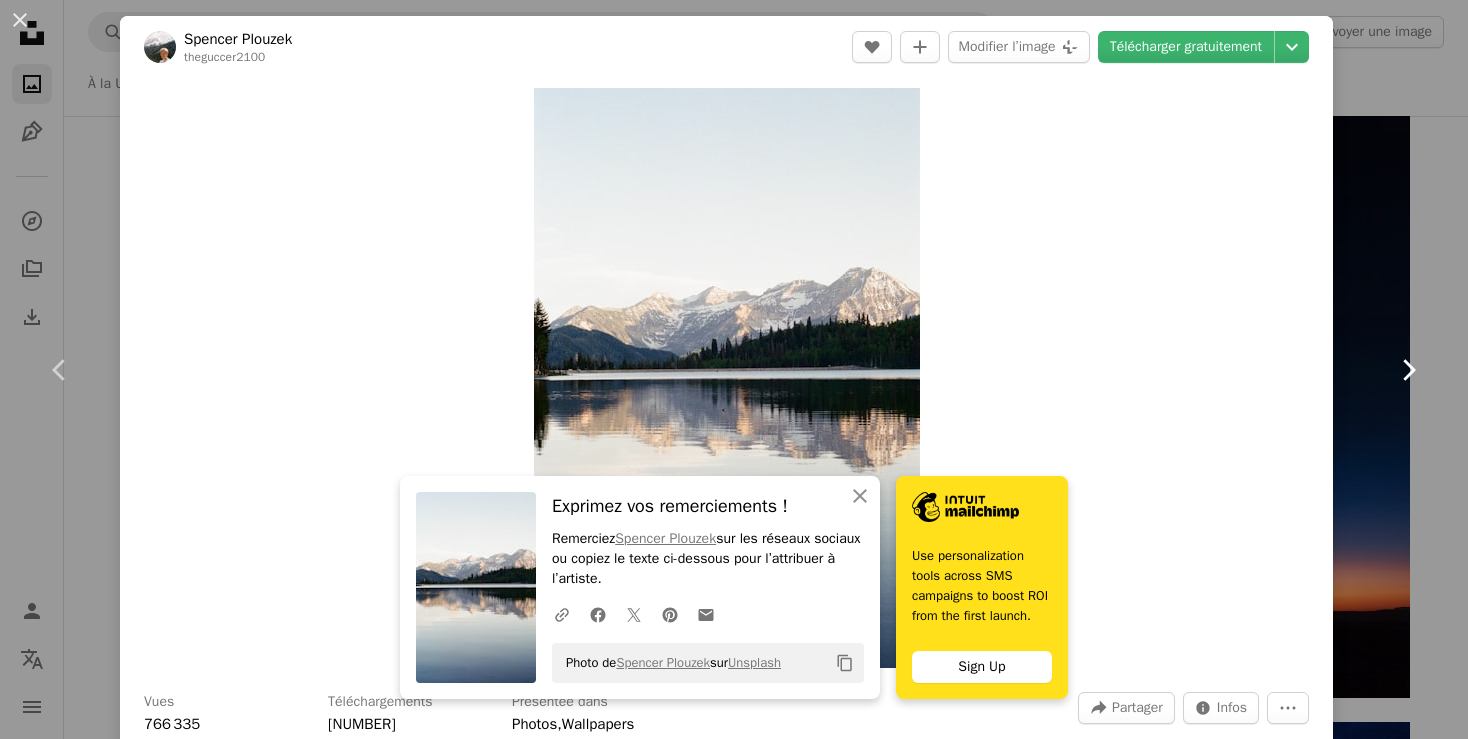 click 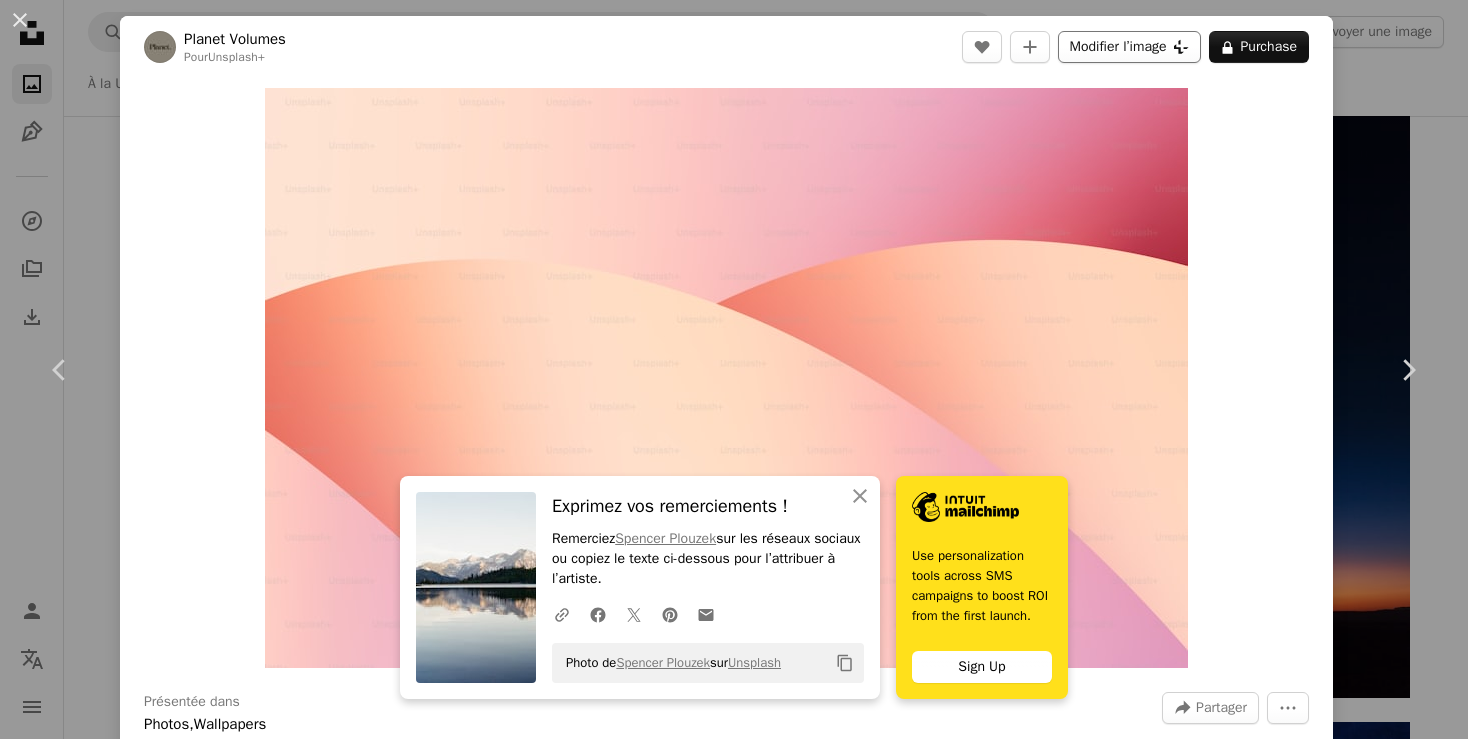 click on "Modifier l’image   Plus sign for Unsplash+" at bounding box center (1129, 47) 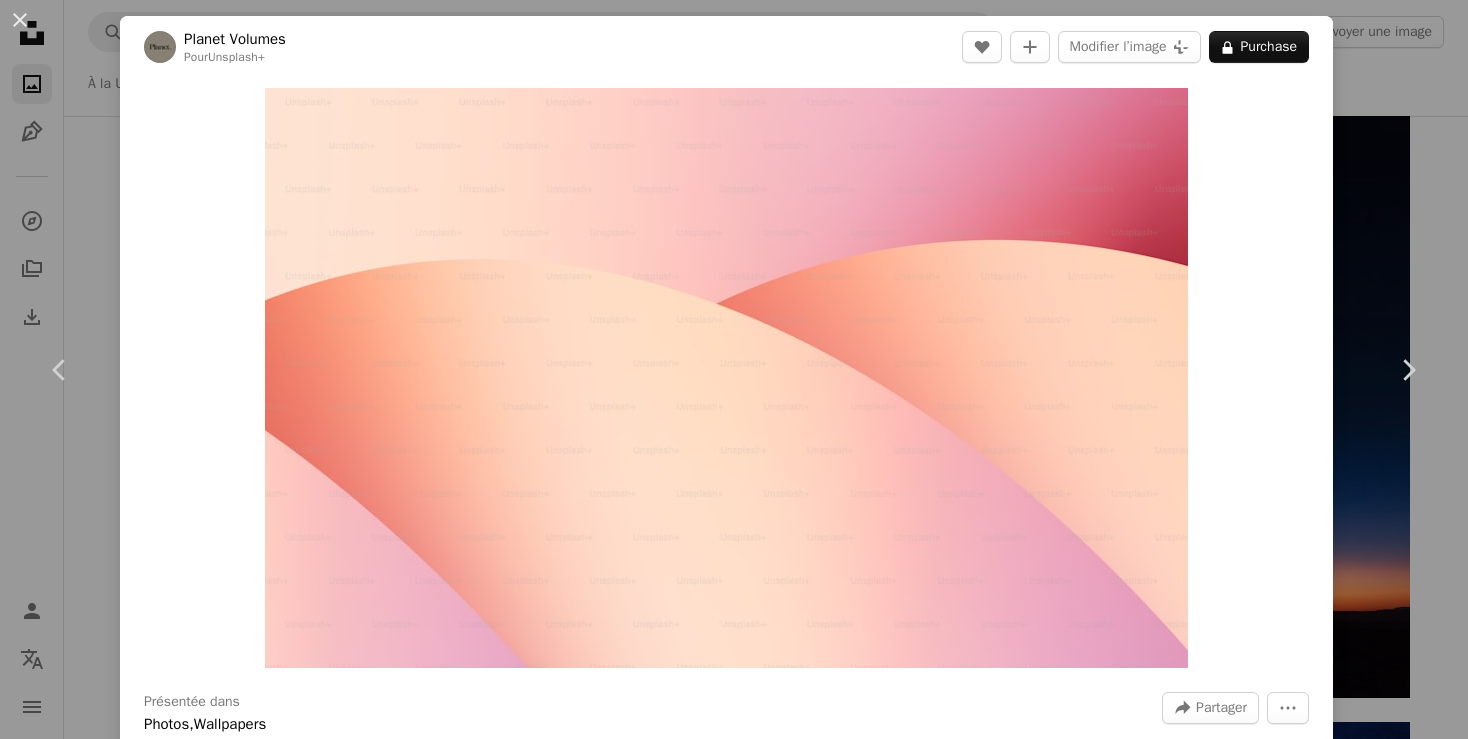 click on "An X shape Create multichannel campaigns with Email plus SMS to see up to a 58% higher click rate and conversions. Sign Up An X shape Fermer Exprimez vos remerciements ! Remerciez  Spencer Plouzek  sur les réseaux sociaux ou copiez le texte ci-dessous pour l’attribuer à l’artiste. A URL sharing icon (chains) Facebook icon X (formerly Twitter) icon Pinterest icon An envelope Photo de  Spencer Plouzek  sur  Unsplash
Copy content Premium, images prêtes à l’emploi. Profitez d’un accès illimité. A plus sign Contenu ajouté chaque mois réservé aux membres A plus sign Téléchargements libres de droits illimités A plus sign Illustrations  Nouveau A plus sign Protections juridiques renforcées annuel 65 %  de réduction mensuel 20 $   7 $ USD par mois * Abonnez-vous à  Unsplash+ * Facturé à l’avance en cas de paiement annuel  84 $ Plus les taxes applicables. Renouvellement automatique. Annuler à tout moment." at bounding box center (734, 11148) 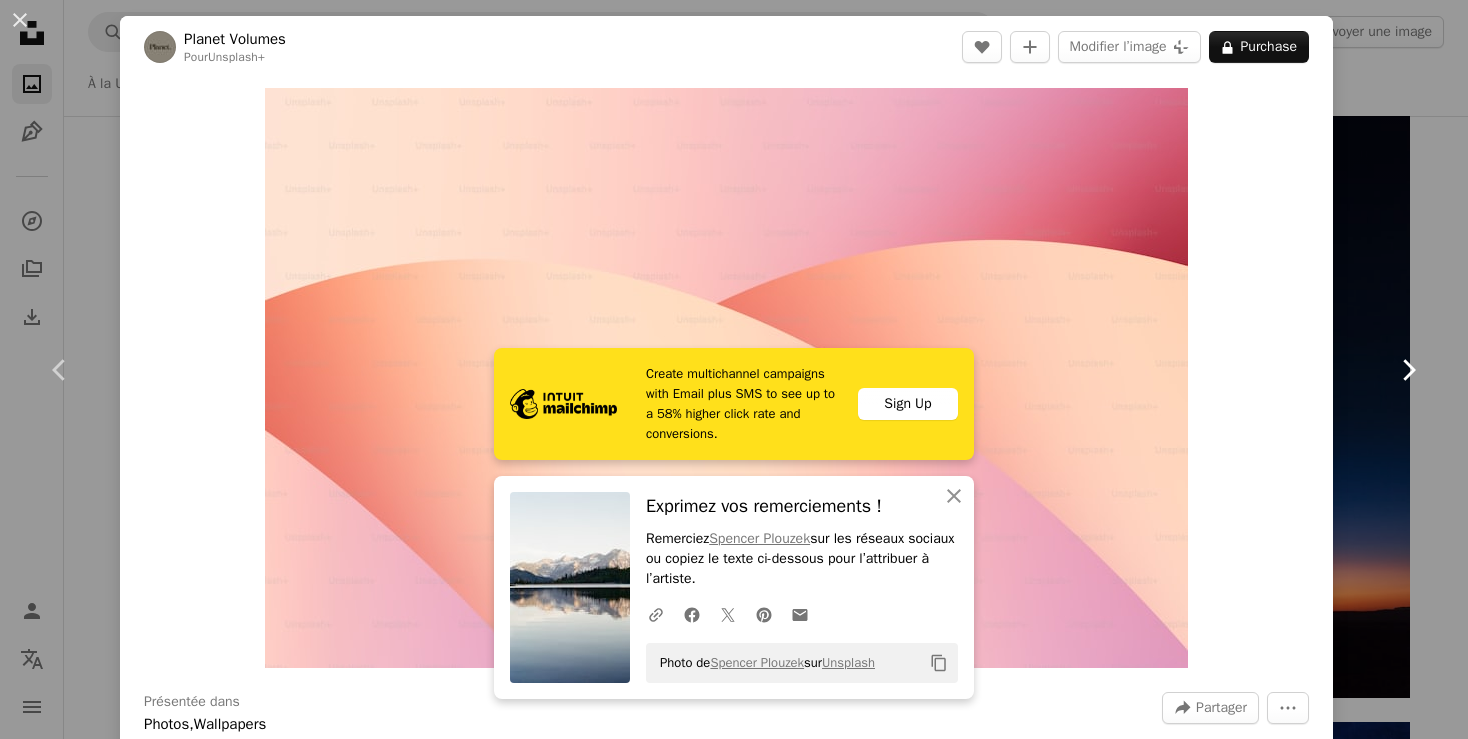click on "Chevron right" 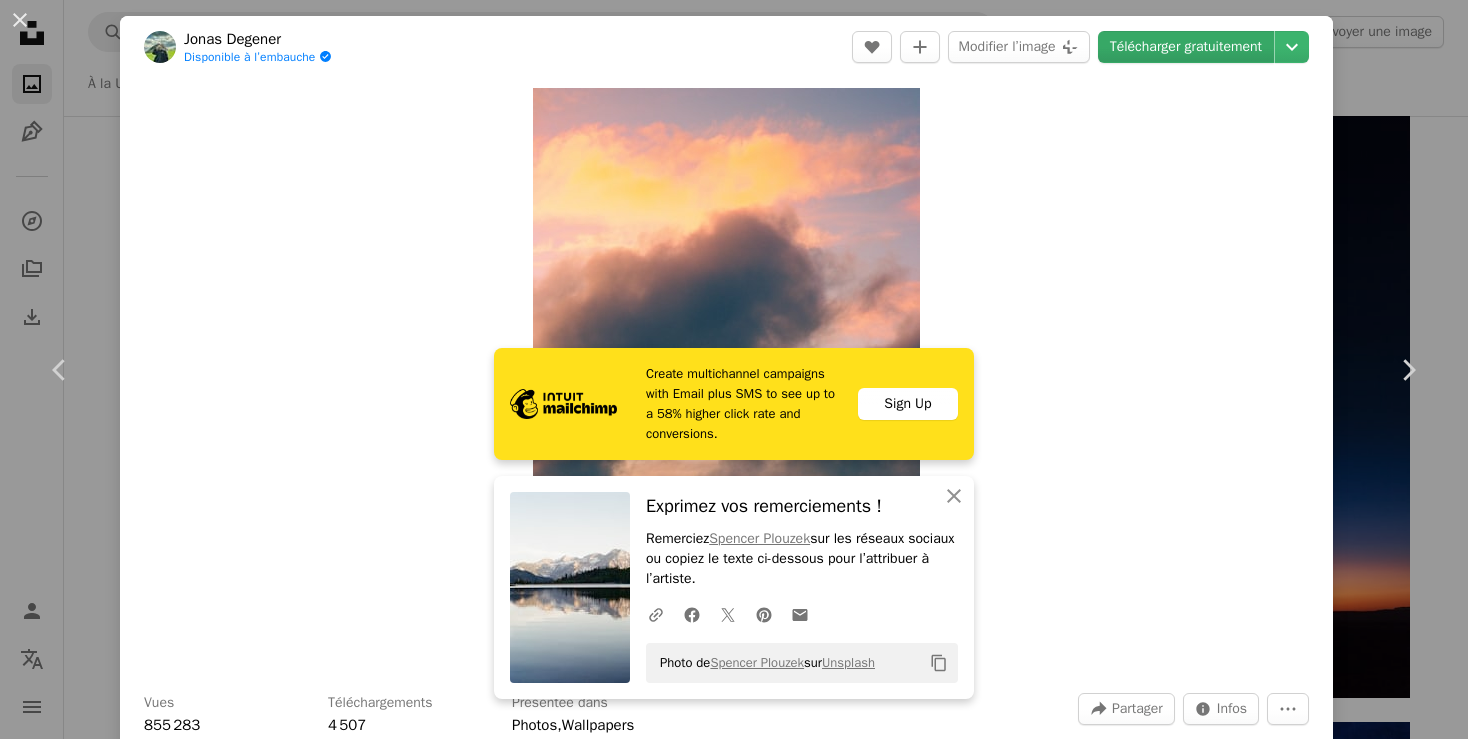 click on "Télécharger gratuitement" at bounding box center (1186, 47) 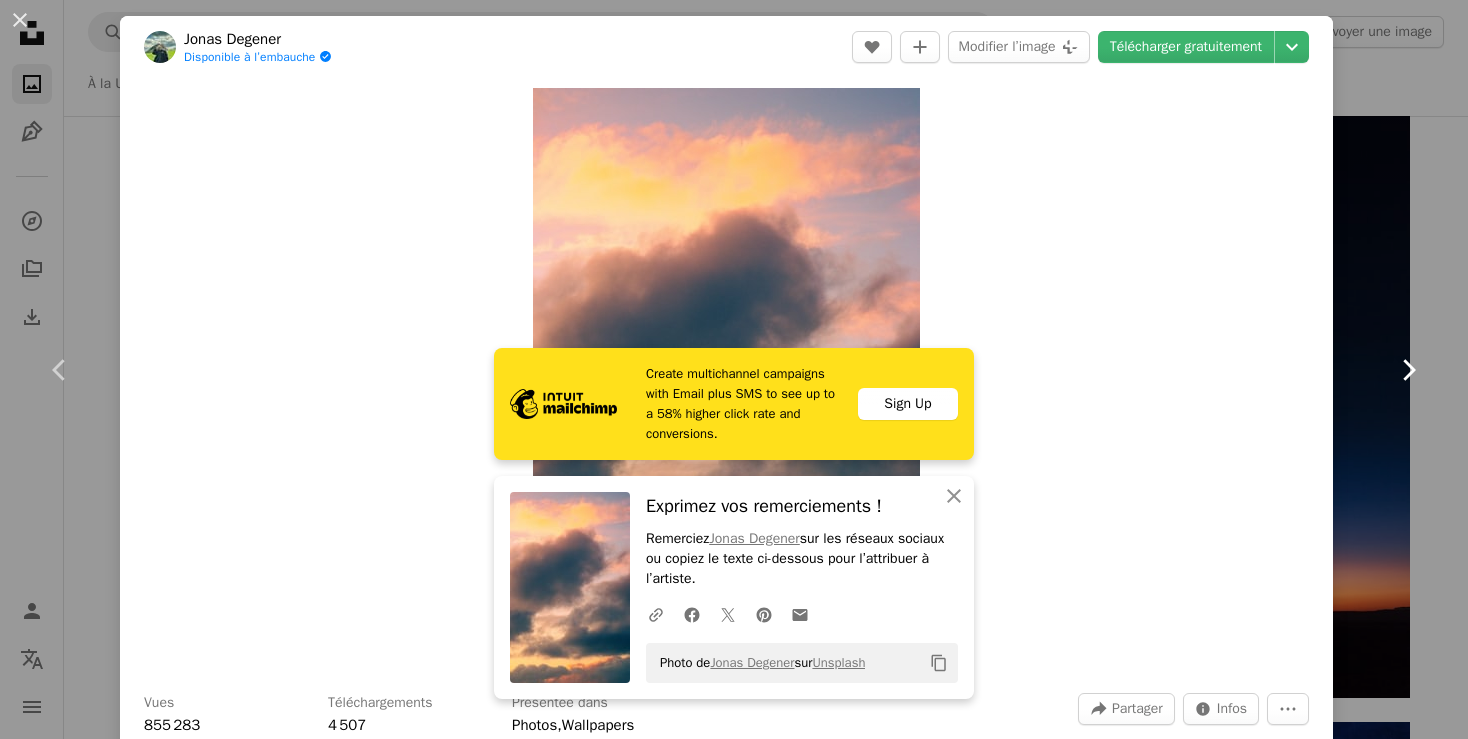 click on "Chevron right" 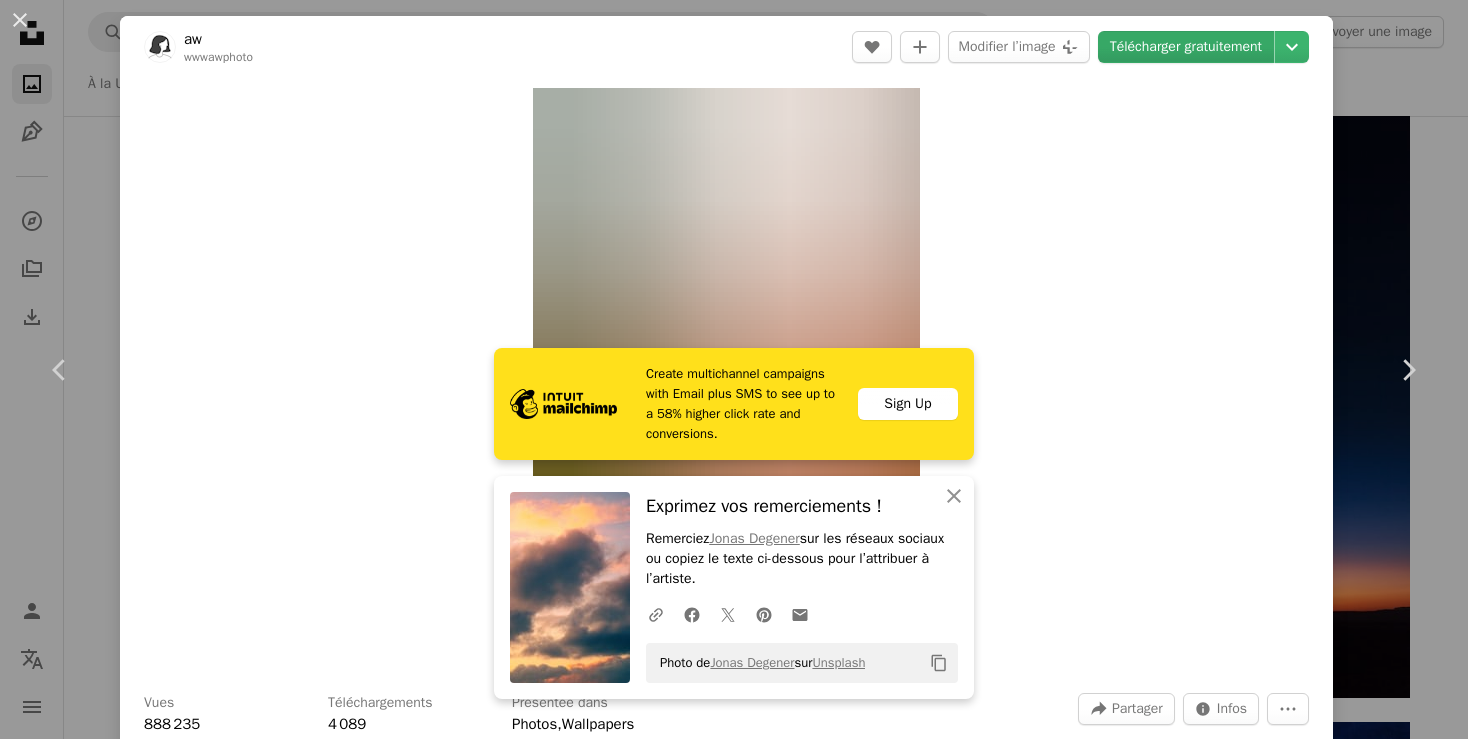 click on "Télécharger gratuitement" at bounding box center (1186, 47) 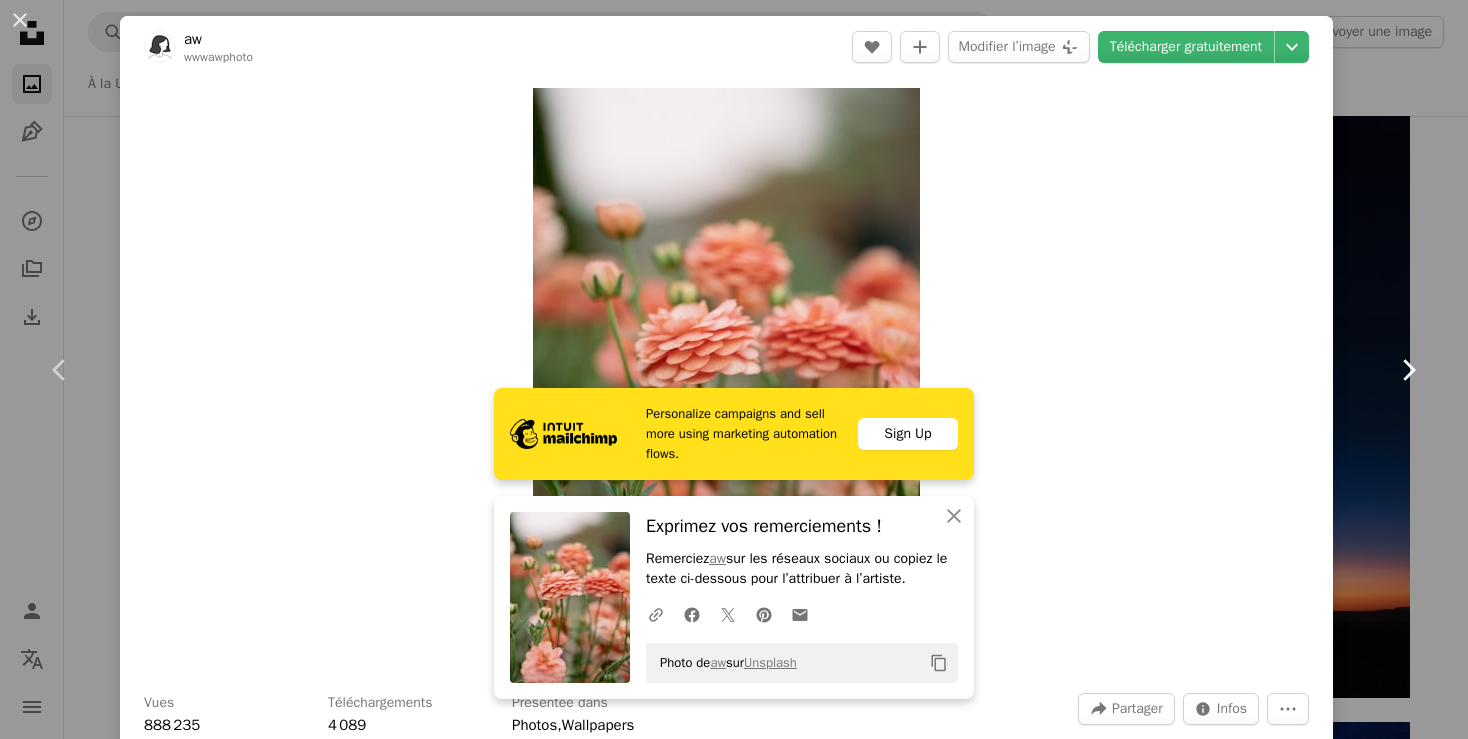 click on "Chevron right" 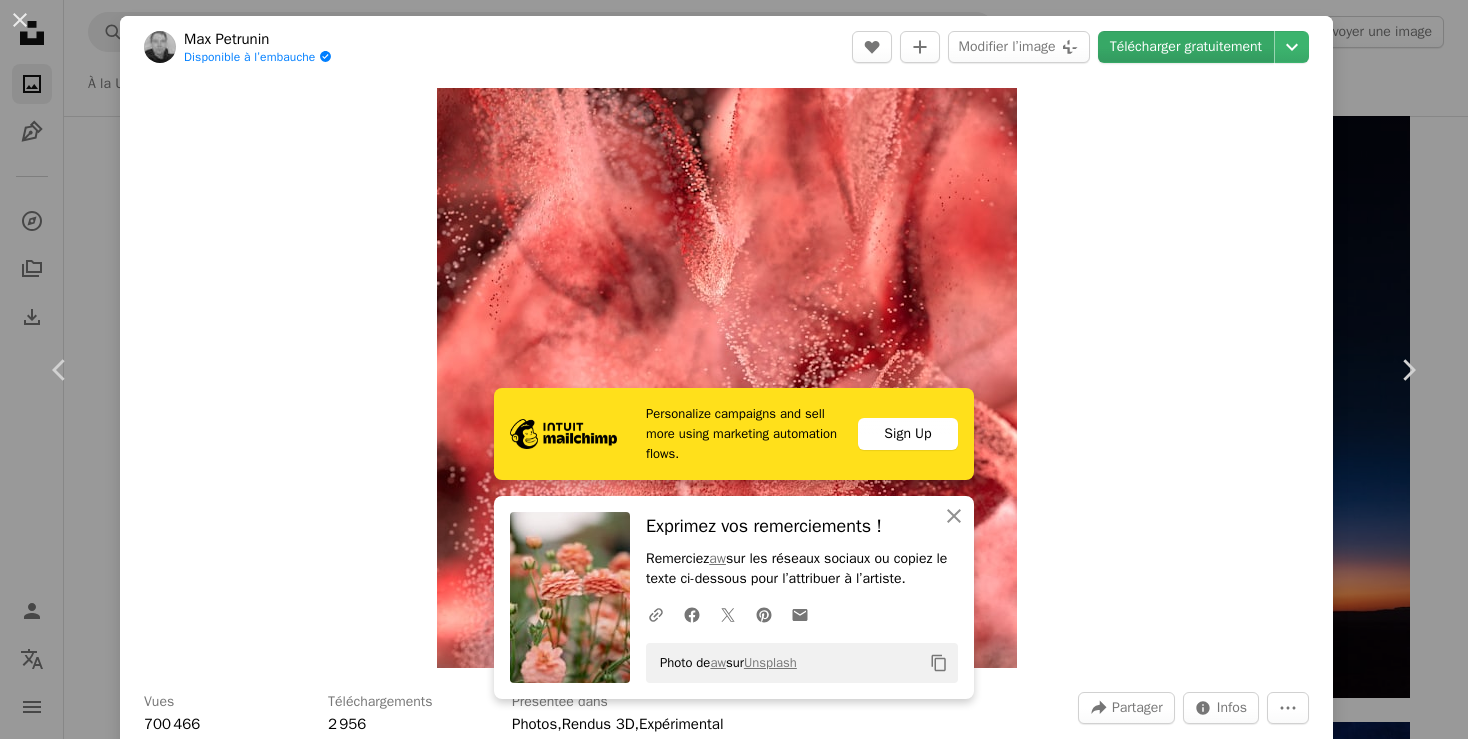 click on "Télécharger gratuitement" at bounding box center [1186, 47] 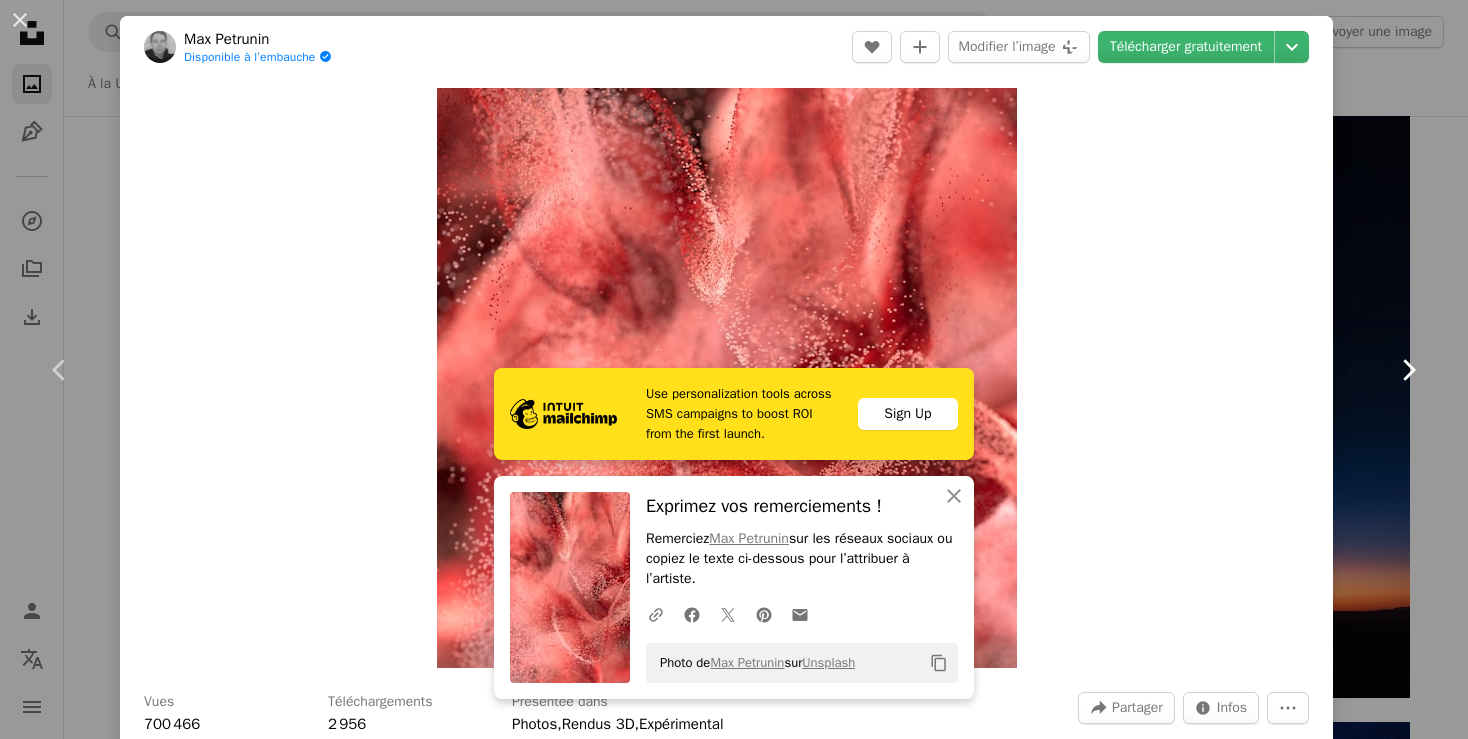 click on "Chevron right" 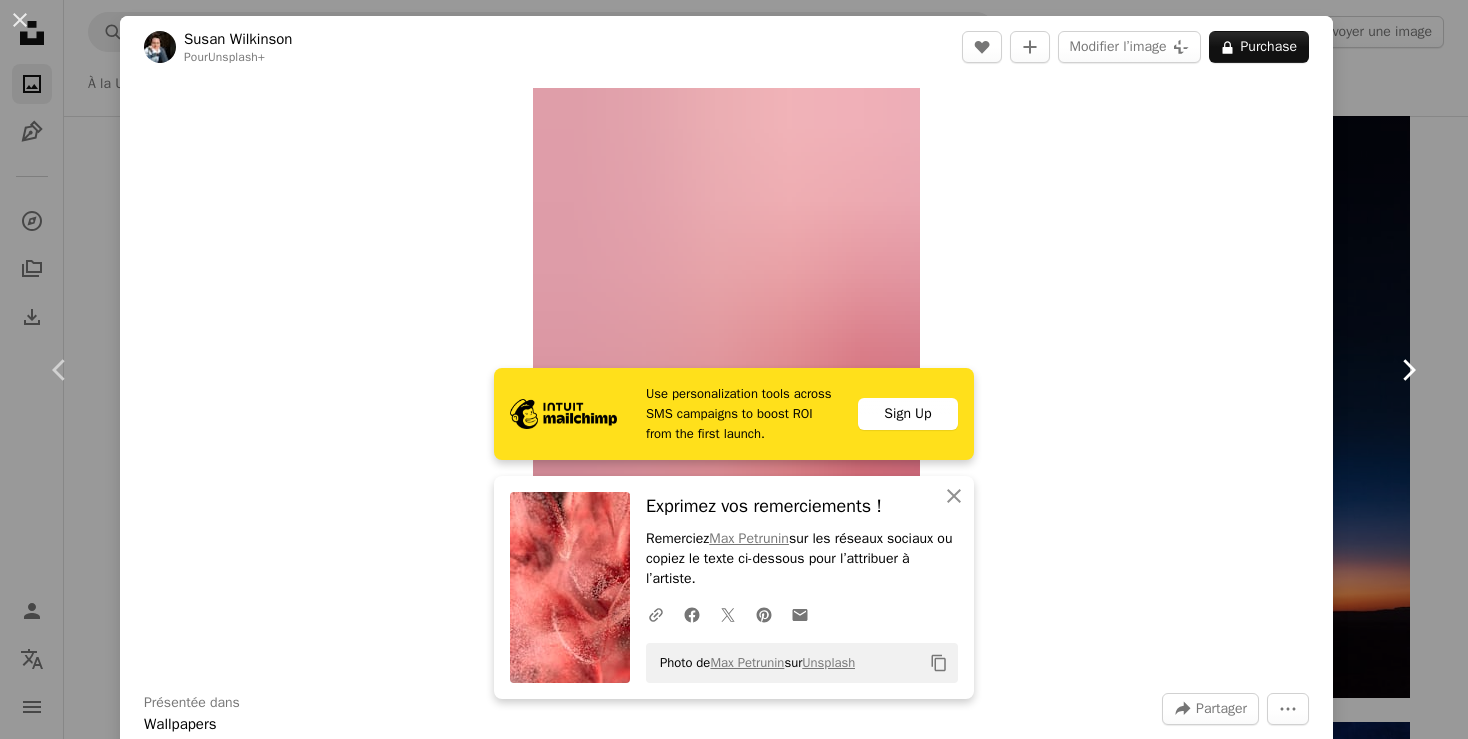 click on "Chevron right" 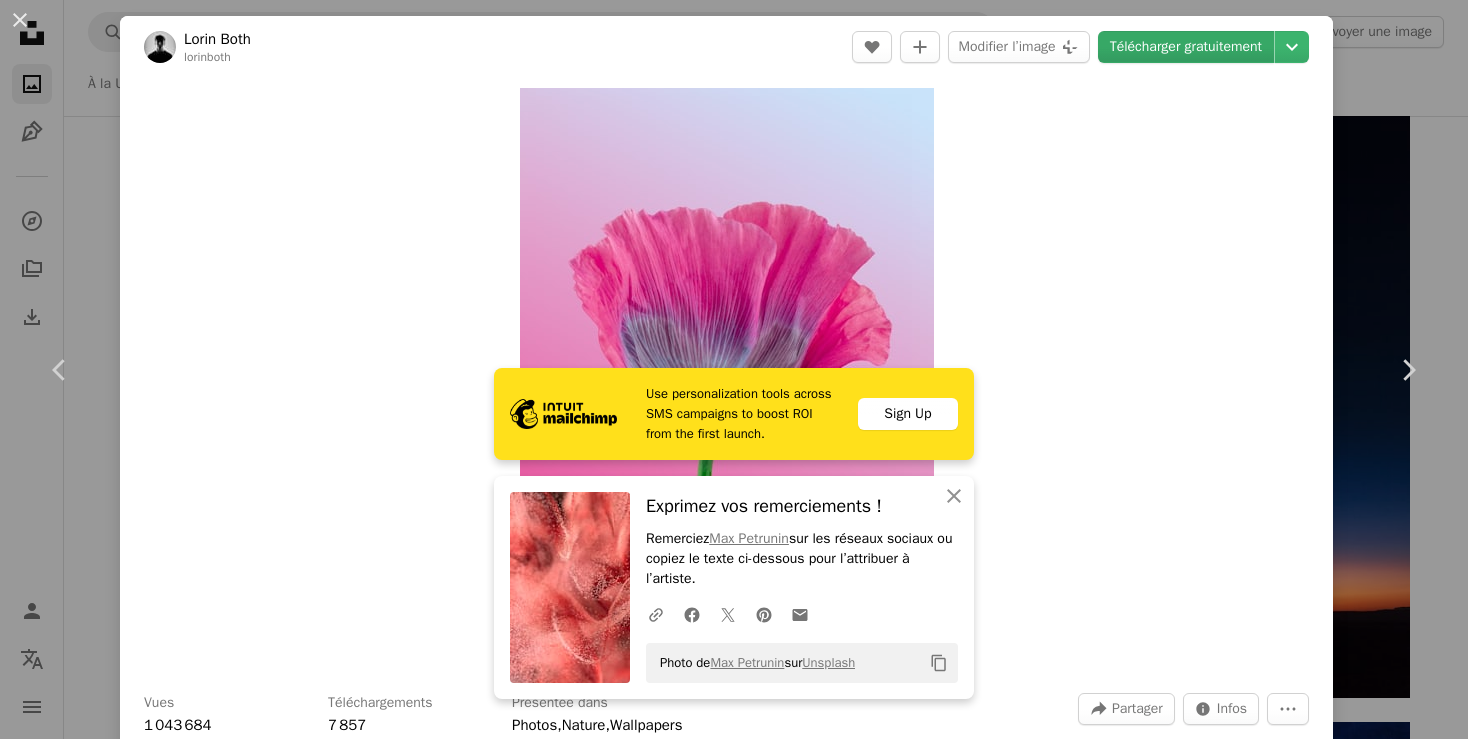 click on "Télécharger gratuitement" at bounding box center (1186, 47) 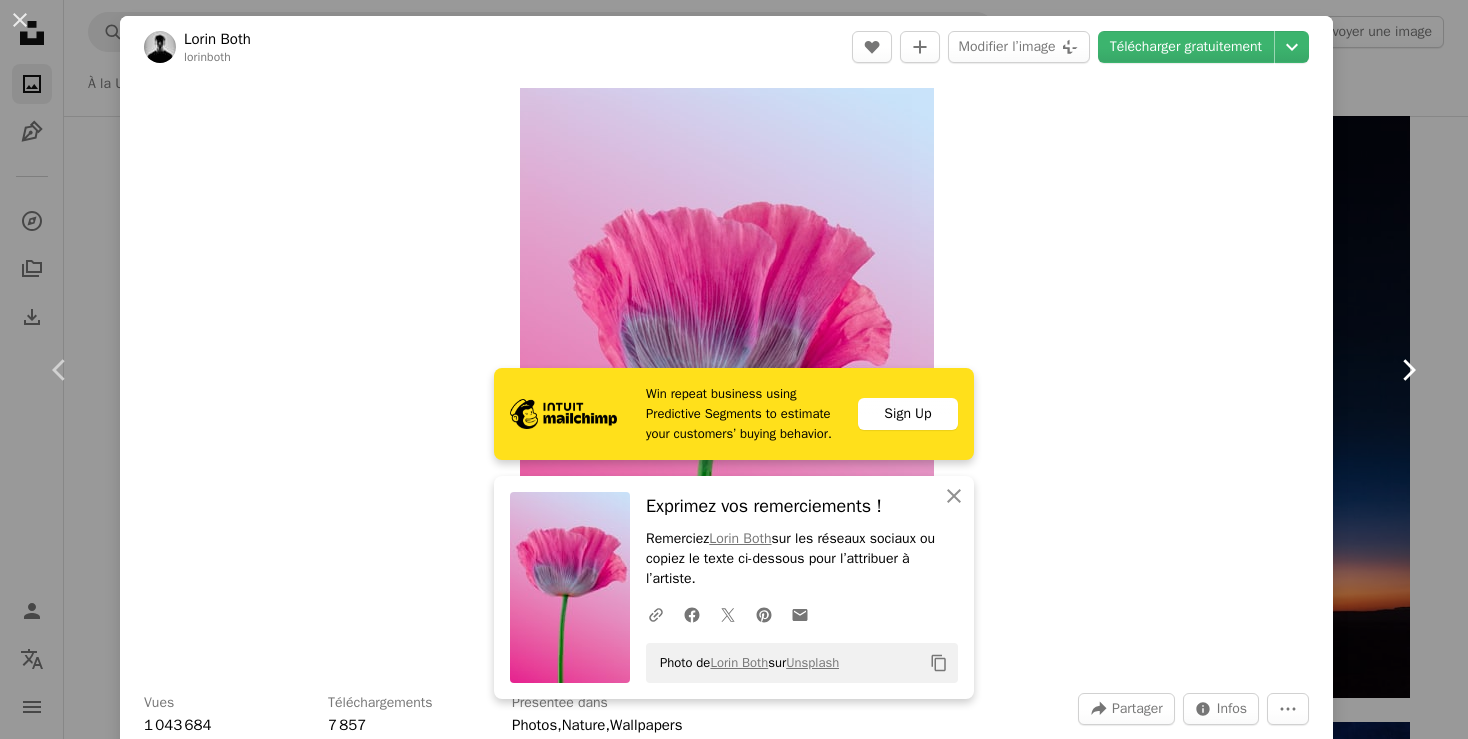 click on "Chevron right" 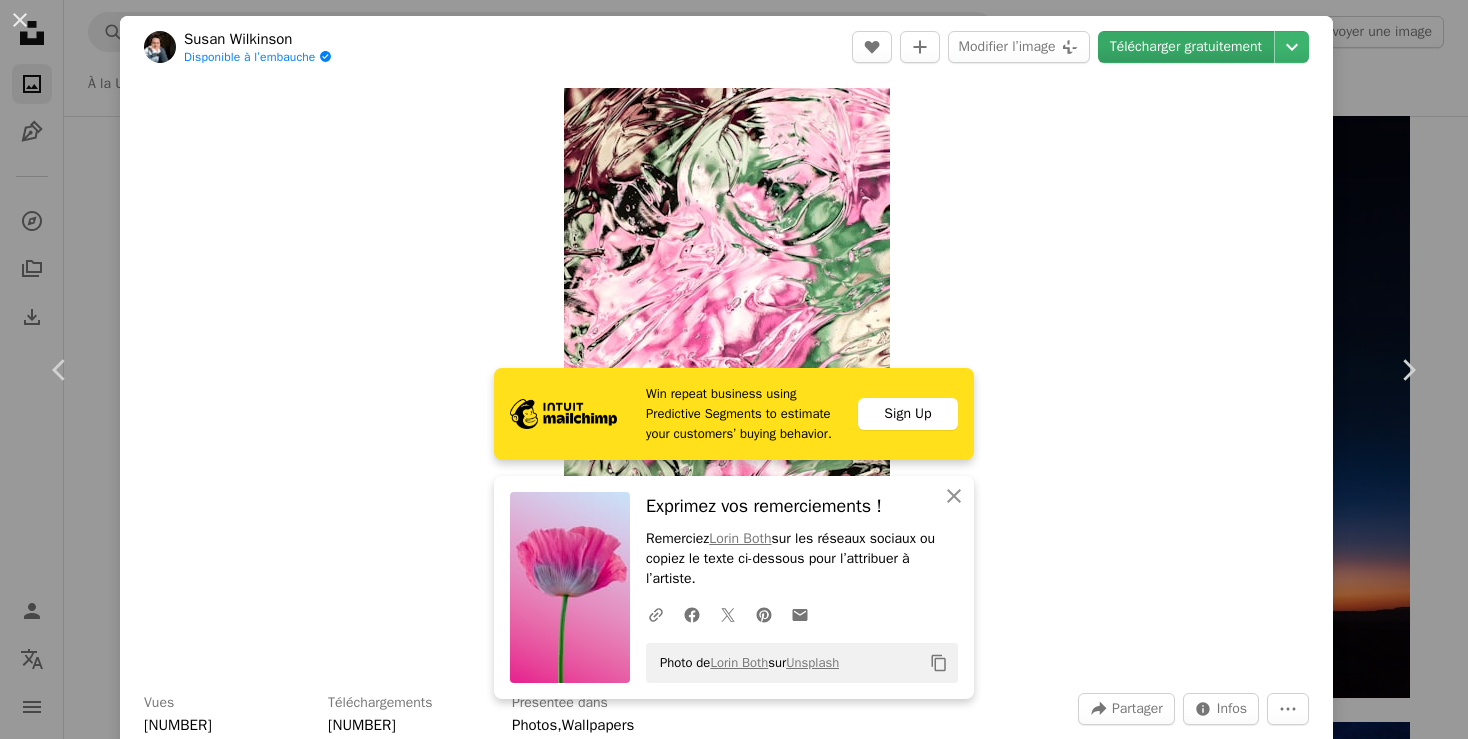 click on "Télécharger gratuitement" at bounding box center [1186, 47] 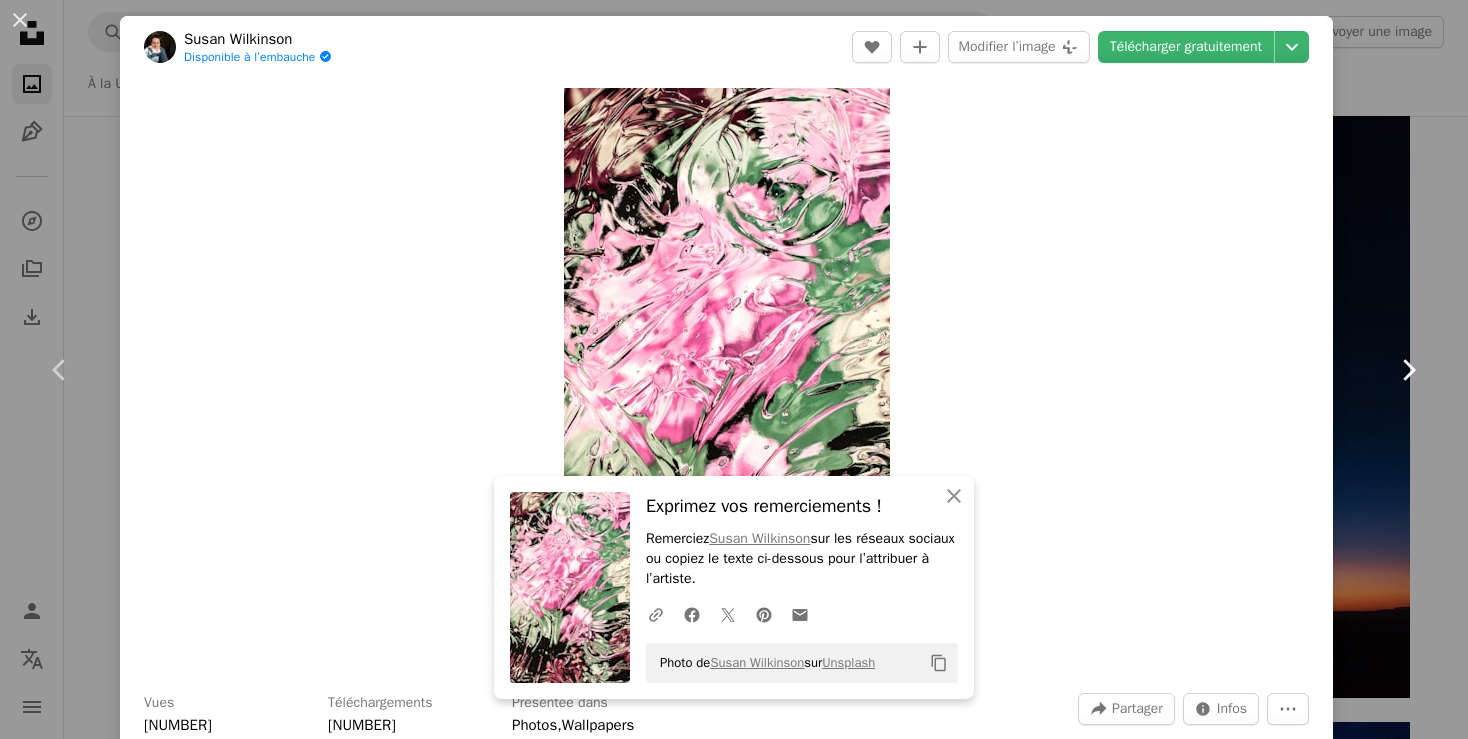 click on "Chevron right" 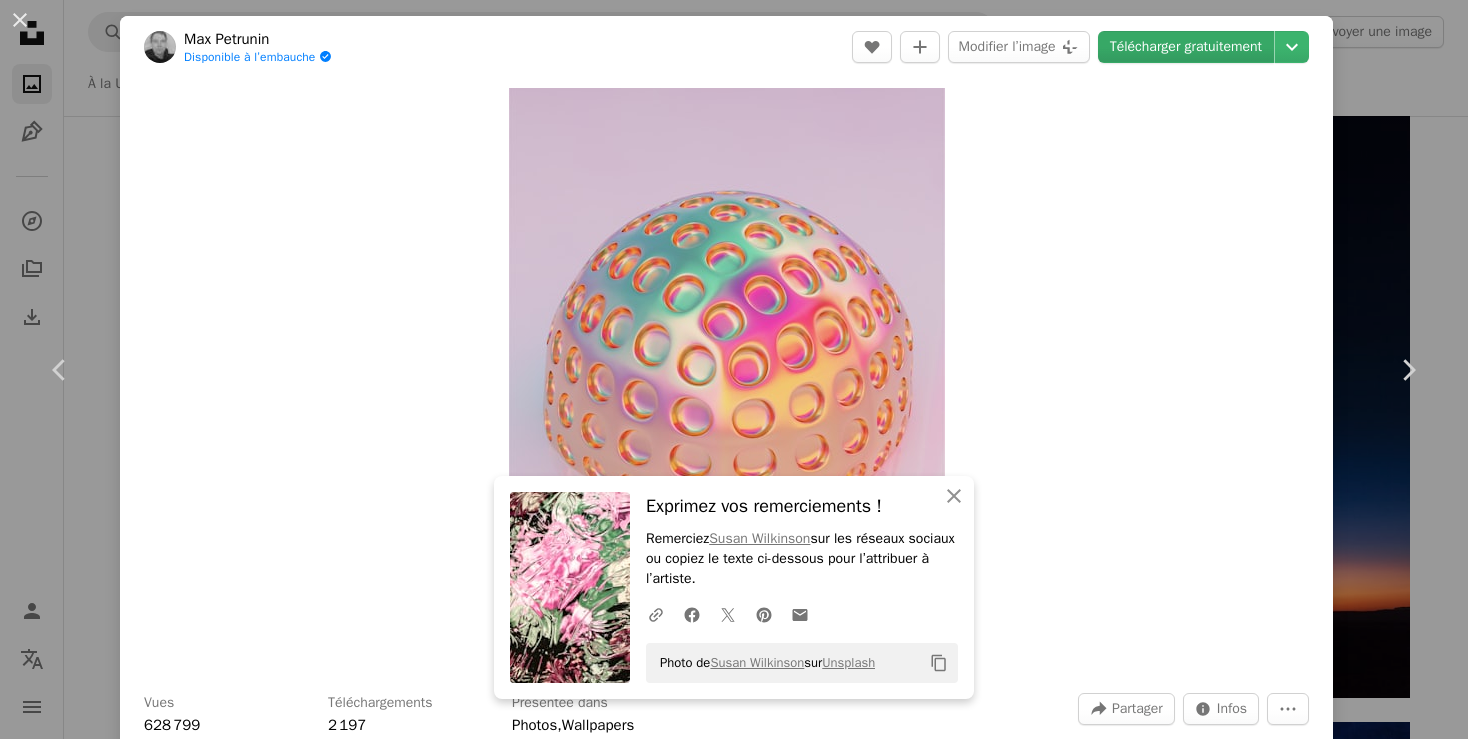 click on "Télécharger gratuitement" at bounding box center [1186, 47] 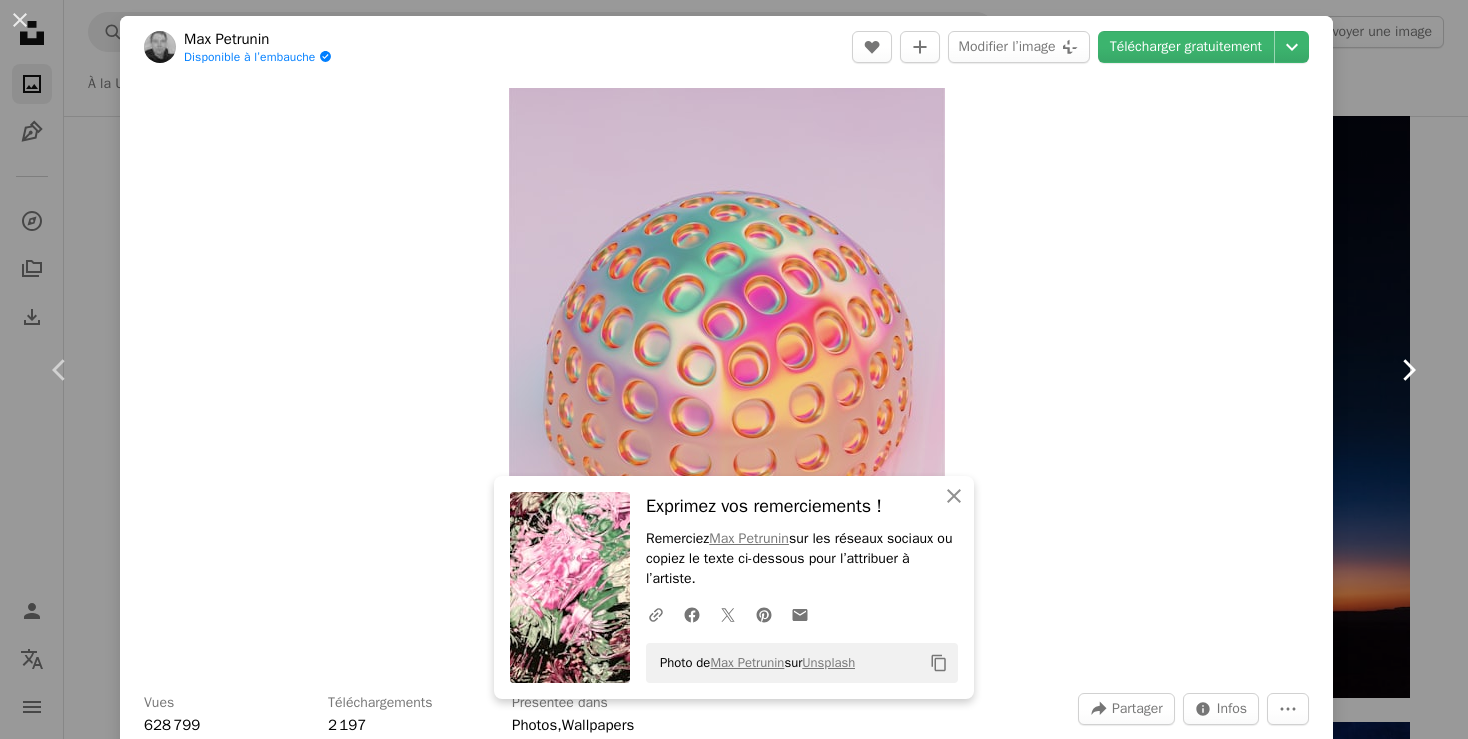 click on "Chevron right" 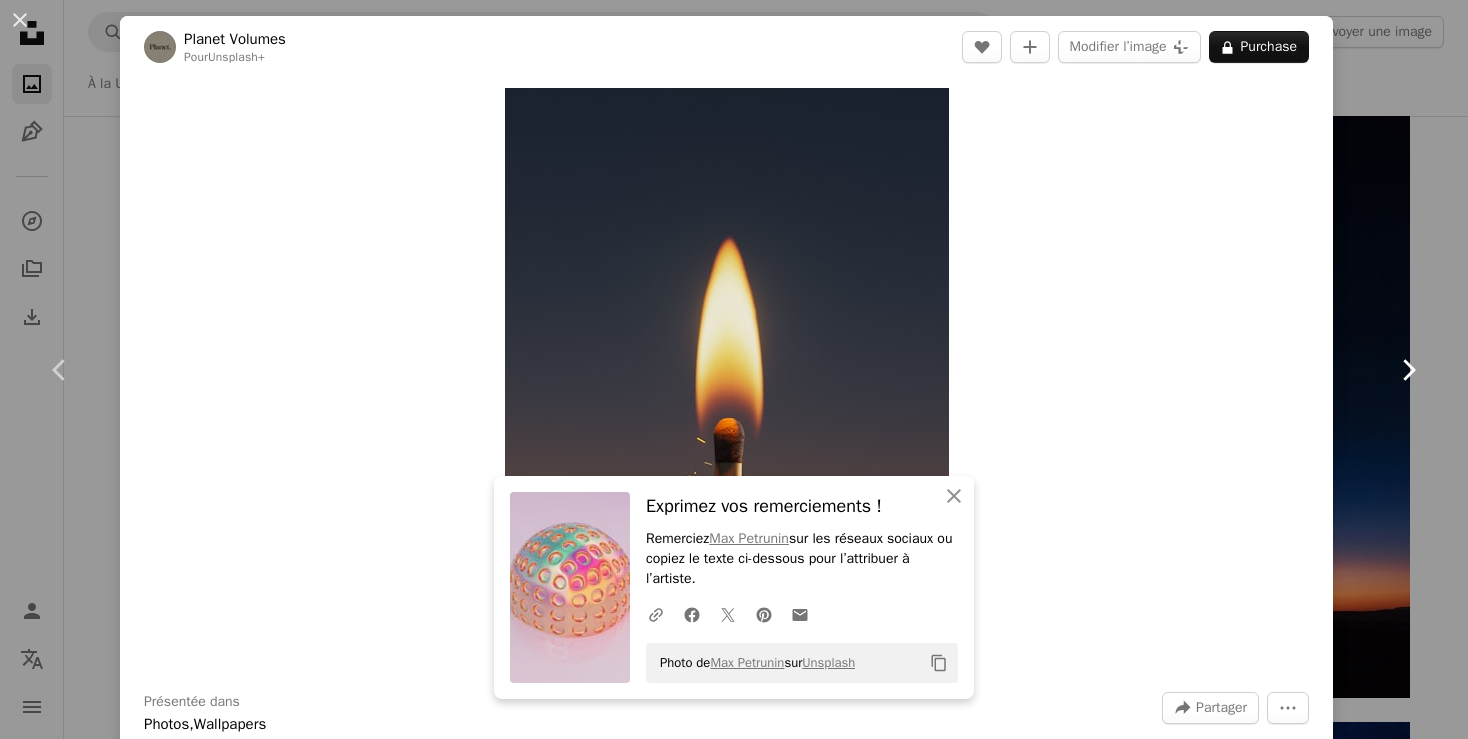 click on "Chevron right" 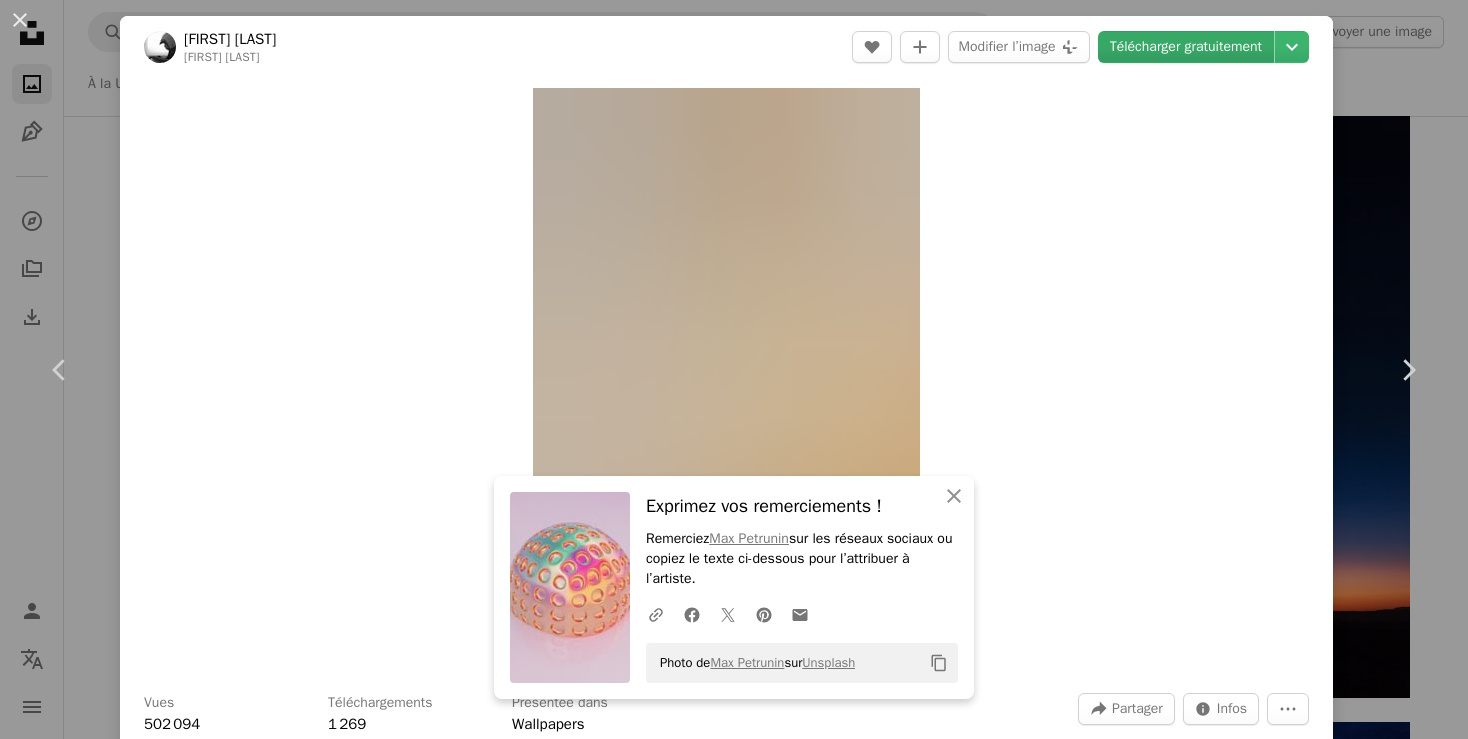 click on "Télécharger gratuitement" at bounding box center [1186, 47] 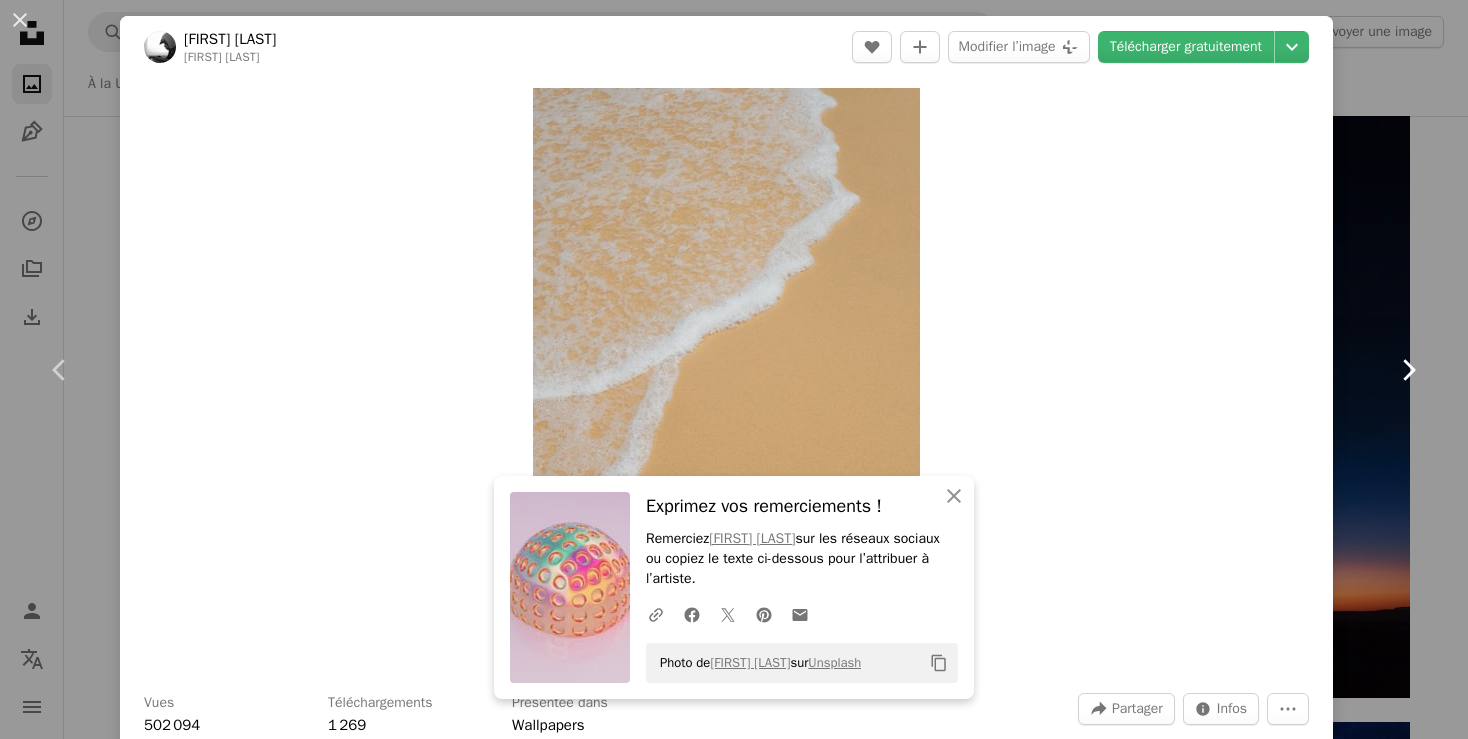 click on "Chevron right" 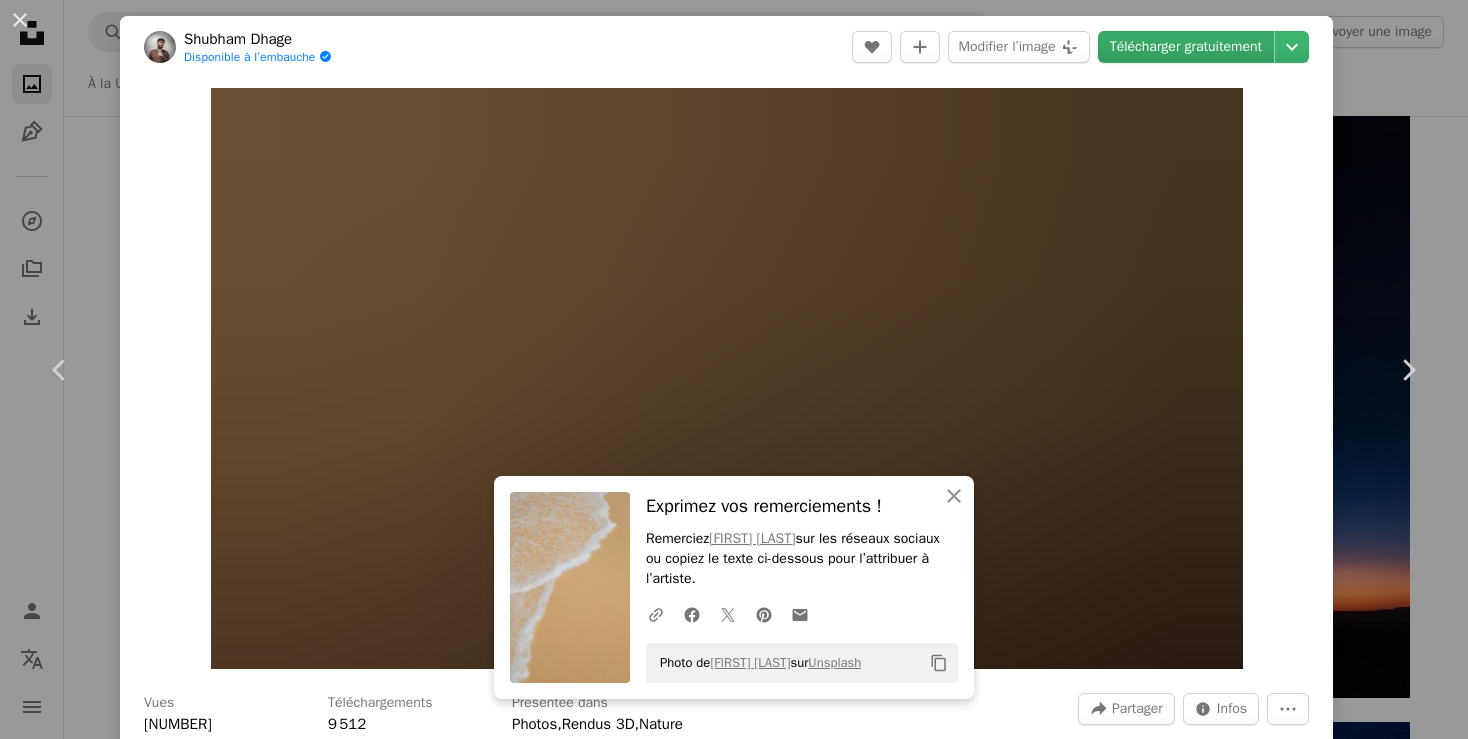 click on "Télécharger gratuitement" at bounding box center (1186, 47) 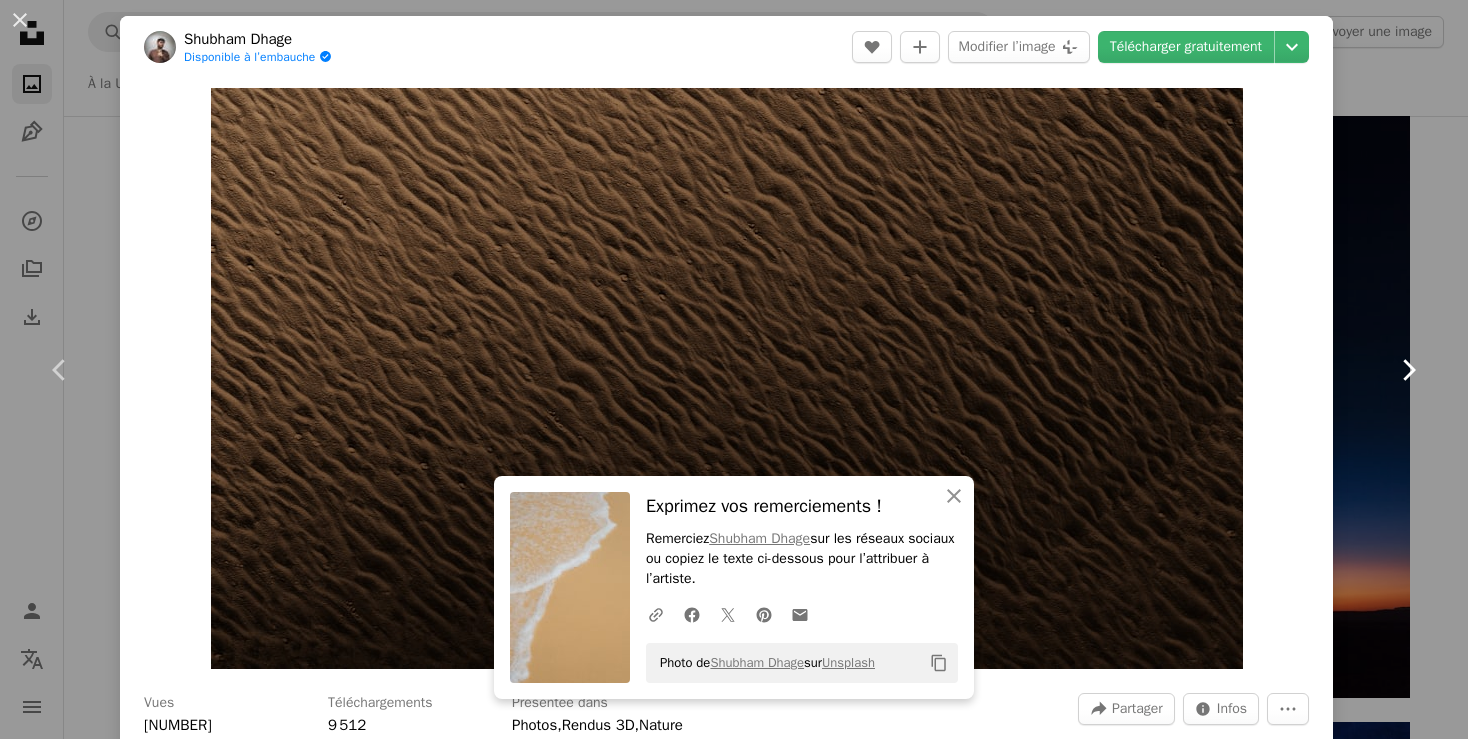 click on "Chevron right" at bounding box center [1408, 370] 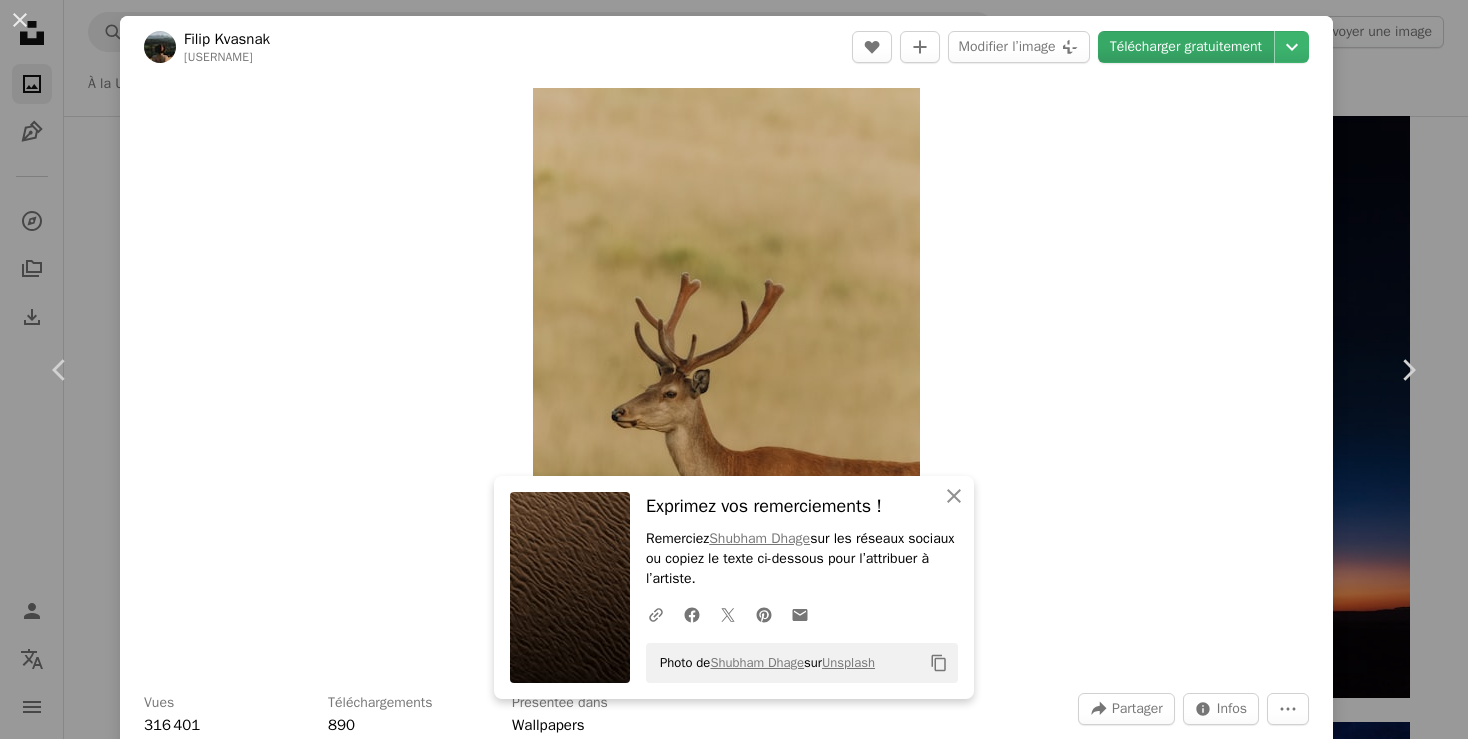 click on "Télécharger gratuitement" at bounding box center (1186, 47) 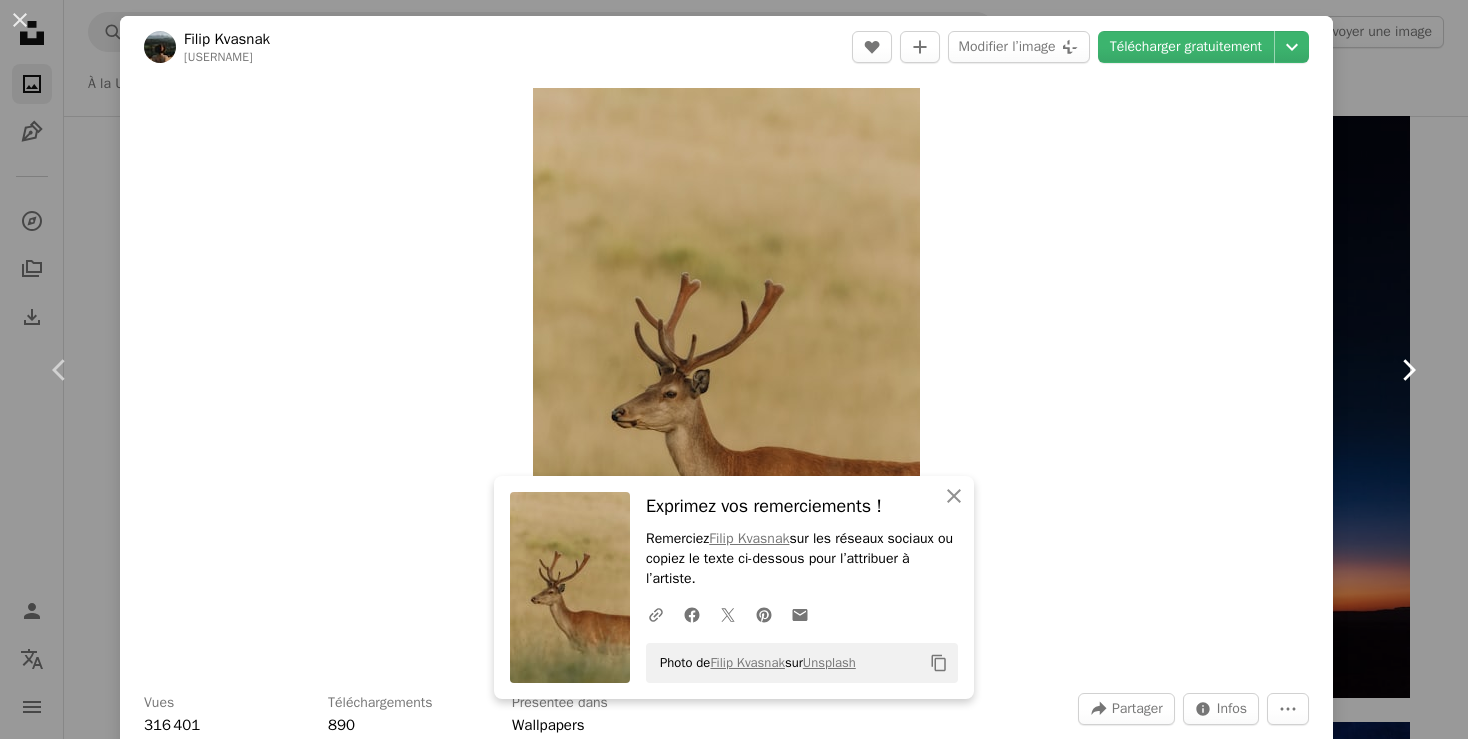 click on "Chevron right" 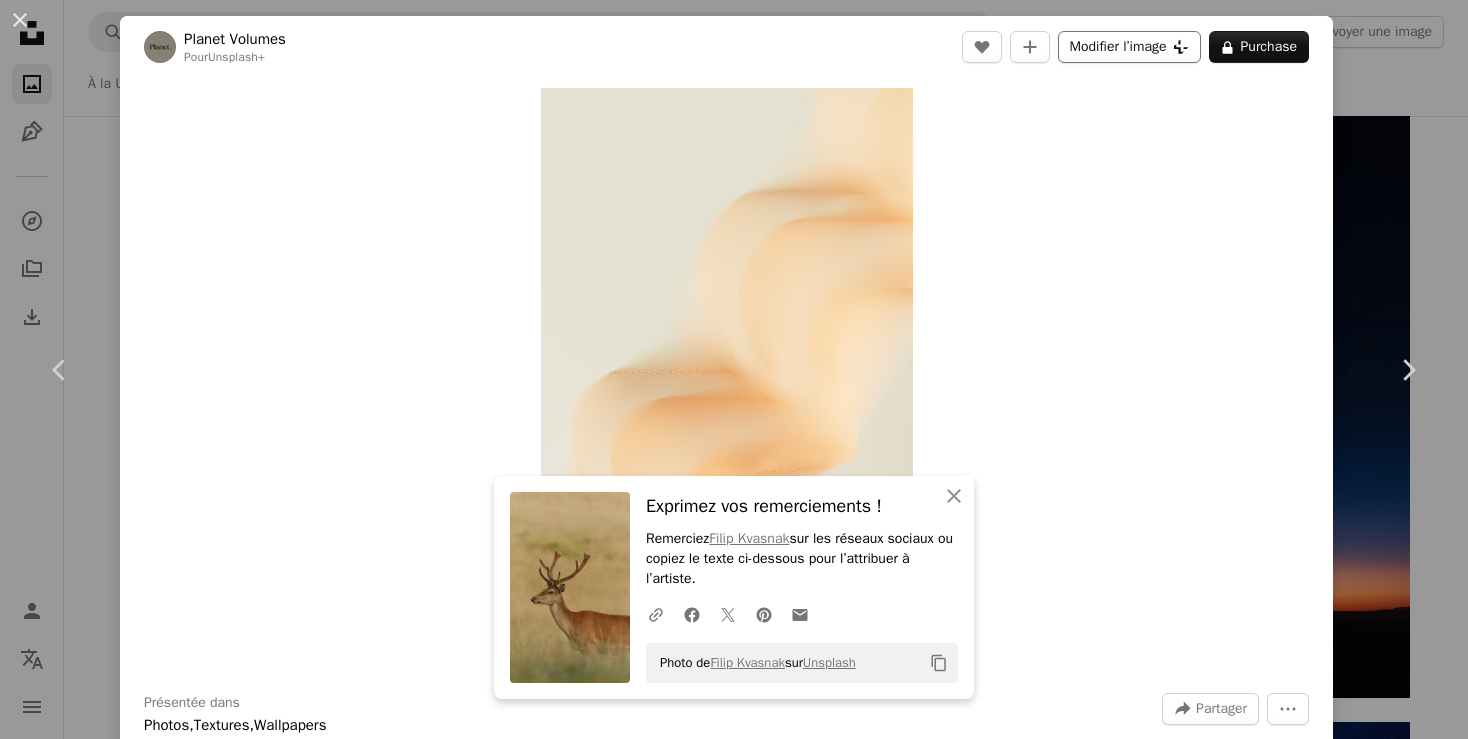 click on "Modifier l’image   Plus sign for Unsplash+" at bounding box center (1129, 47) 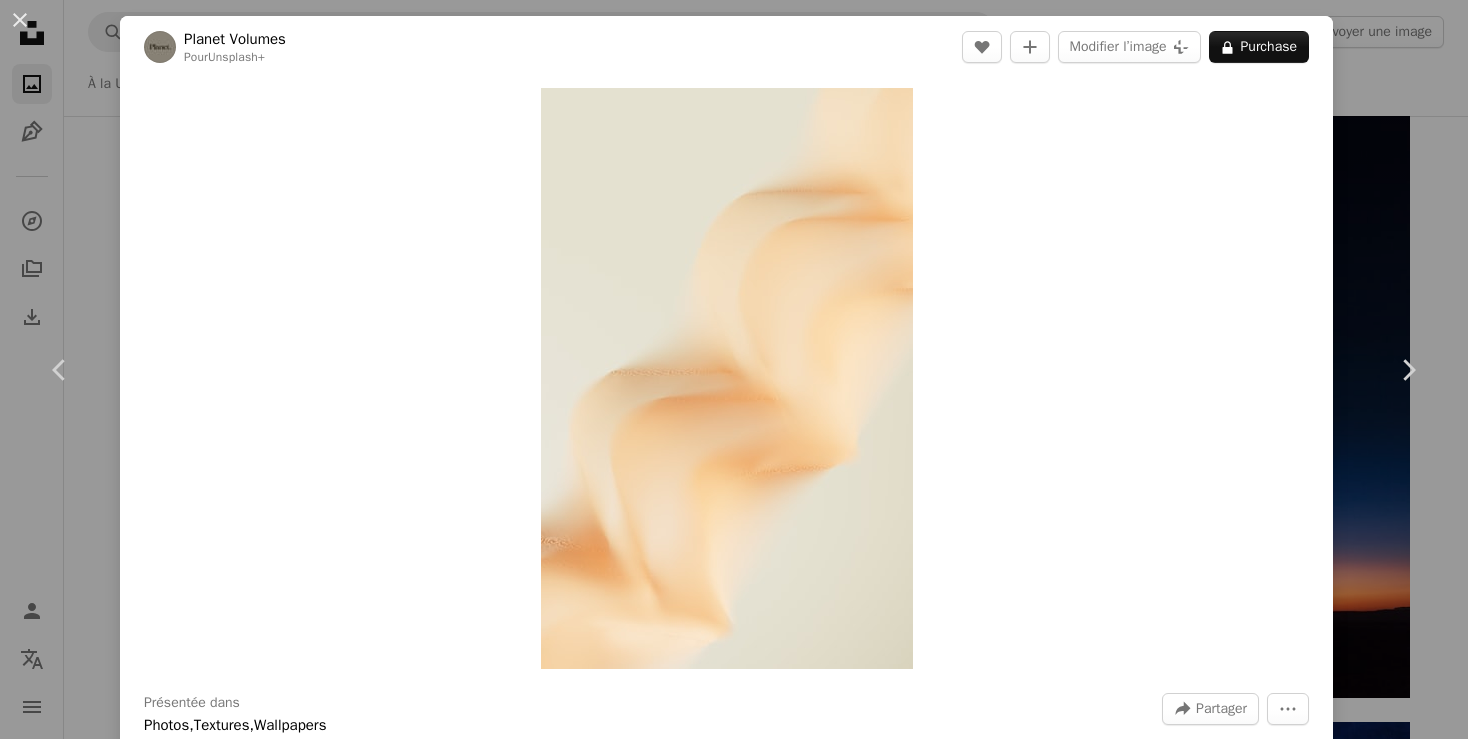 click on "An X shape Use personalization tools across SMS campaigns to boost ROI from the first launch. Sign Up An X shape Fermer Exprimez vos remerciements ! Remerciez  Filip Kvasnak  sur les réseaux sociaux ou copiez le texte ci-dessous pour l’attribuer à l’artiste. A URL sharing icon (chains) Facebook icon X (formerly Twitter) icon Pinterest icon An envelope Photo de  Filip Kvasnak  sur  Unsplash
Copy content Premium, images prêtes à l’emploi. Profitez d’un accès illimité. A plus sign Contenu ajouté chaque mois réservé aux membres A plus sign Téléchargements libres de droits illimités A plus sign Illustrations  Nouveau A plus sign Protections juridiques renforcées annuel 65 %  de réduction mensuel 20 $   7 $ USD par mois * Abonnez-vous à  Unsplash+ * Facturé à l’avance en cas de paiement annuel  84 $ Plus les taxes applicables. Renouvellement automatique. Annuler à tout moment." at bounding box center (734, 12687) 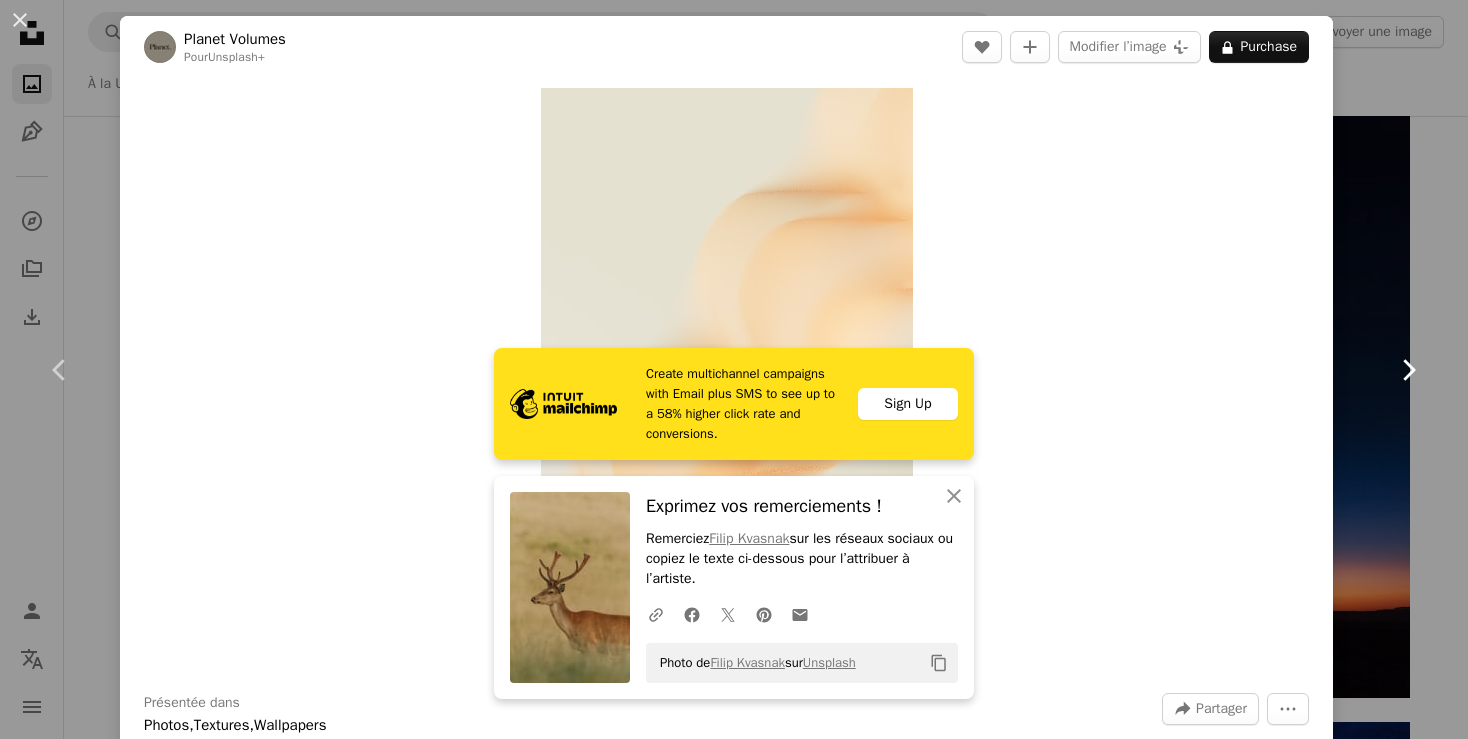 click 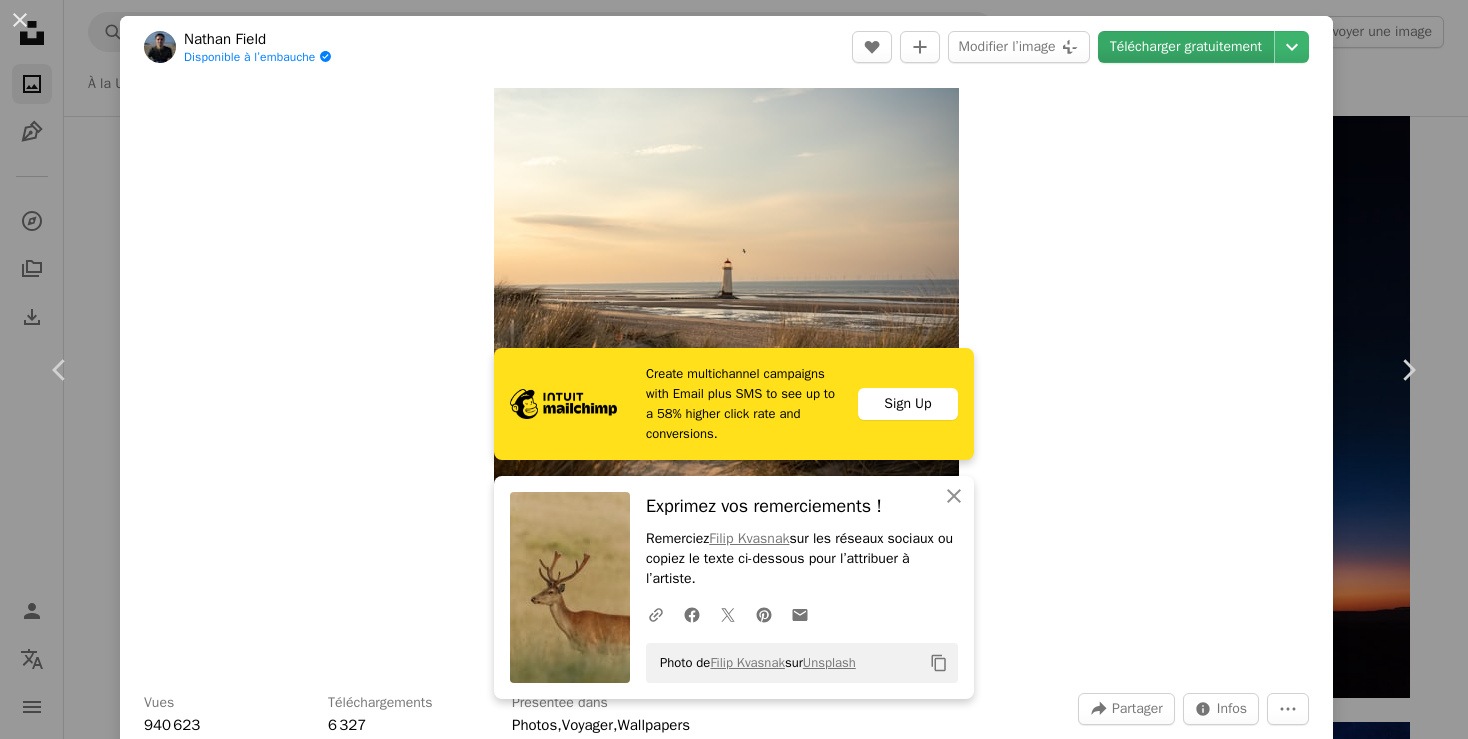 click on "Télécharger gratuitement" at bounding box center (1186, 47) 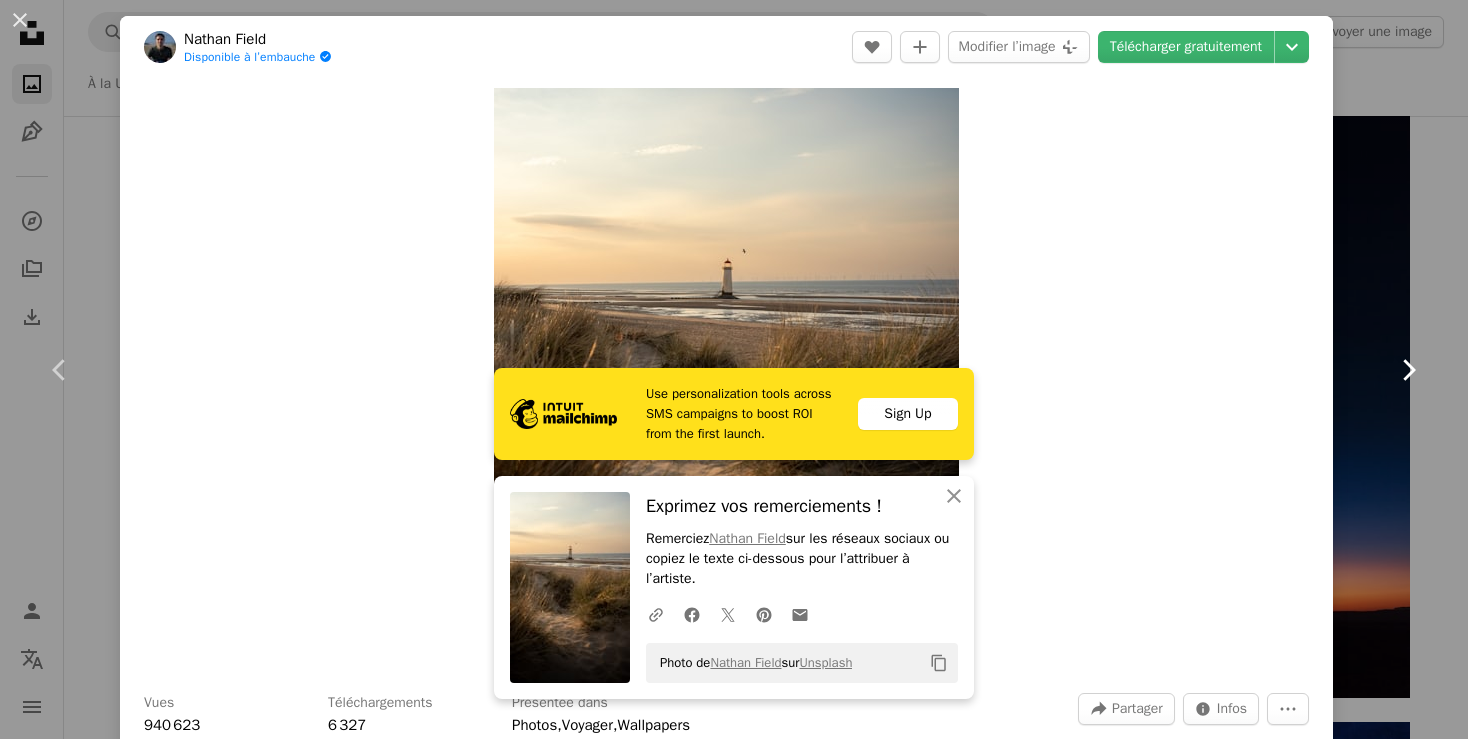 click on "Chevron right" 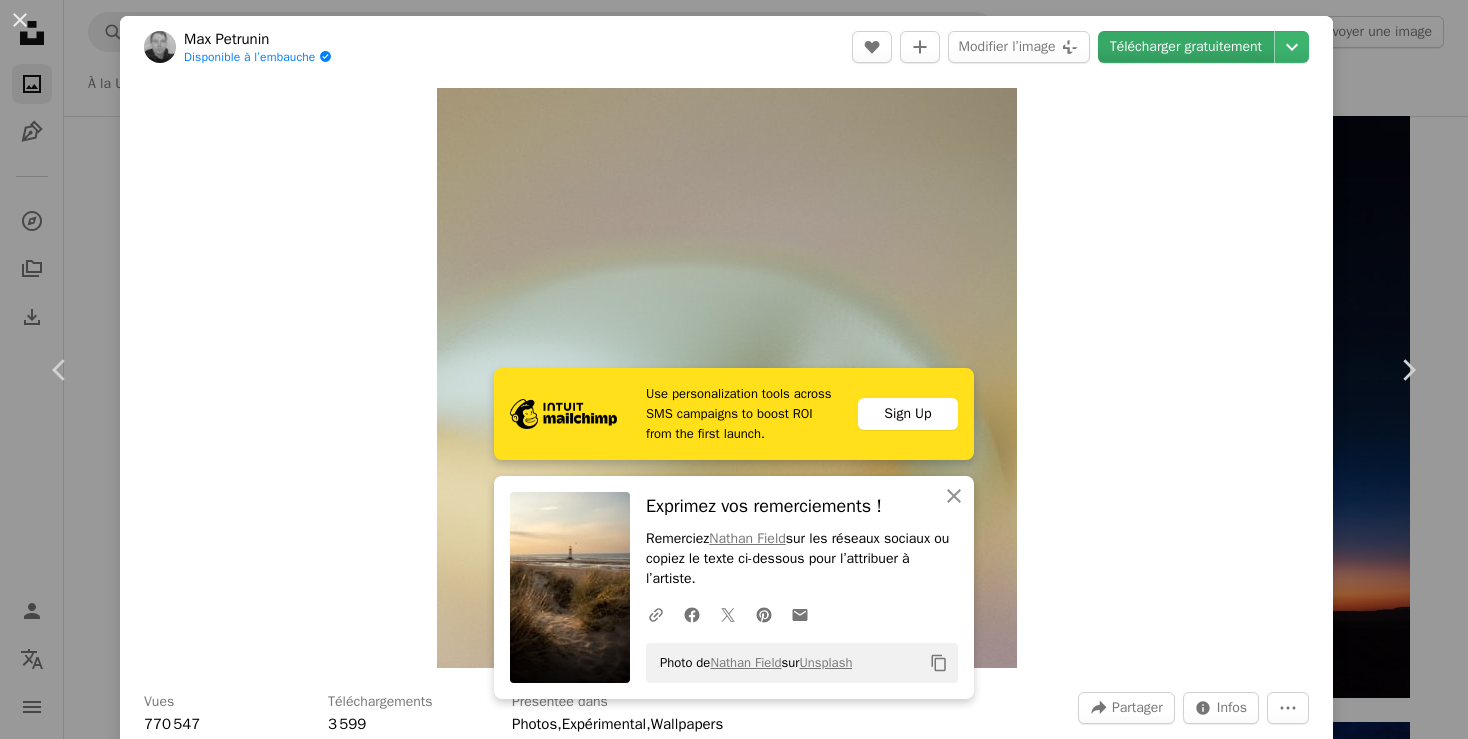 click on "Télécharger gratuitement" at bounding box center (1186, 47) 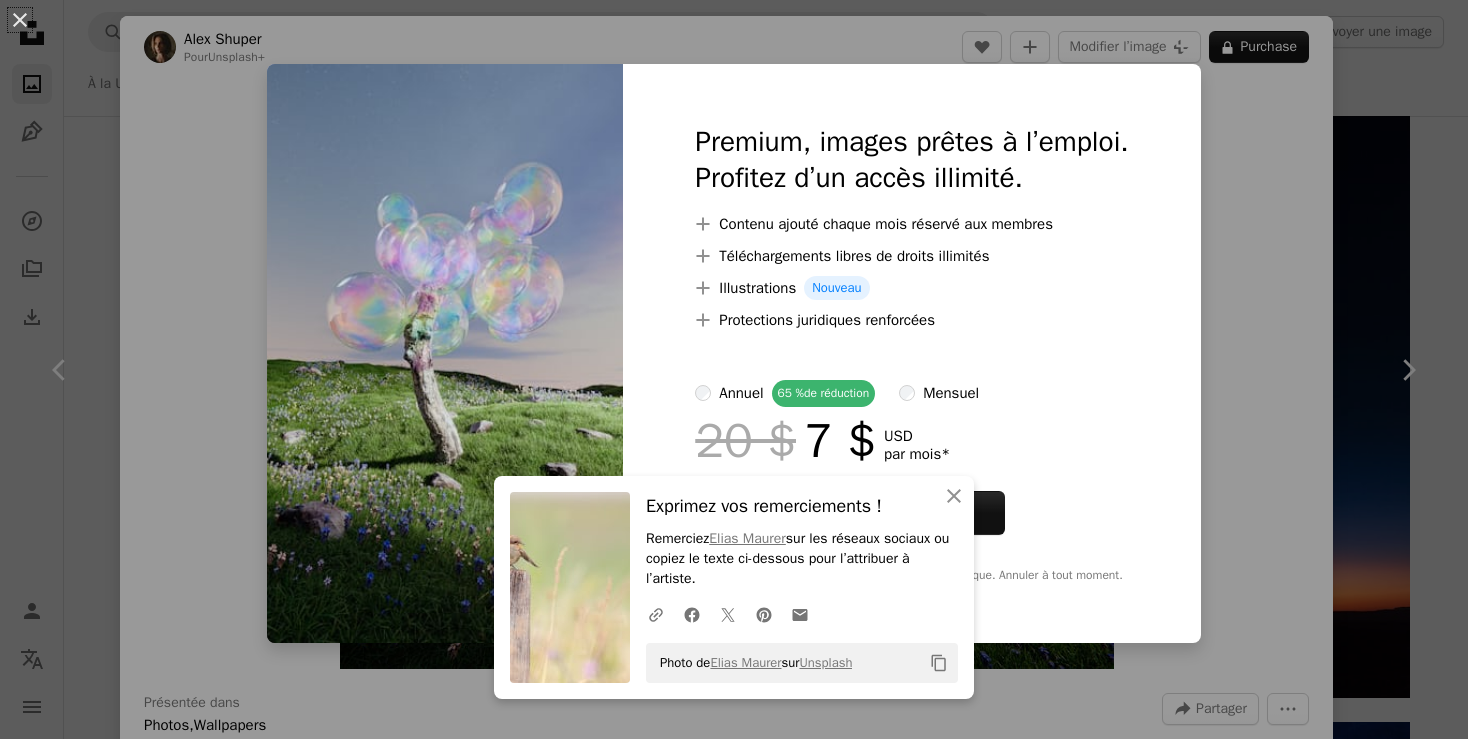 scroll, scrollTop: 456, scrollLeft: 0, axis: vertical 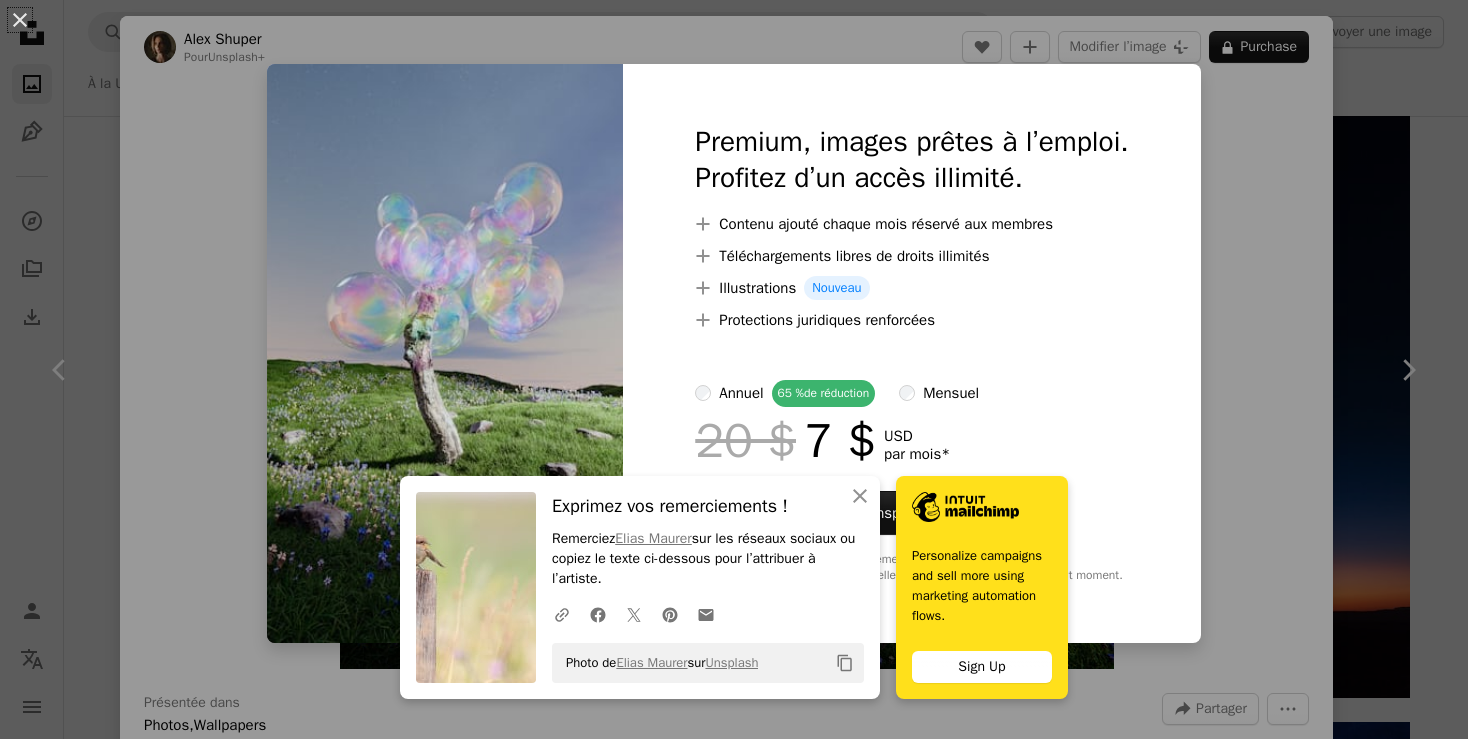 click on "An X shape An X shape Fermer Exprimez vos remerciements ! Remerciez  [USERNAME]  sur les réseaux sociaux ou copiez le texte ci-dessous pour l’attribuer à l’artiste. A URL sharing icon (chains) Facebook icon X (formerly Twitter) icon Pinterest icon An envelope Photo de  [USERNAME]  sur  Unsplash
Copy content Personalize campaigns and sell more using marketing automation flows. Sign Up Premium, images prêtes à l’emploi. Profitez d’un accès illimité. A plus sign Contenu ajouté chaque jour réservé aux membres A plus sign Téléchargements libres de droits illimités A plus sign Illustrations  Nouveau A plus sign Protections juridiques renforcées annuel 65 %  de réduction mensuel 20 $   7 $ USD par mois * Abonnez-vous à  Unsplash+ * Facturé à l’avance en cas de paiement annuel  84 $ Plus les taxes applicables. Renouvellement automatique. Annuler à tout moment." at bounding box center [734, 369] 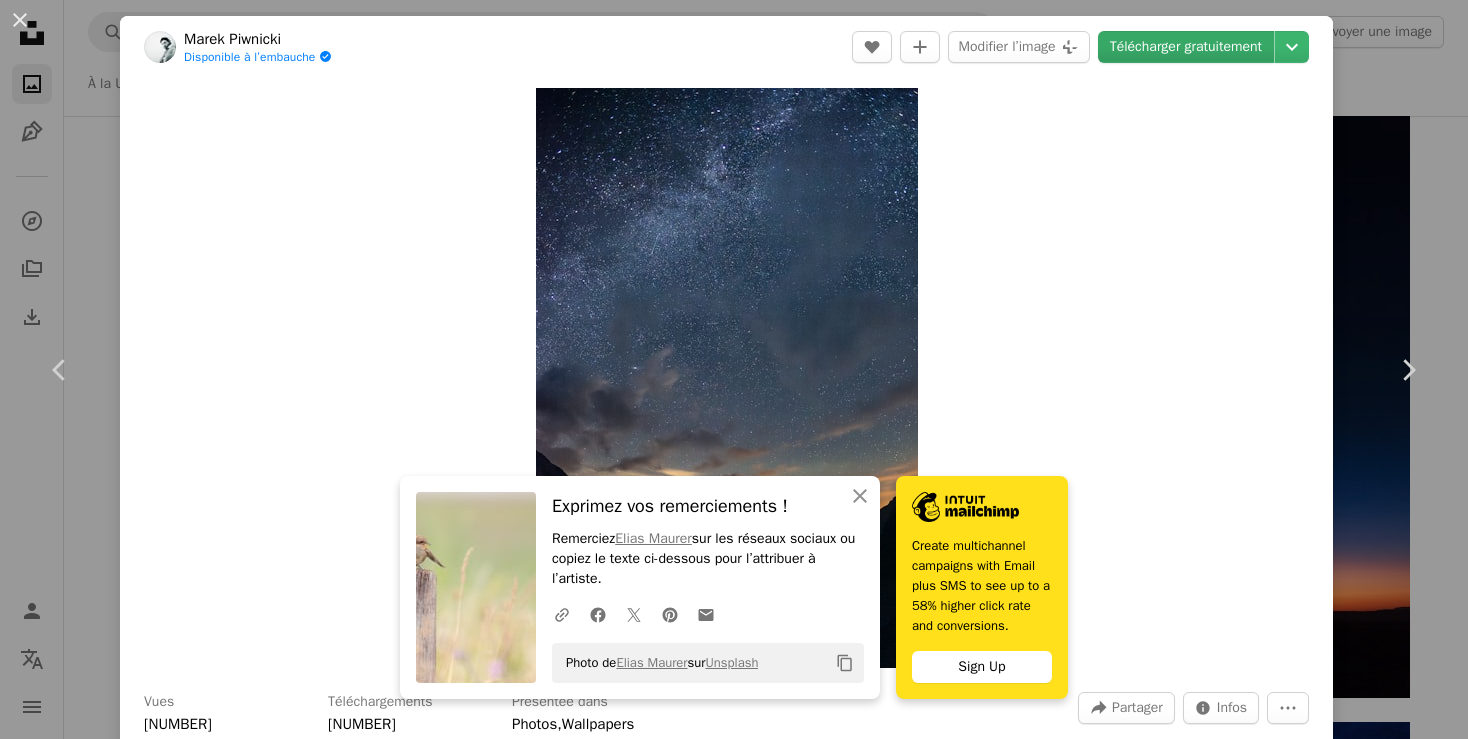 click on "Télécharger gratuitement" at bounding box center (1186, 47) 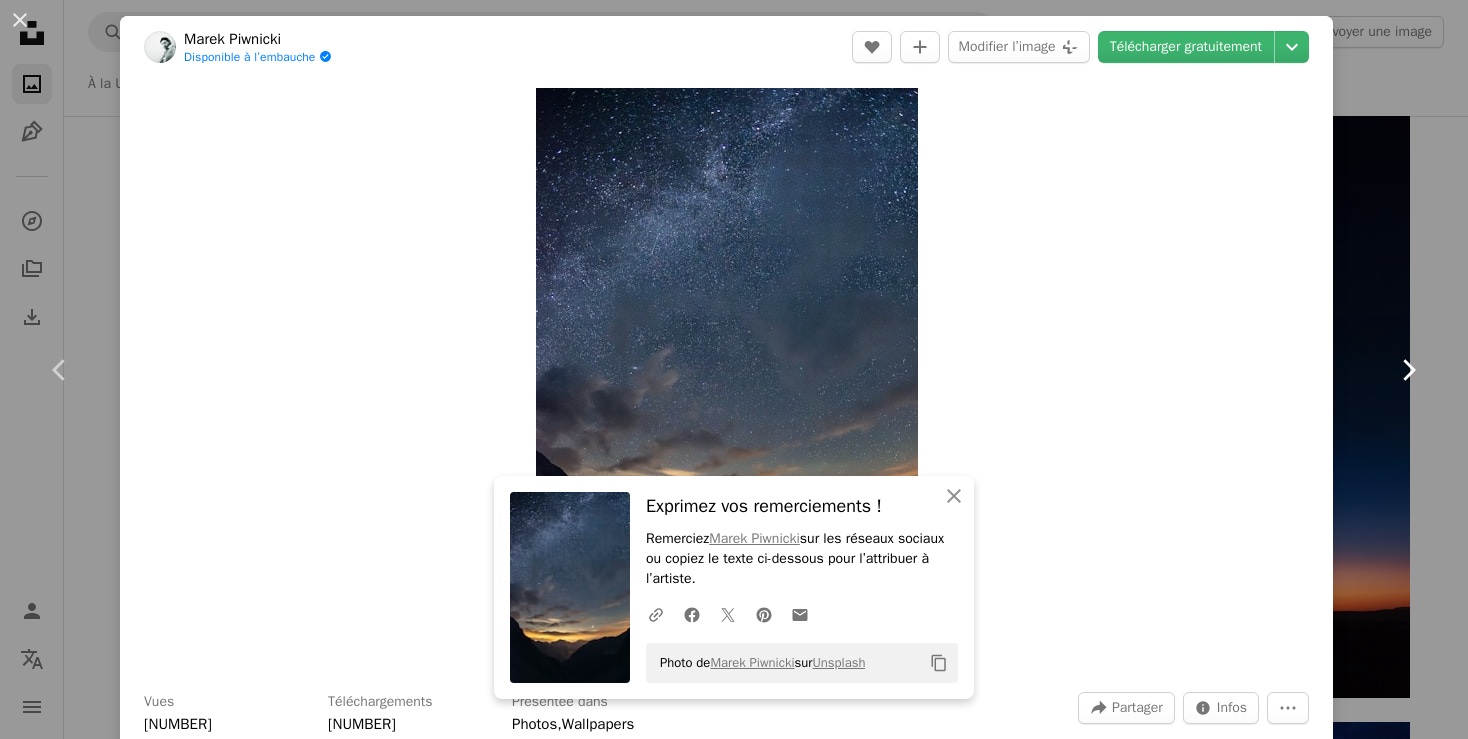 click on "Chevron right" 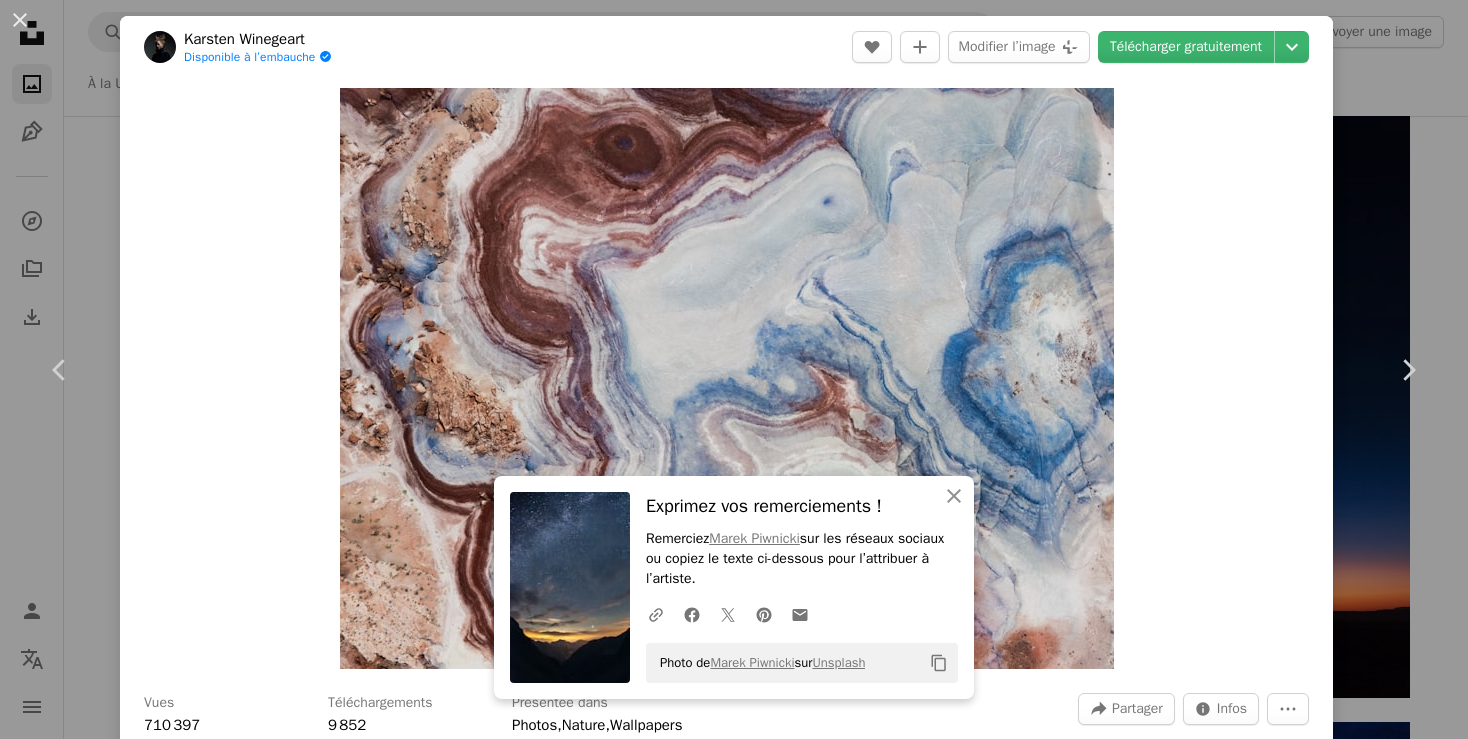 click on "Télécharger gratuitement" at bounding box center [1186, 47] 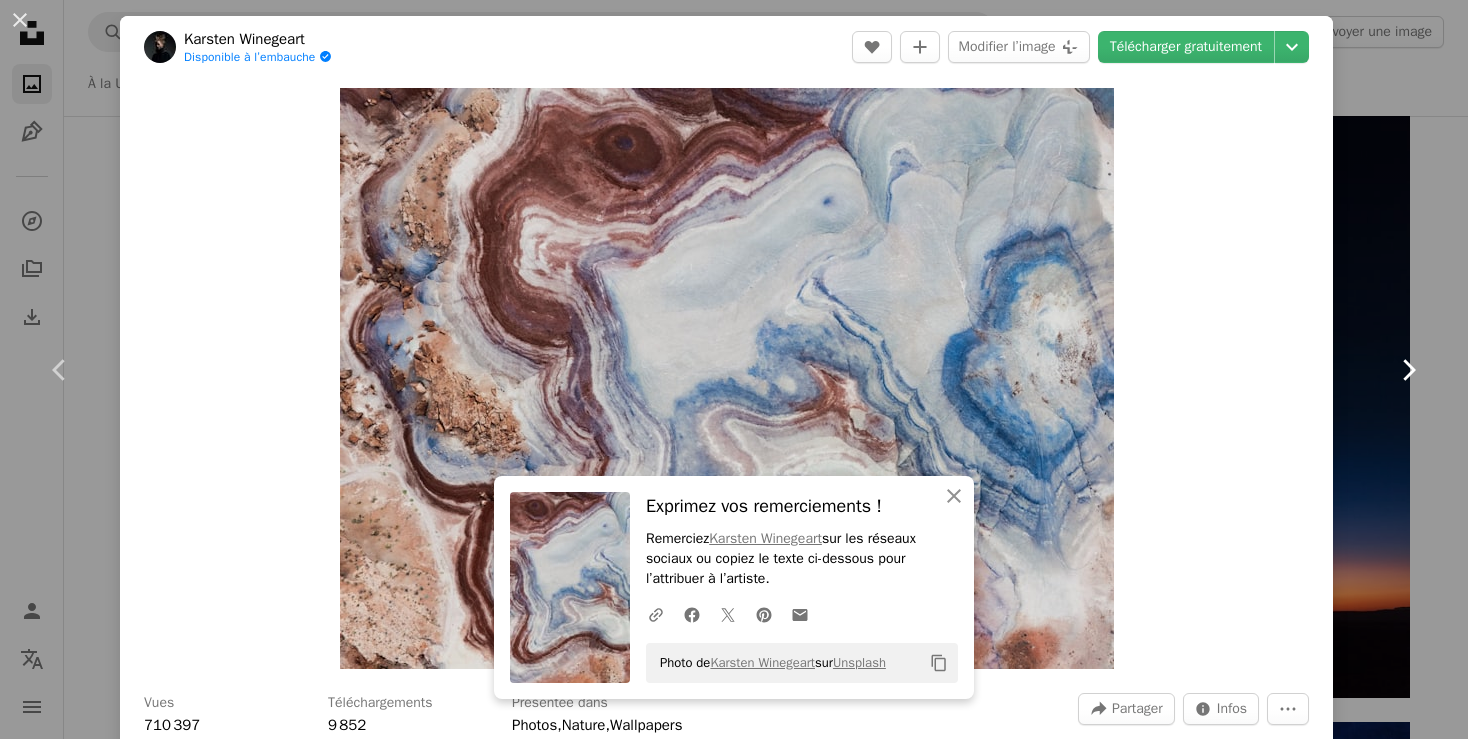 click 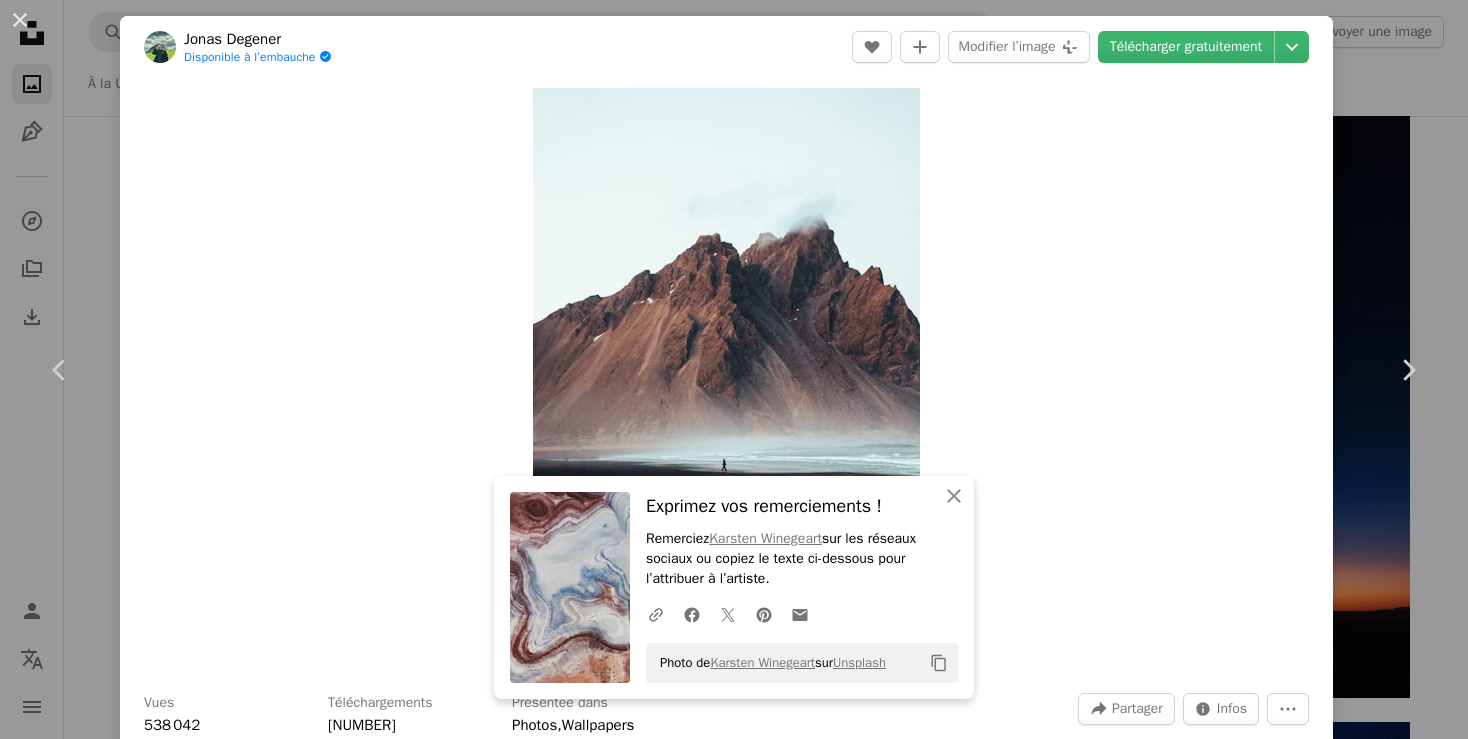 click on "Télécharger gratuitement" at bounding box center [1186, 47] 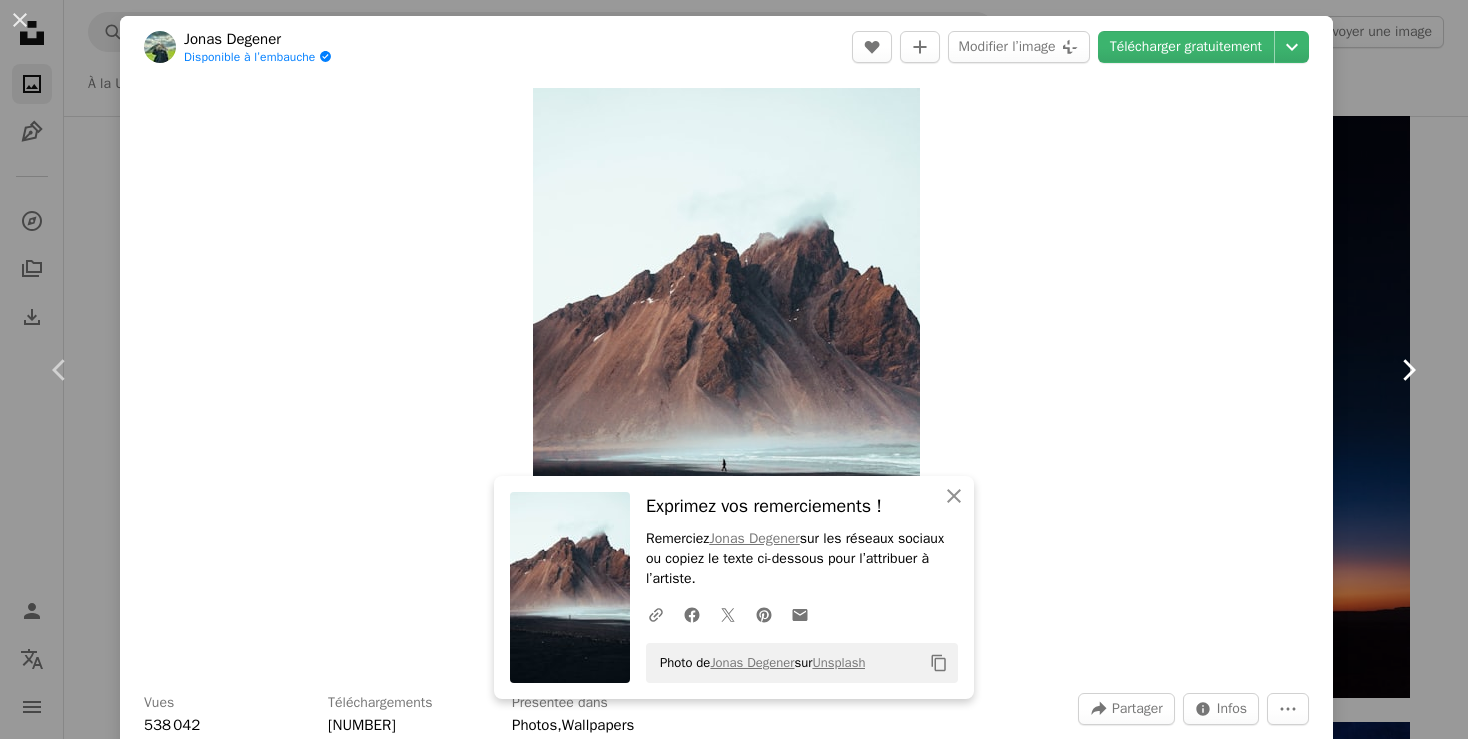 click on "Chevron right" 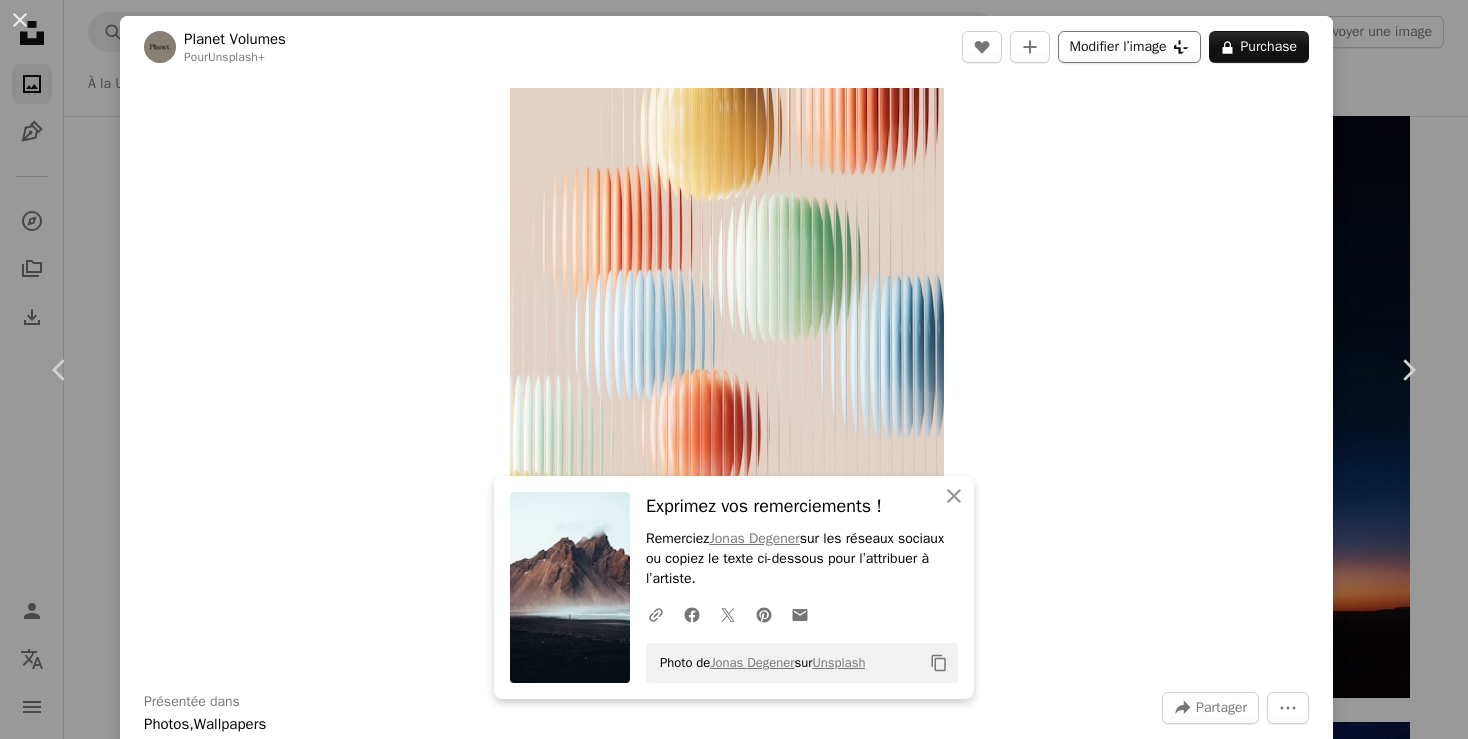 click on "Modifier l’image   Plus sign for Unsplash+" at bounding box center [1129, 47] 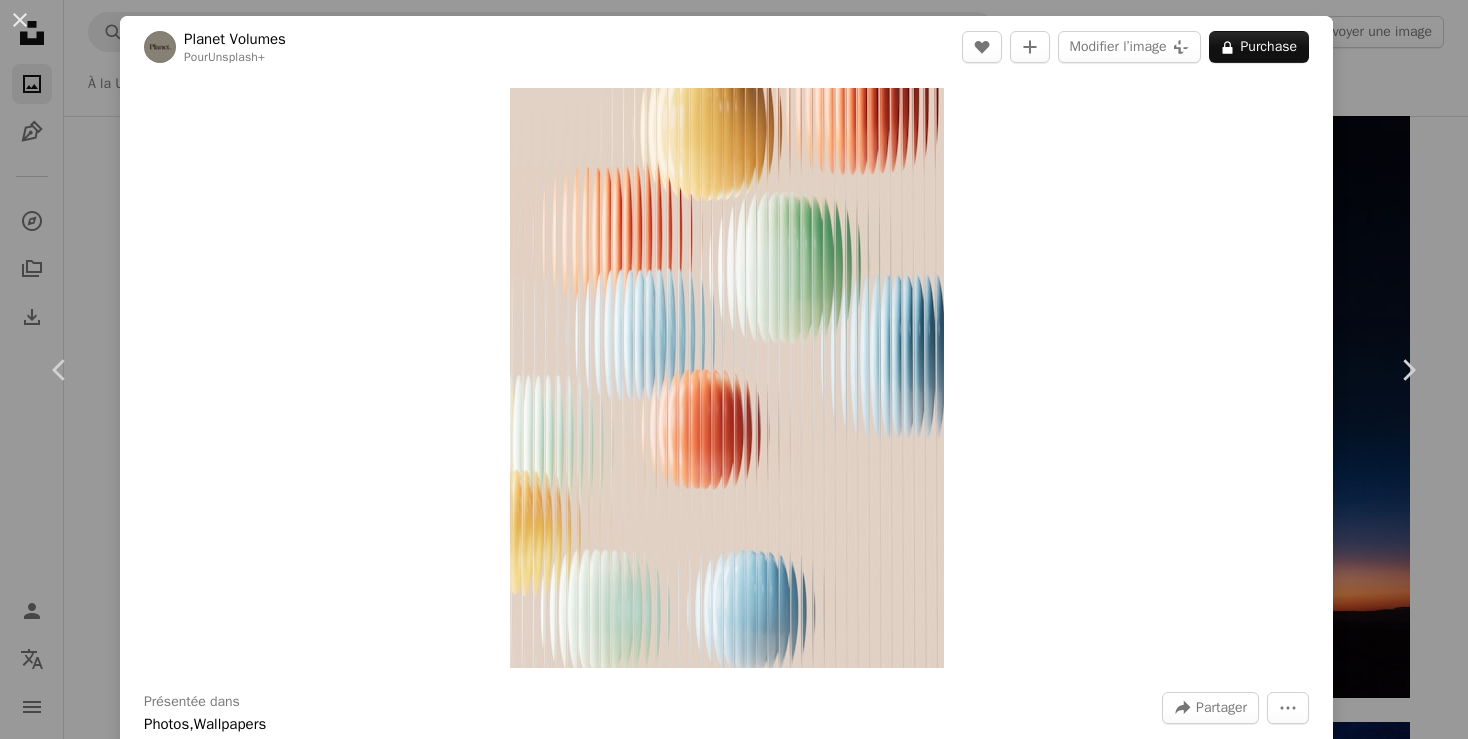 click on "An X shape An X shape Fermer Exprimez vos remerciements ! Remerciez  [USERNAME]  sur les réseaux sociaux ou copiez le texte ci-dessous pour l’attribuer à l’artiste. A URL sharing icon (chains) Facebook icon X (formerly Twitter) icon Pinterest icon An envelope Photo de  [USERNAME]  sur  Unsplash
Copy content Premium, images prêtes à l’emploi. Profitez d’un accès illimité. A plus sign Contenu ajouté chaque jour réservé aux membres A plus sign Téléchargements libres de droits illimités A plus sign Illustrations  Nouveau A plus sign Protections juridiques renforcées annuel 65 %  de réduction mensuel 20 $   7 $ USD par mois * Abonnez-vous à  Unsplash+ * Facturé à l’avance en cas de paiement annuel  84 $ Plus les taxes applicables. Renouvellement automatique. Annuler à tout moment." at bounding box center (734, 14171) 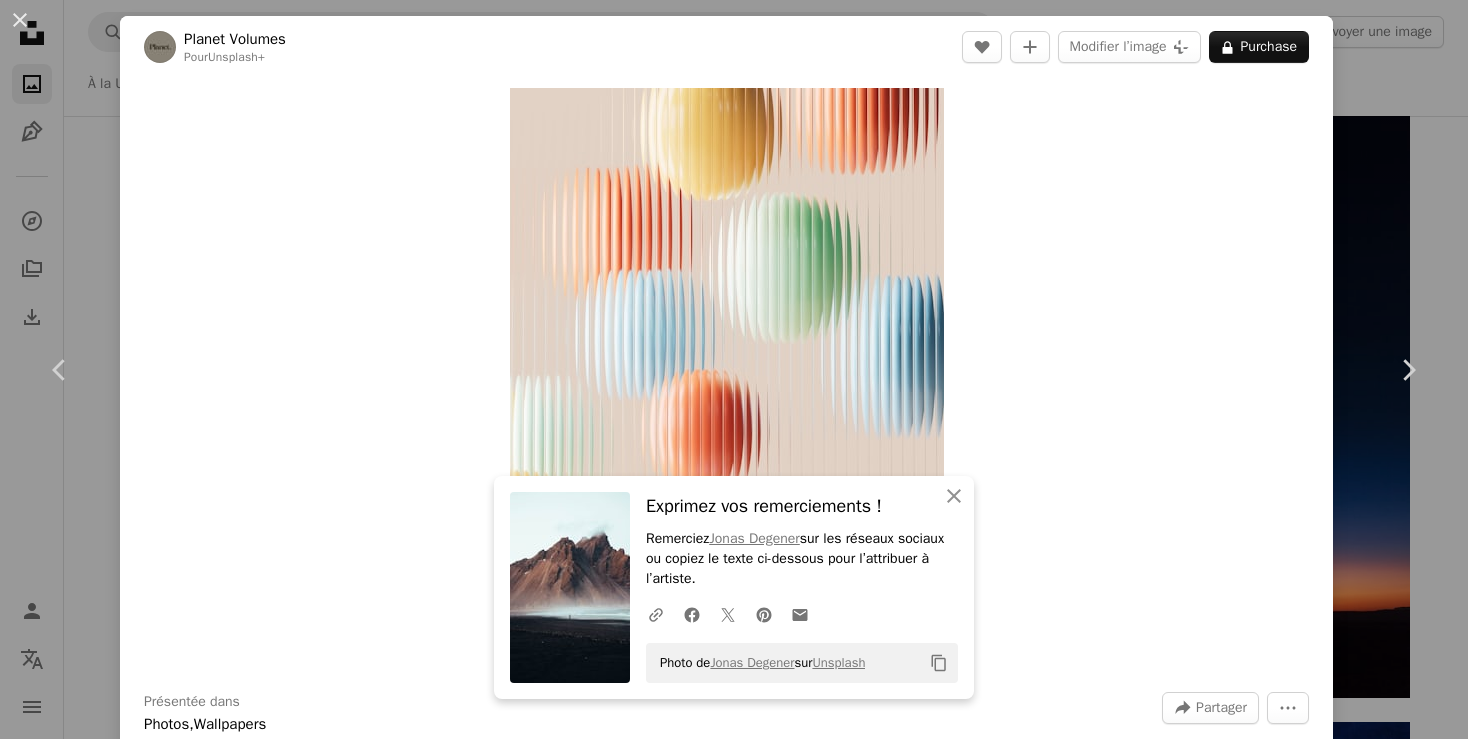 click on "Chevron right" 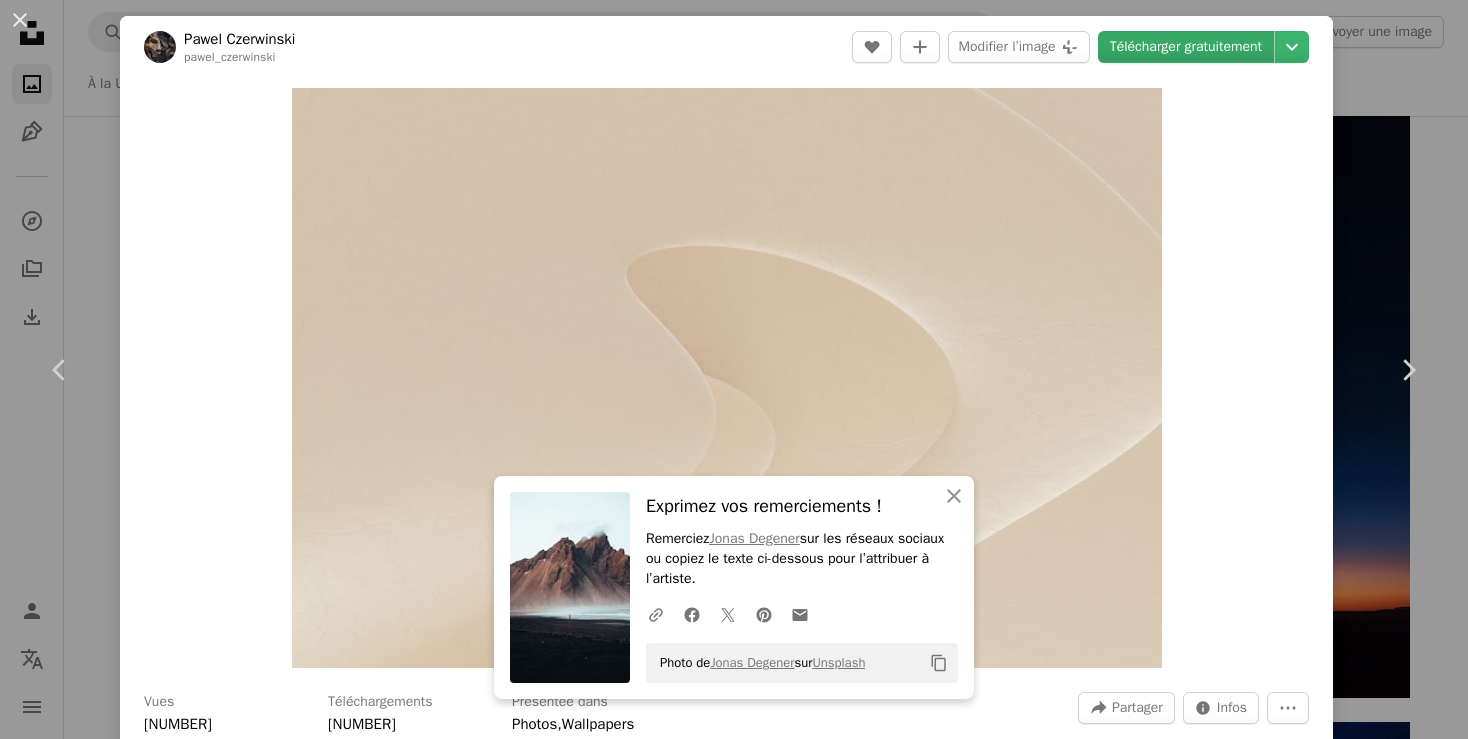 click on "Télécharger gratuitement" at bounding box center (1186, 47) 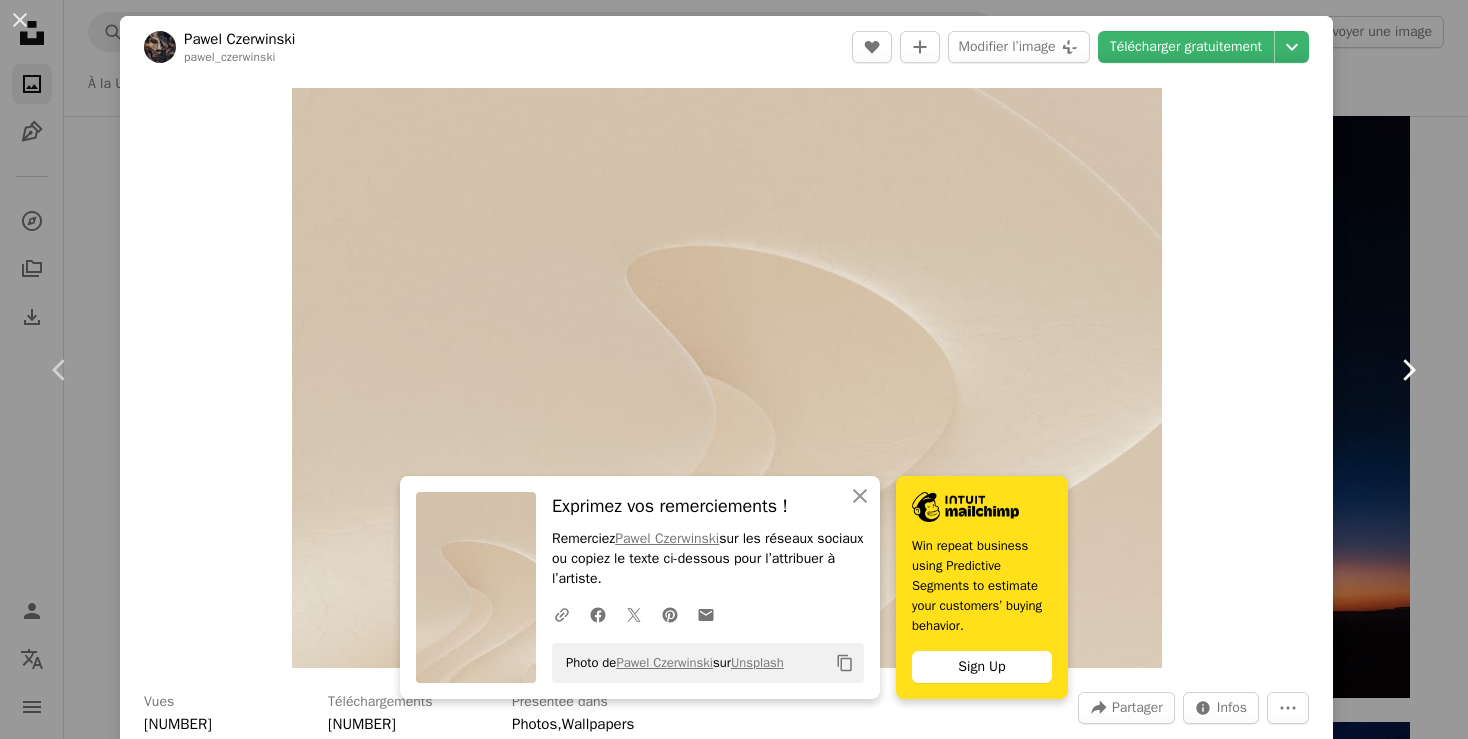 click 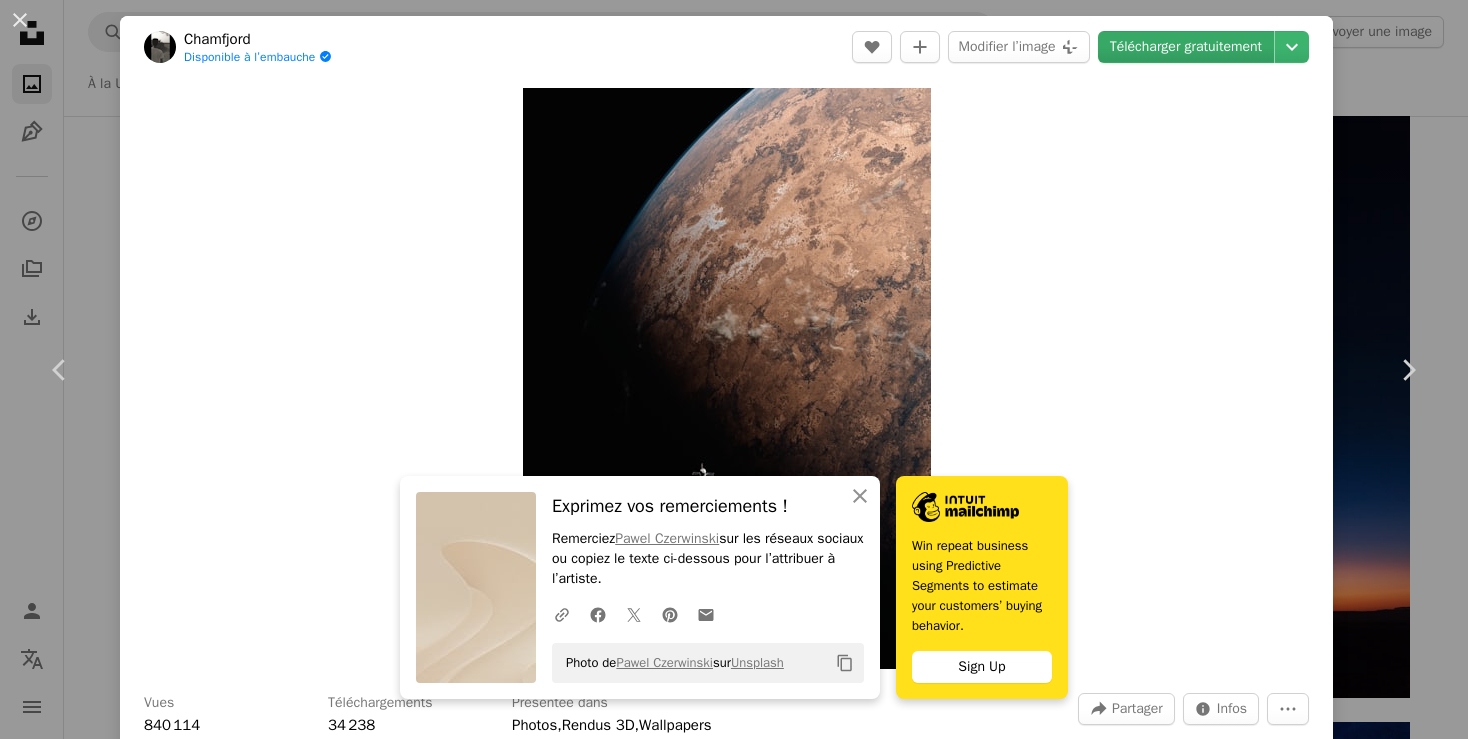 click on "Télécharger gratuitement" at bounding box center (1186, 47) 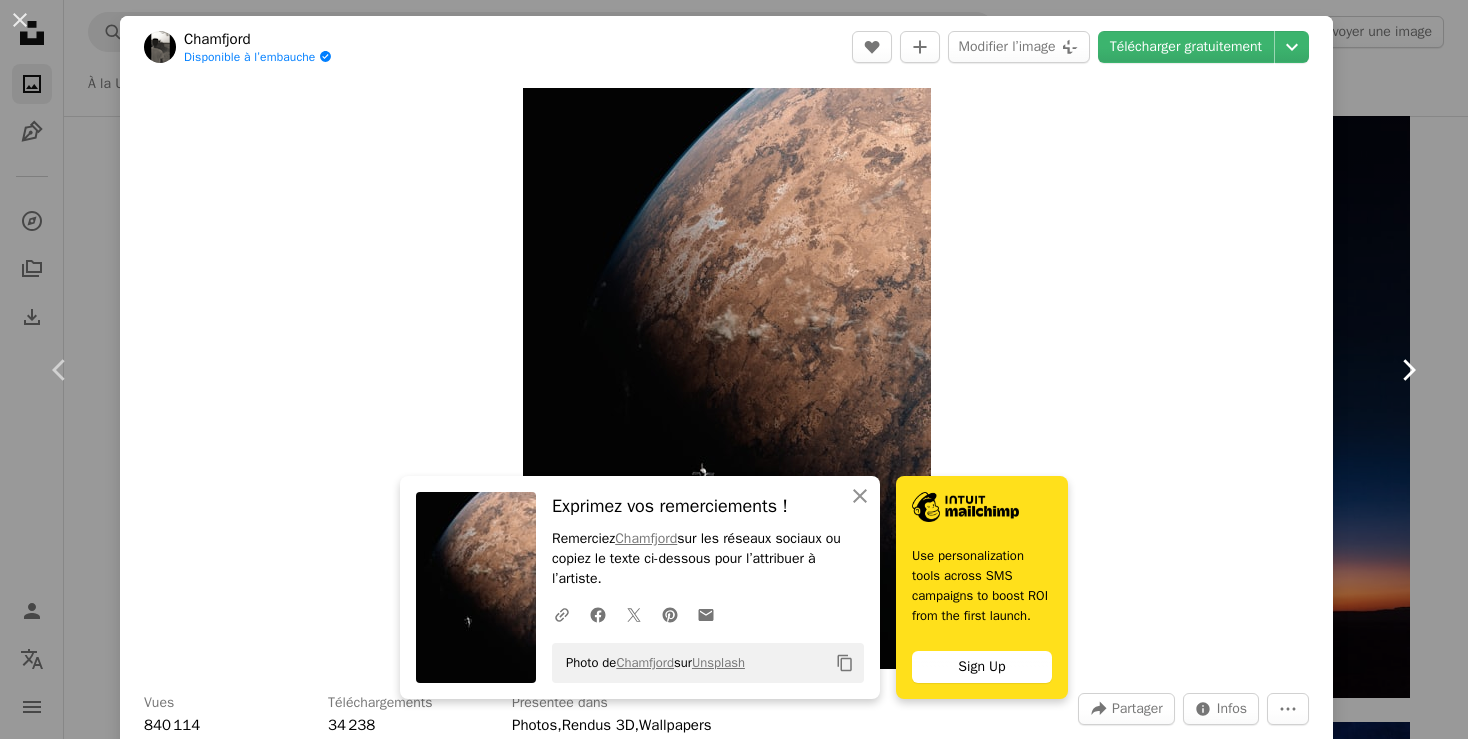 click on "Chevron right" 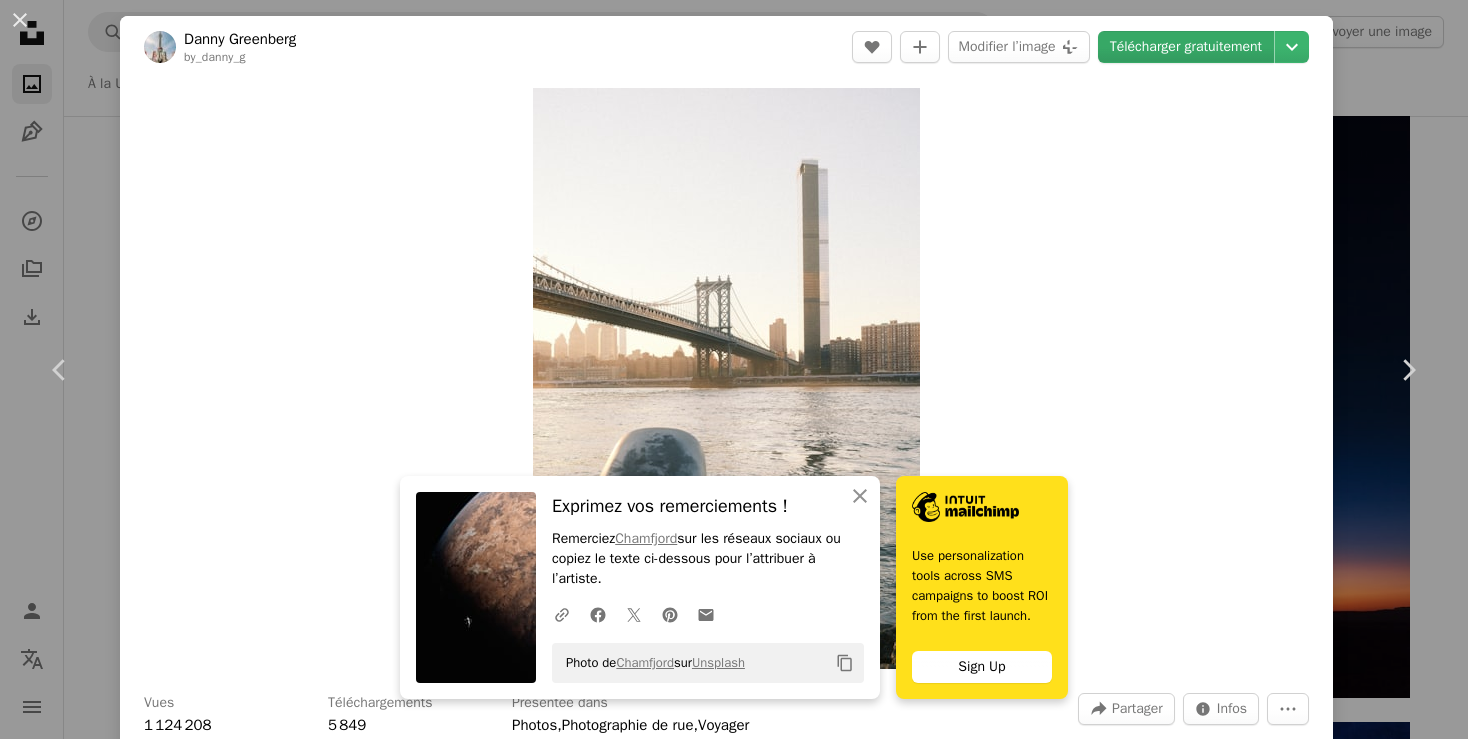 click on "Télécharger gratuitement" at bounding box center (1186, 47) 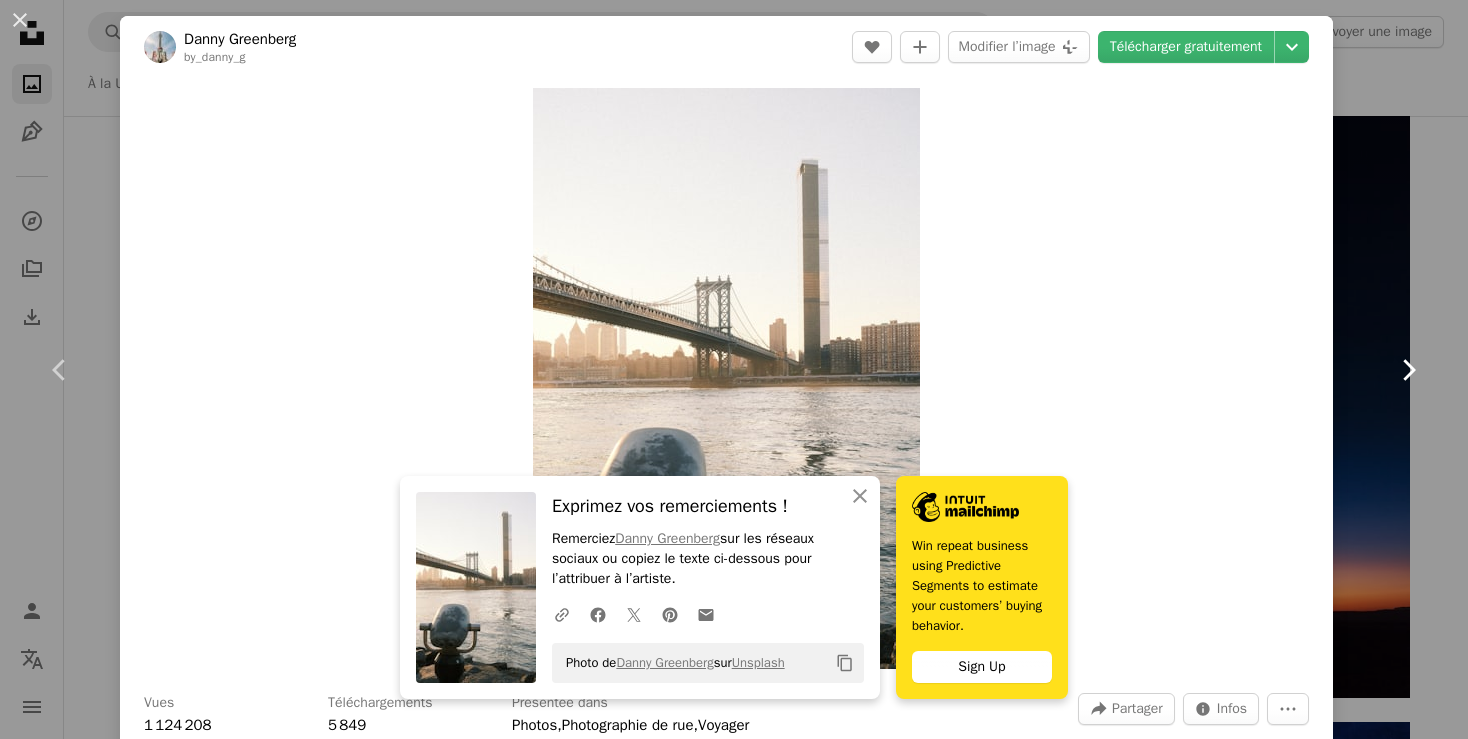 click on "Chevron right" 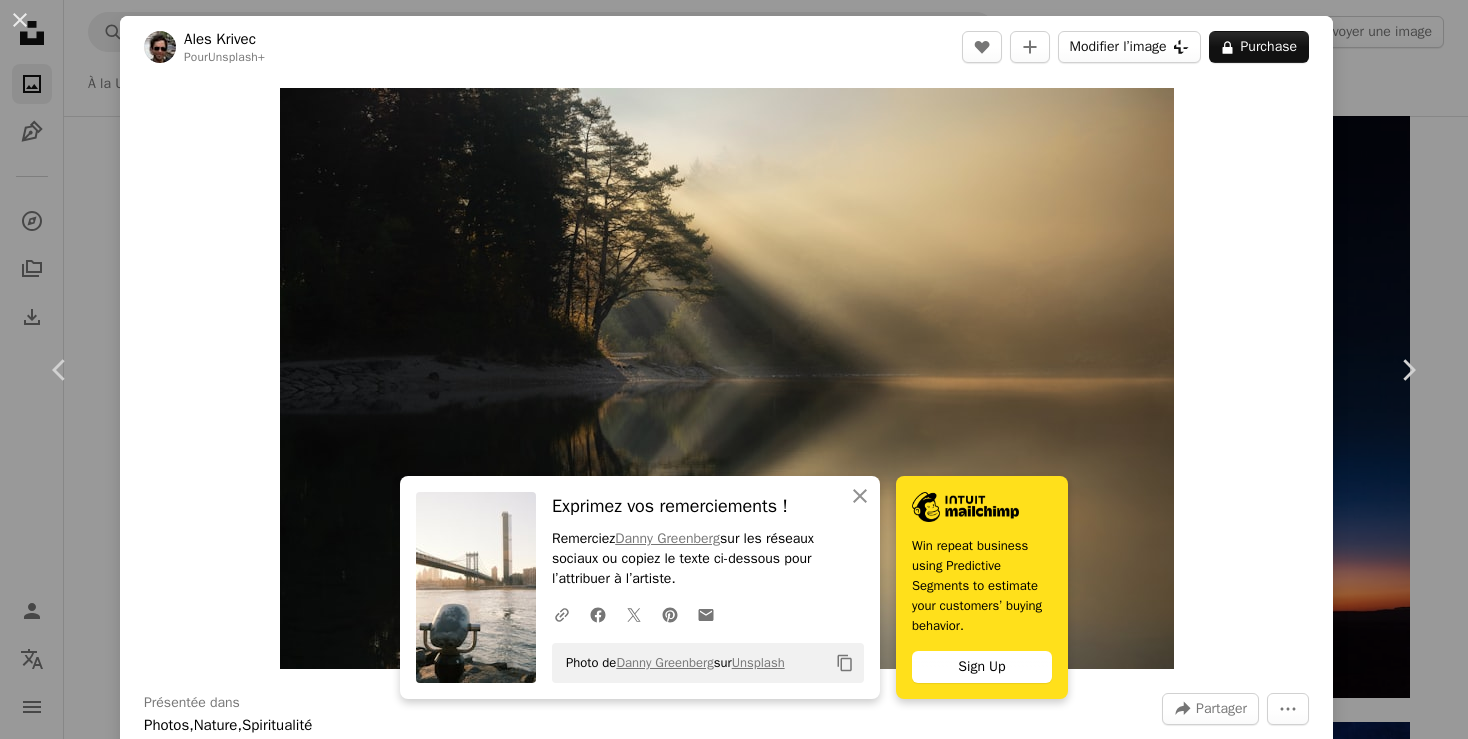 click on "Modifier l’image   Plus sign for Unsplash+" at bounding box center (1129, 47) 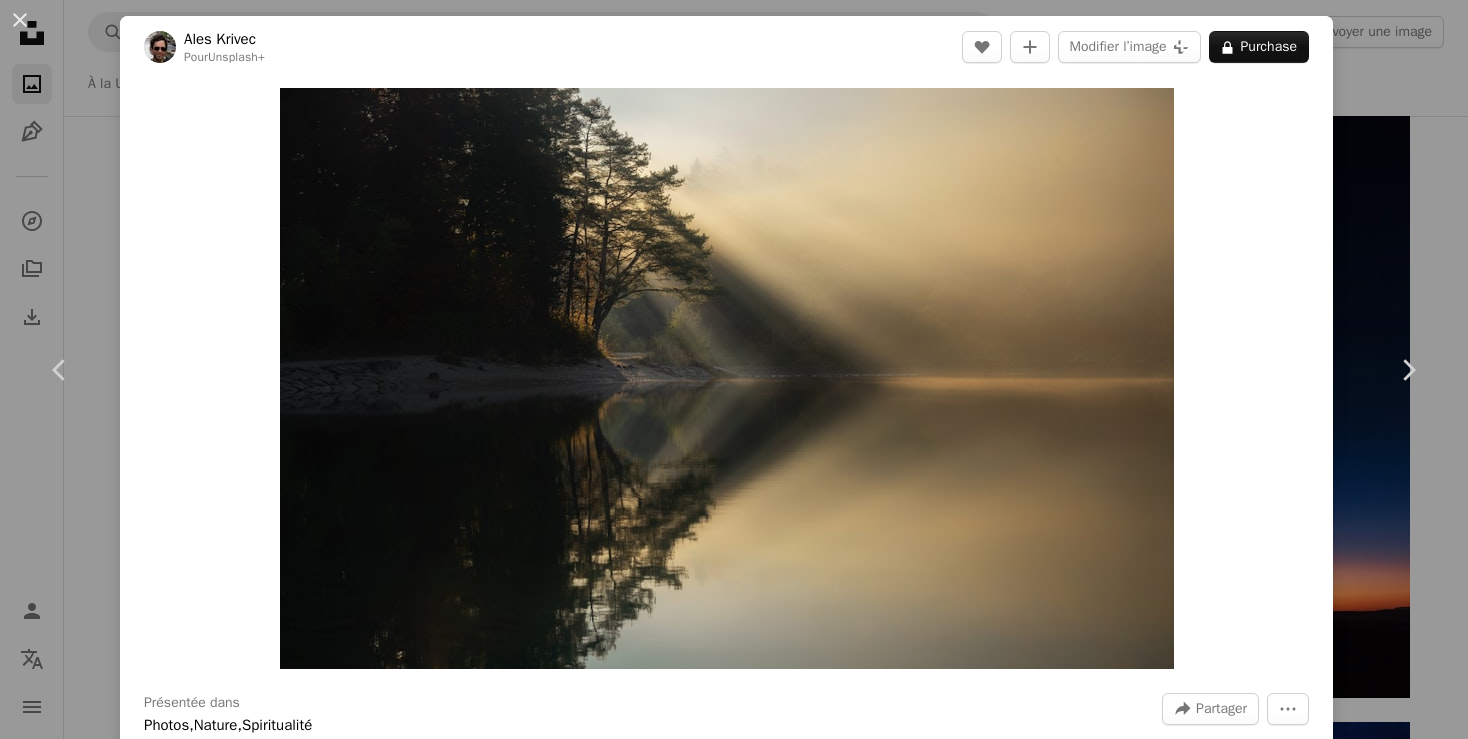 click on "An X shape An X shape Fermer Exprimez vos remerciements ! Remerciez  [USERNAME]  sur les réseaux sociaux ou copiez le texte ci-dessous pour l’attribuer à l’artiste. A URL sharing icon (chains) Facebook icon X (formerly Twitter) icon Pinterest icon An envelope Photo de  [USERNAME]  sur  Unsplash
Copy content Premium, images prêtes à l’emploi. Profitez d’un accès illimité. A plus sign Contenu ajouté chaque jour réservé aux membres A plus sign Téléchargements libres de droits illimités A plus sign Illustrations  Nouveau A plus sign Protections juridiques renforcées annuel 65 %  de réduction mensuel 20 $   7 $ USD par mois * Abonnez-vous à  Unsplash+ * Facturé à l’avance en cas de paiement annuel  84 $ Plus les taxes applicables. Renouvellement automatique. Annuler à tout moment." at bounding box center [734, 14171] 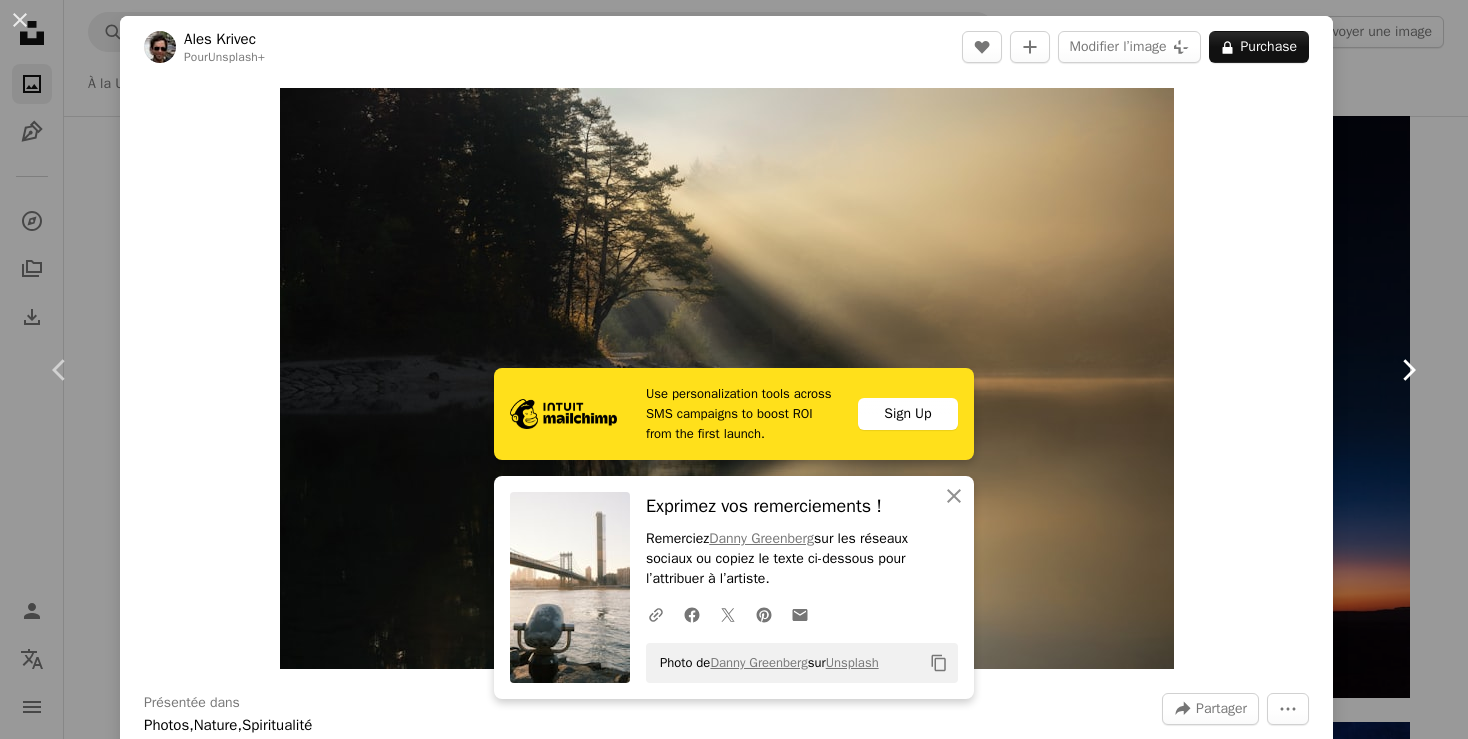 click on "Chevron right" 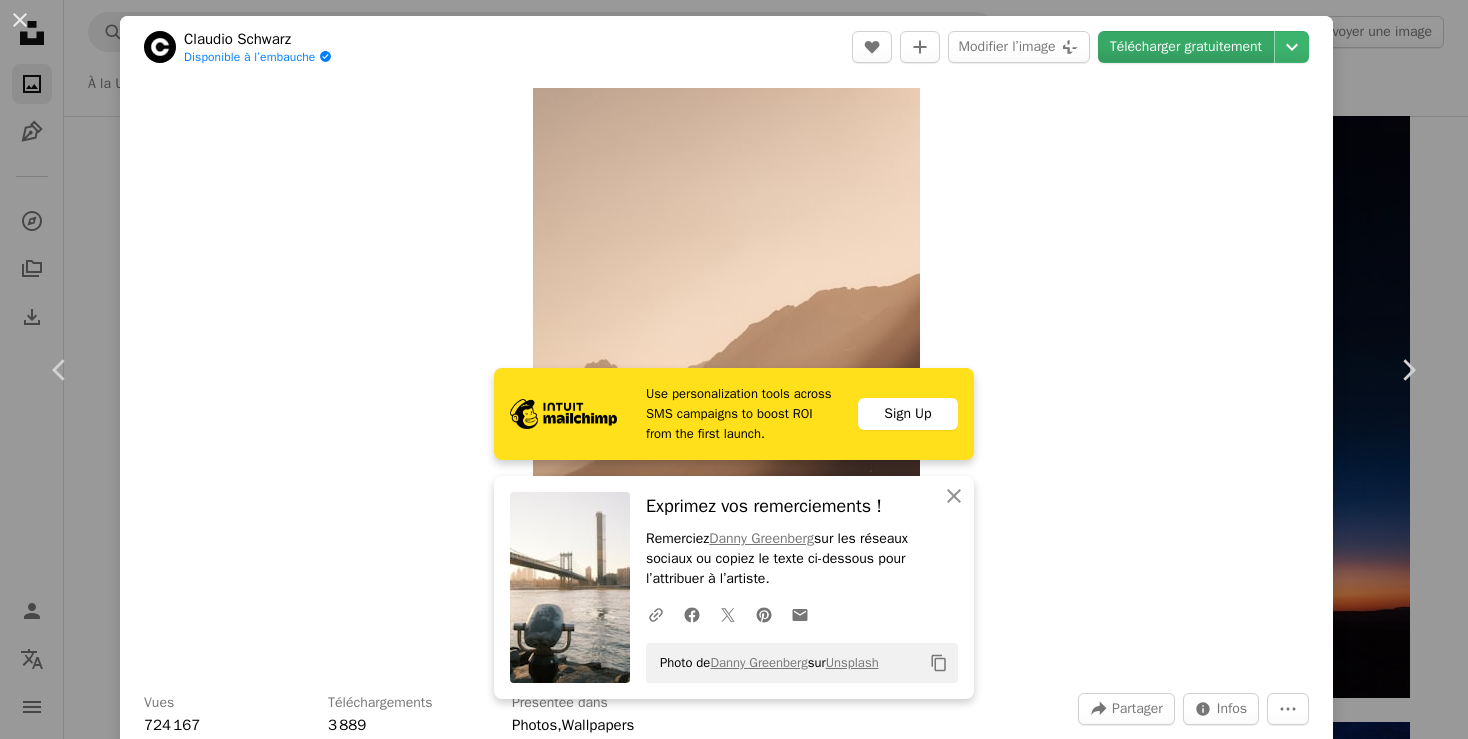click on "Télécharger gratuitement" at bounding box center (1186, 47) 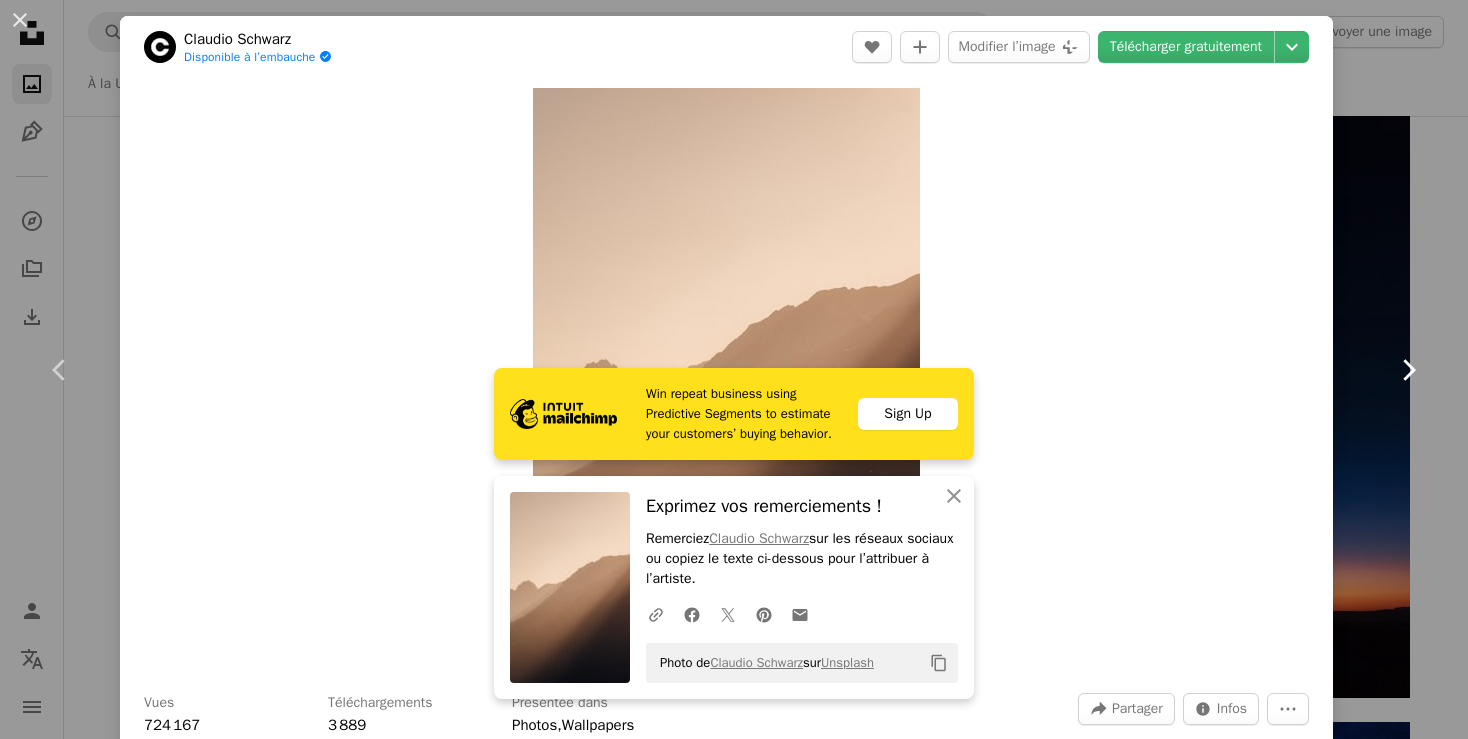click on "Chevron right" 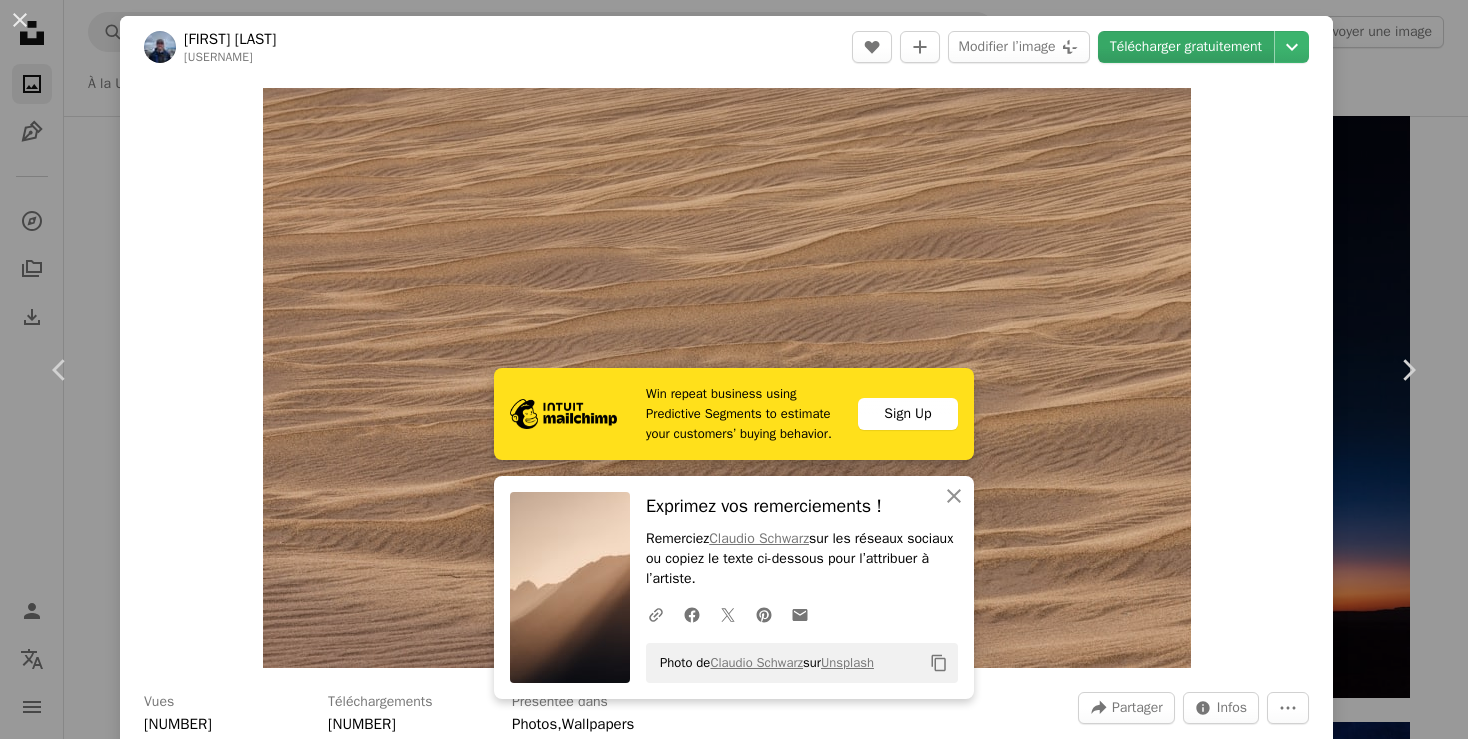 click on "Télécharger gratuitement" at bounding box center [1186, 47] 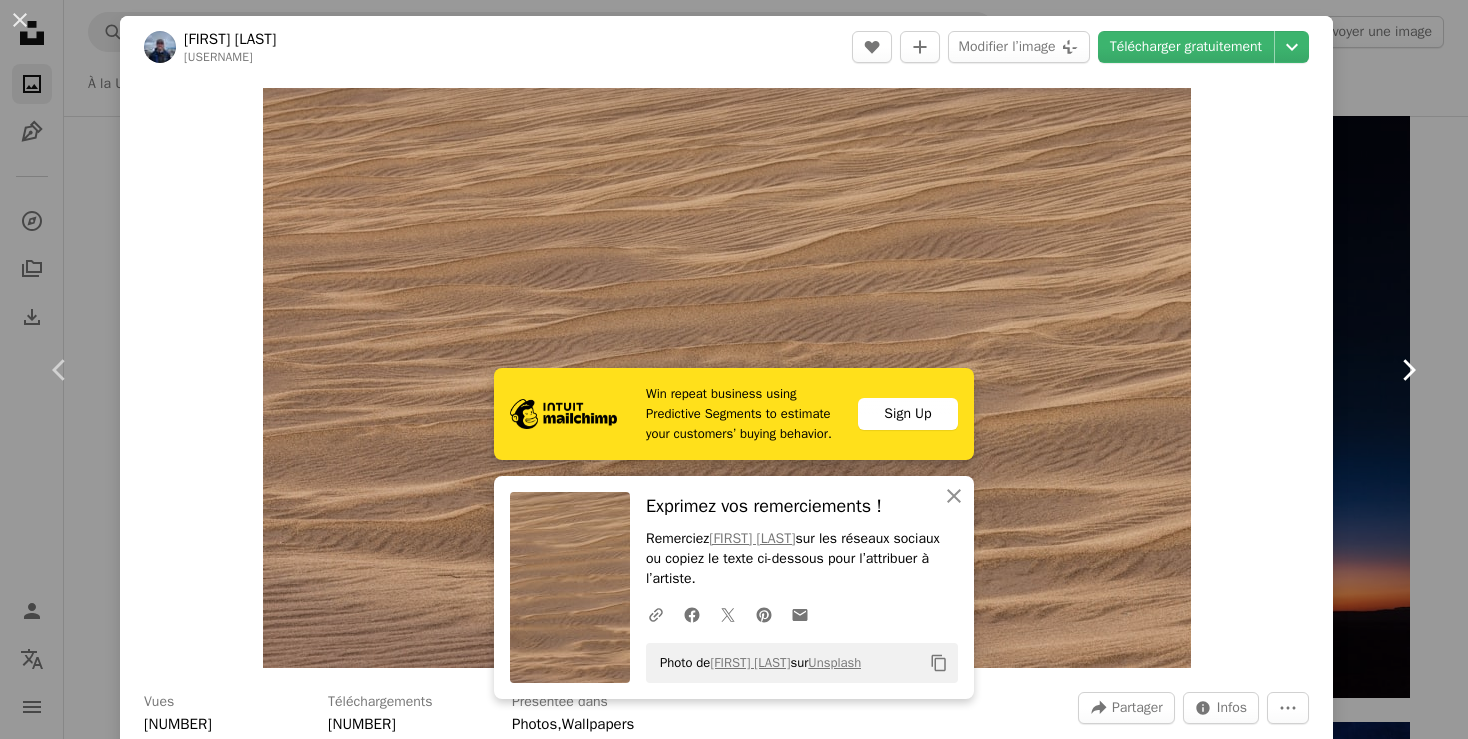 click on "Chevron right" 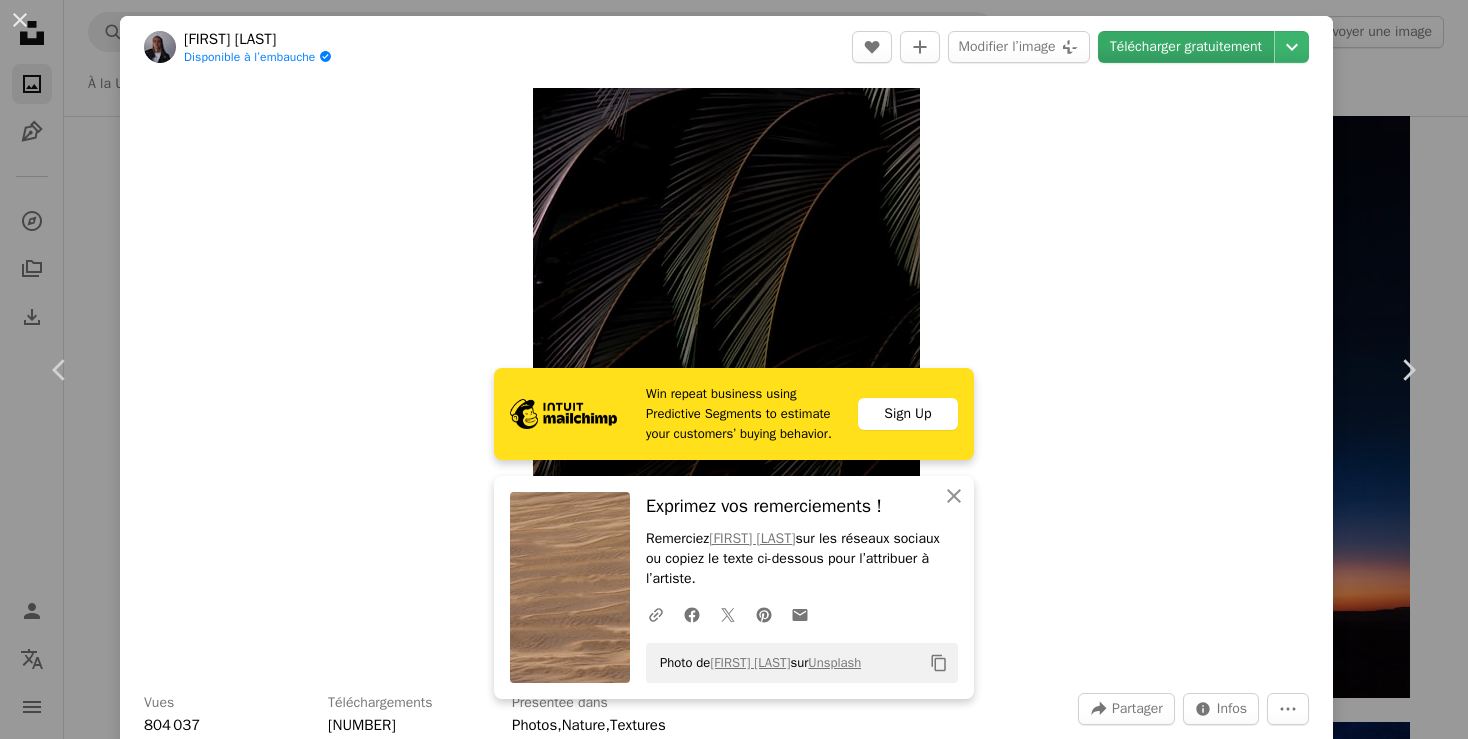 click on "Télécharger gratuitement" at bounding box center [1186, 47] 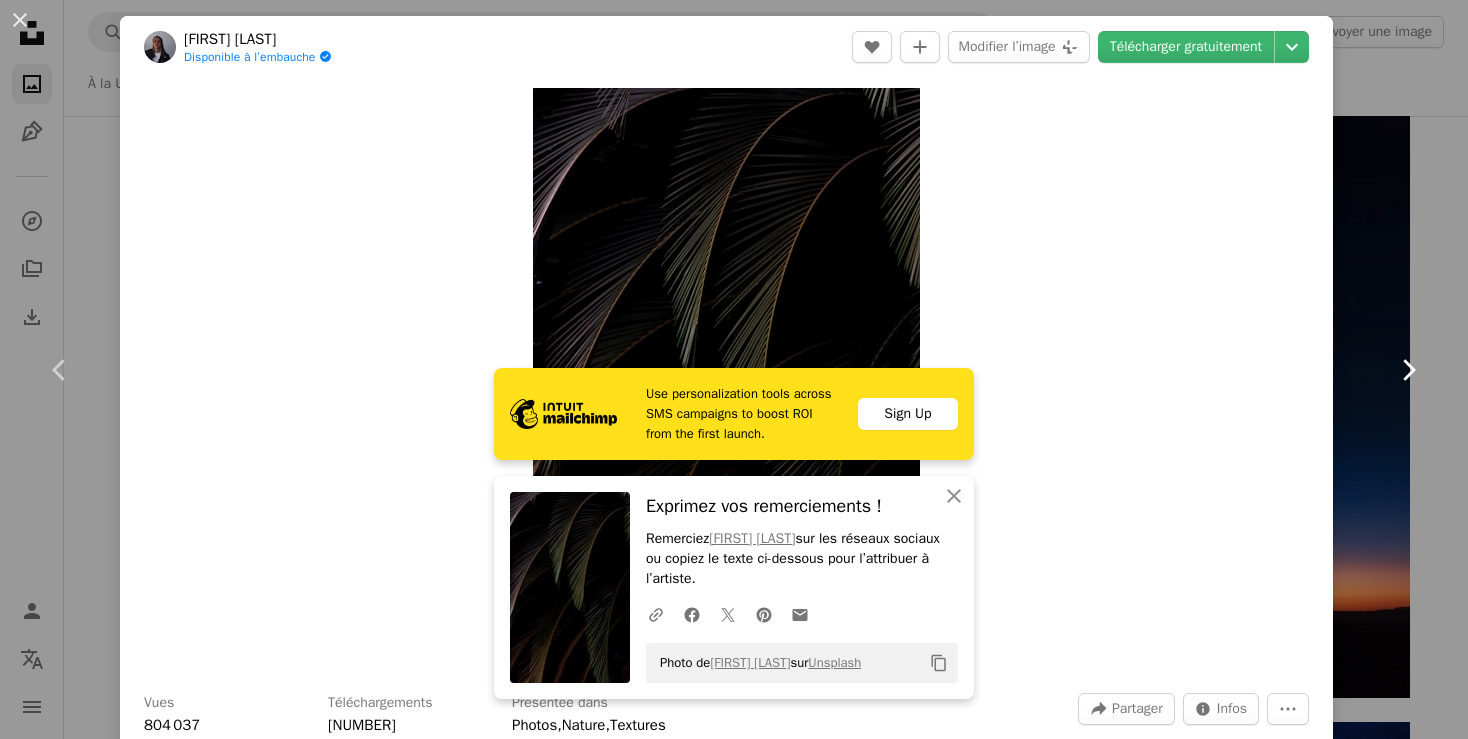 click on "Chevron right" 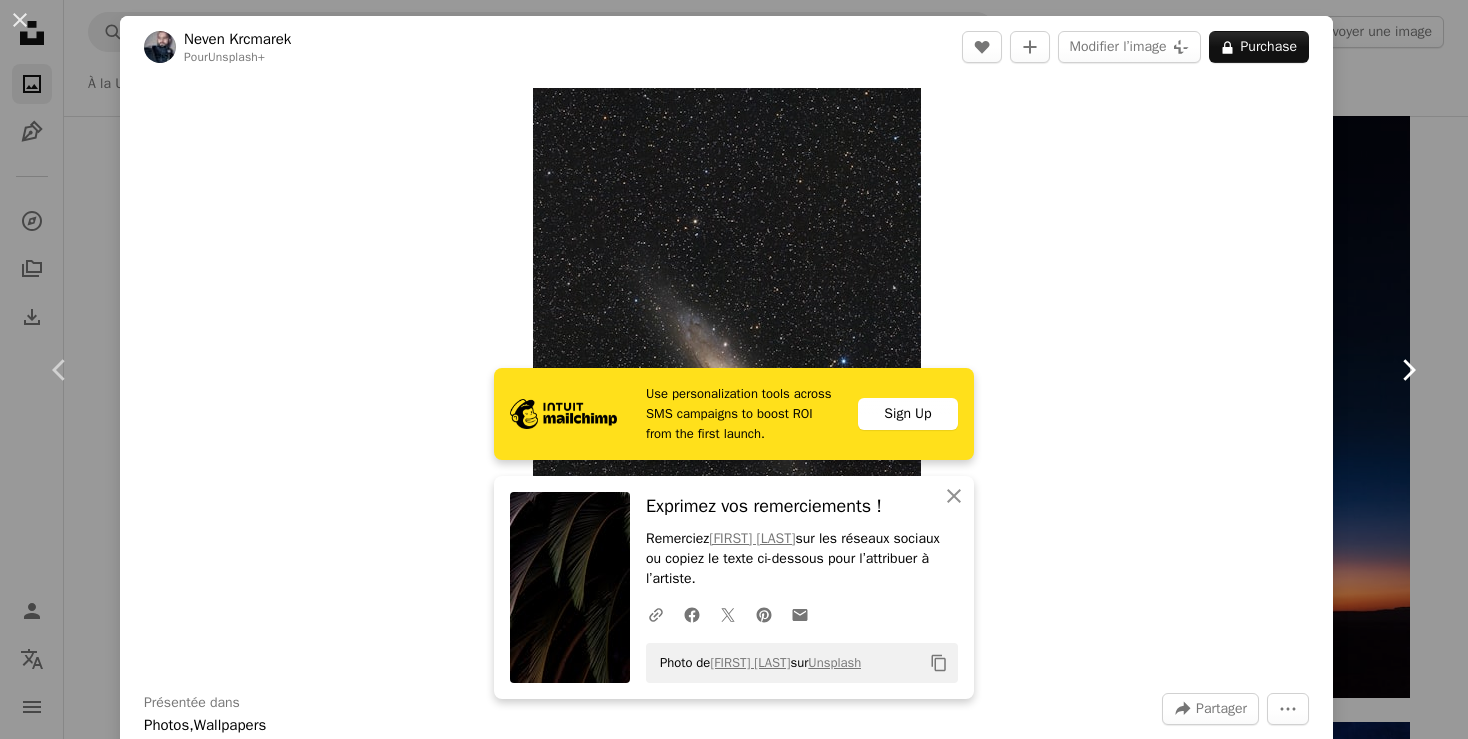 click on "Chevron right" 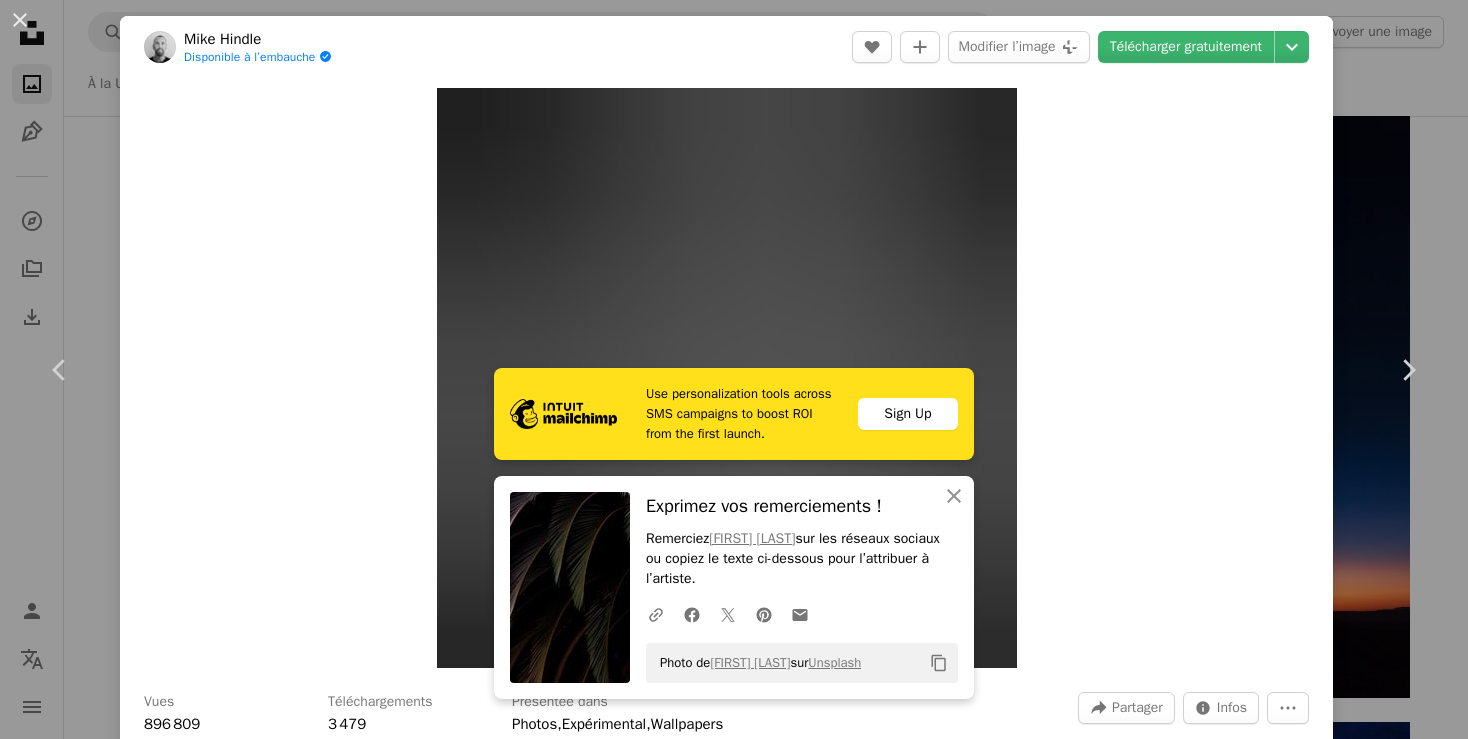 click on "Télécharger gratuitement" at bounding box center (1186, 47) 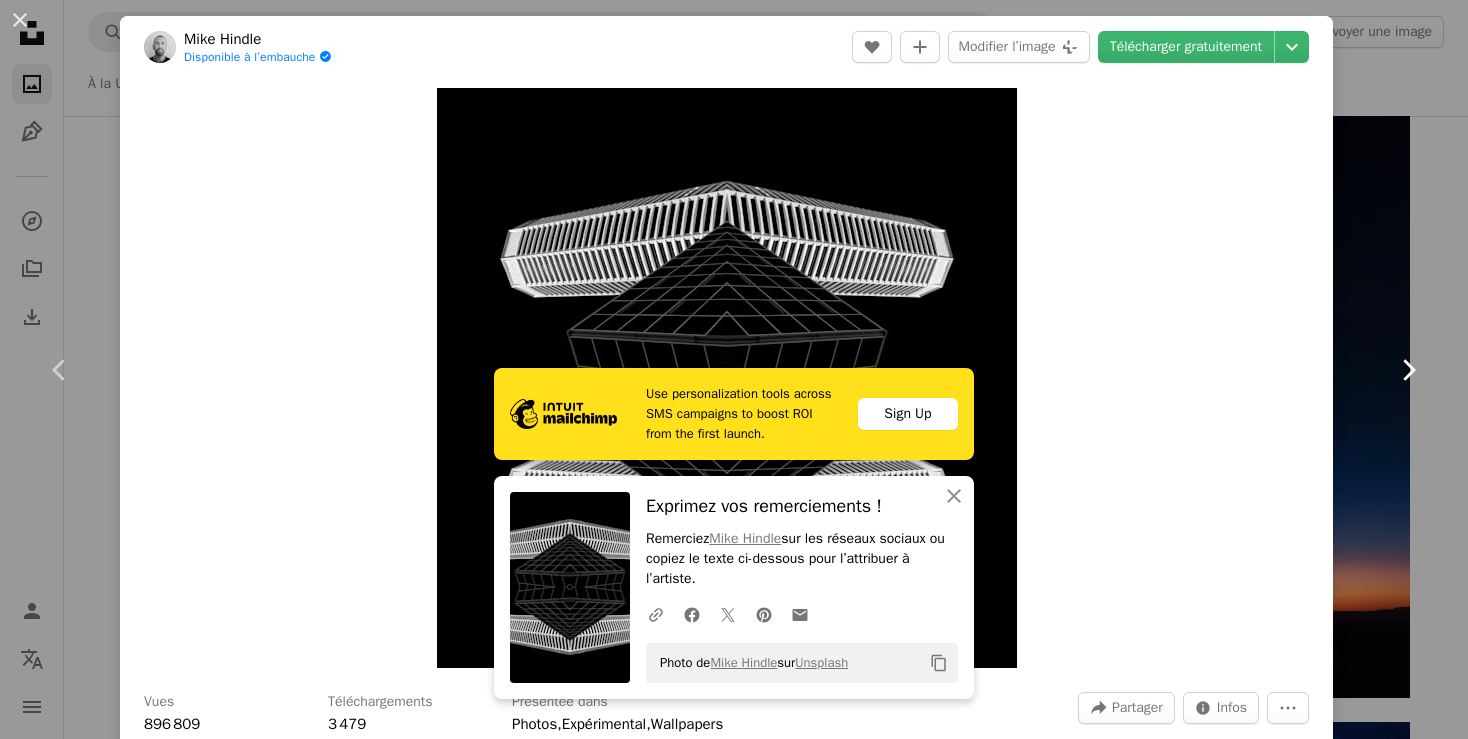click 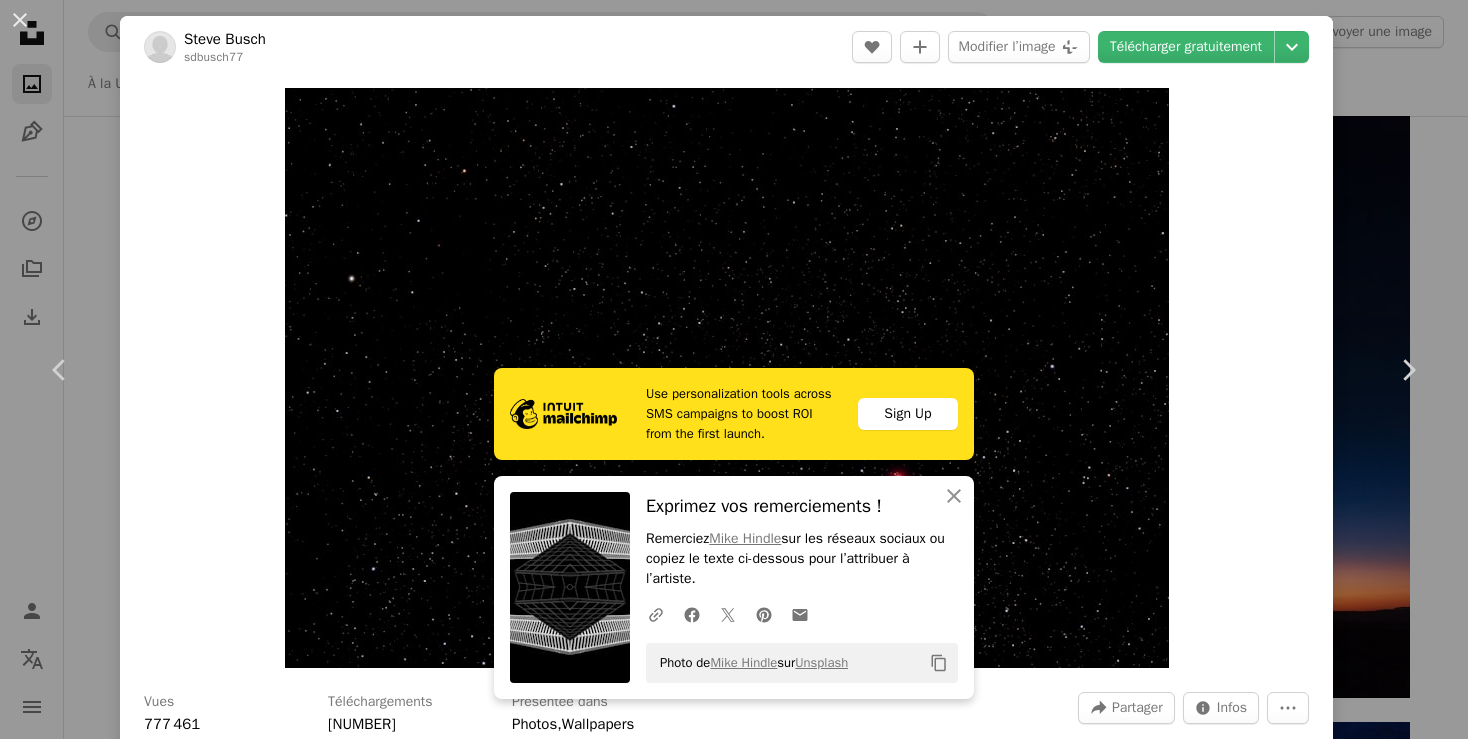 click on "Télécharger gratuitement" at bounding box center (1186, 47) 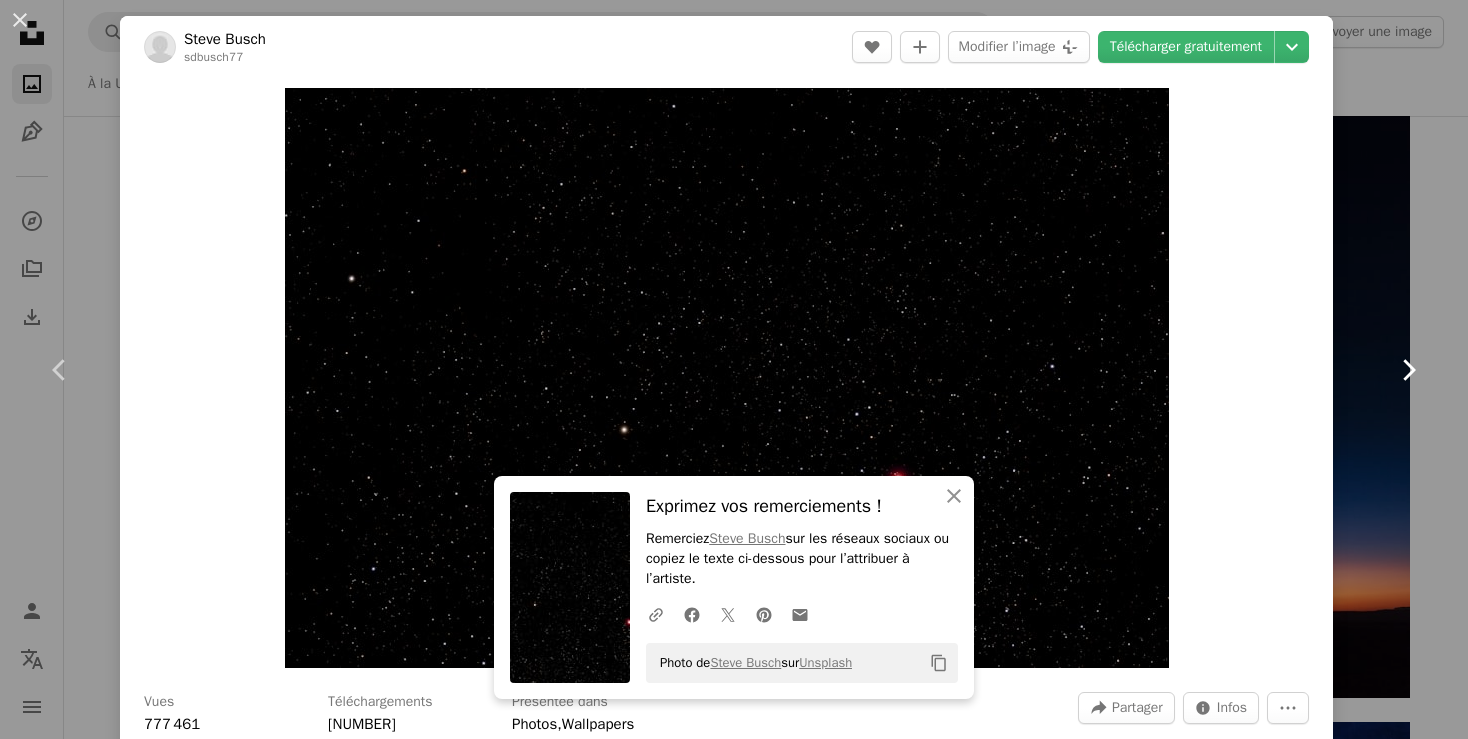 click on "Chevron right" 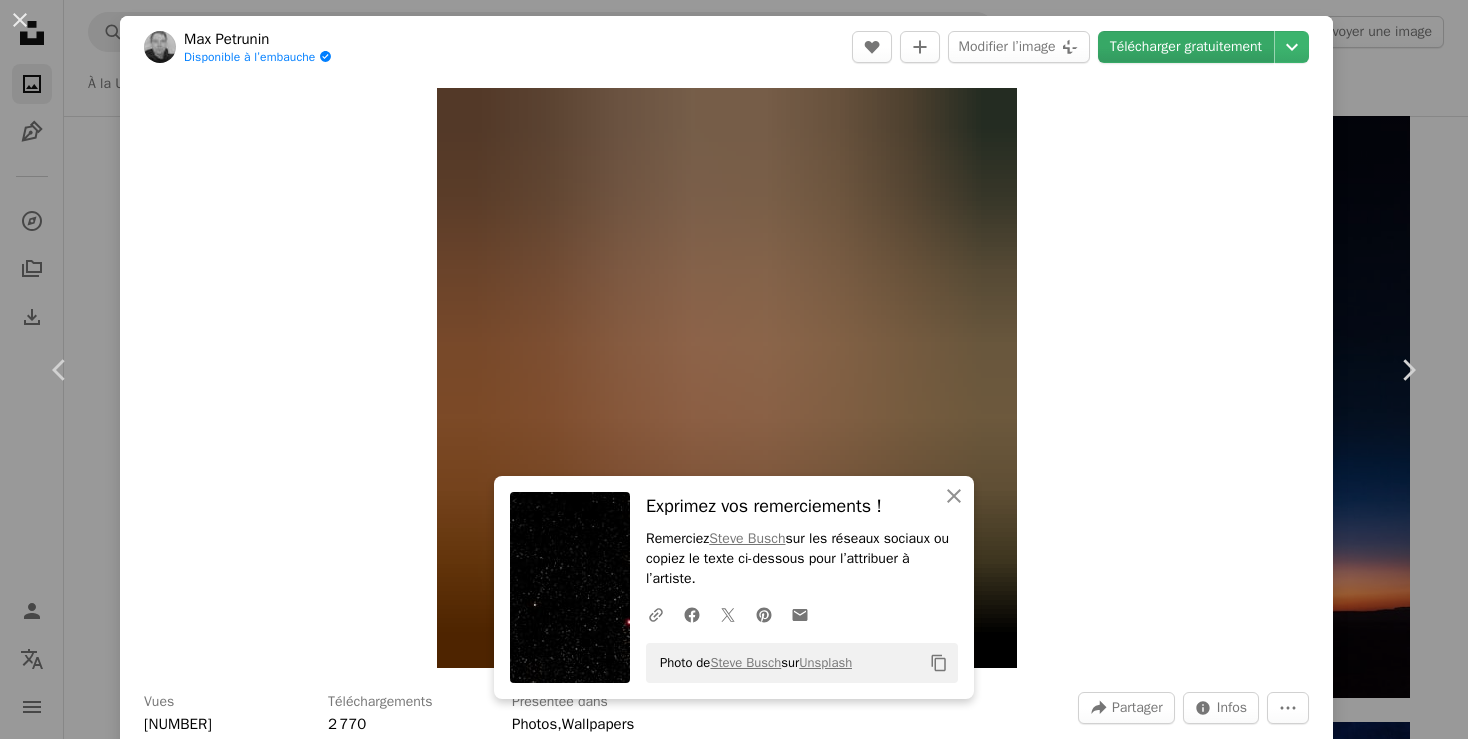 click on "Télécharger gratuitement" at bounding box center (1186, 47) 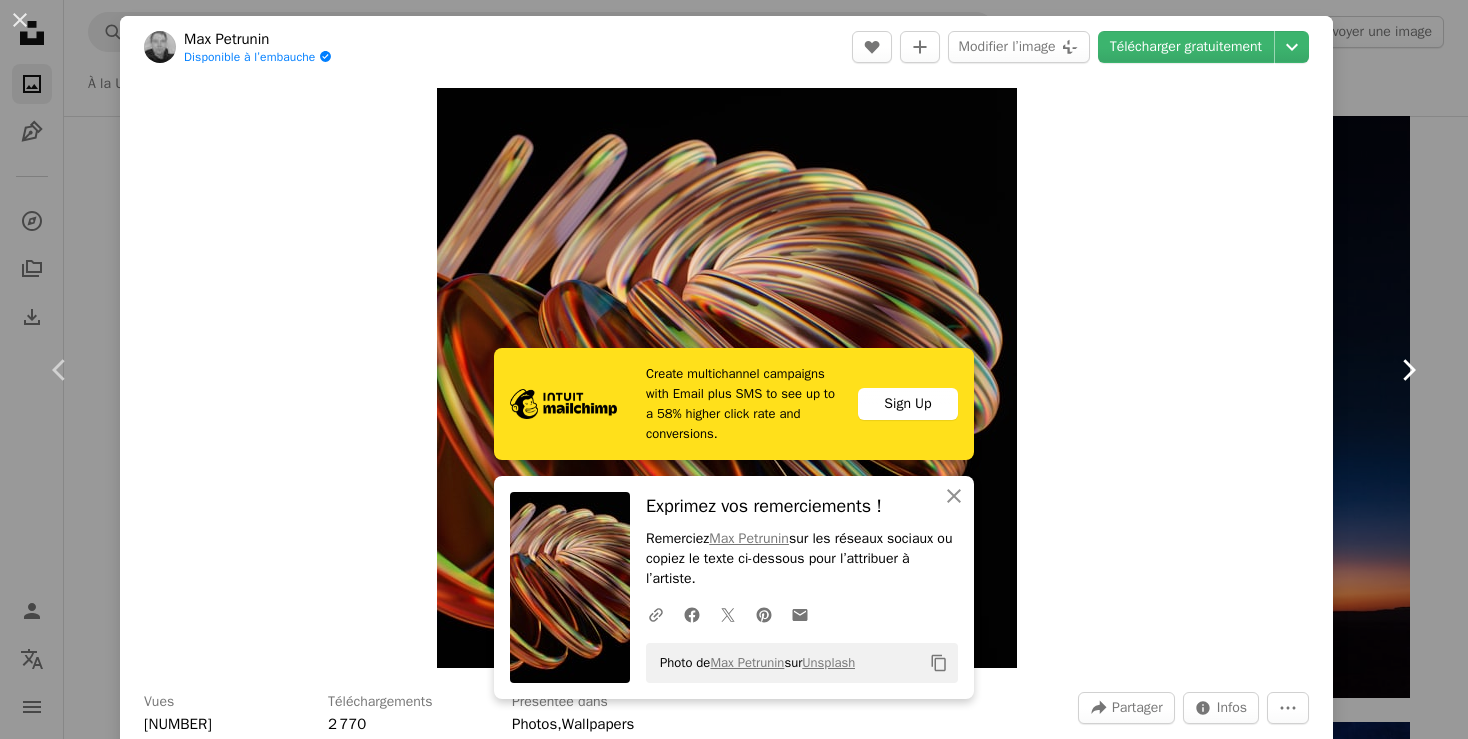 click on "Chevron right" 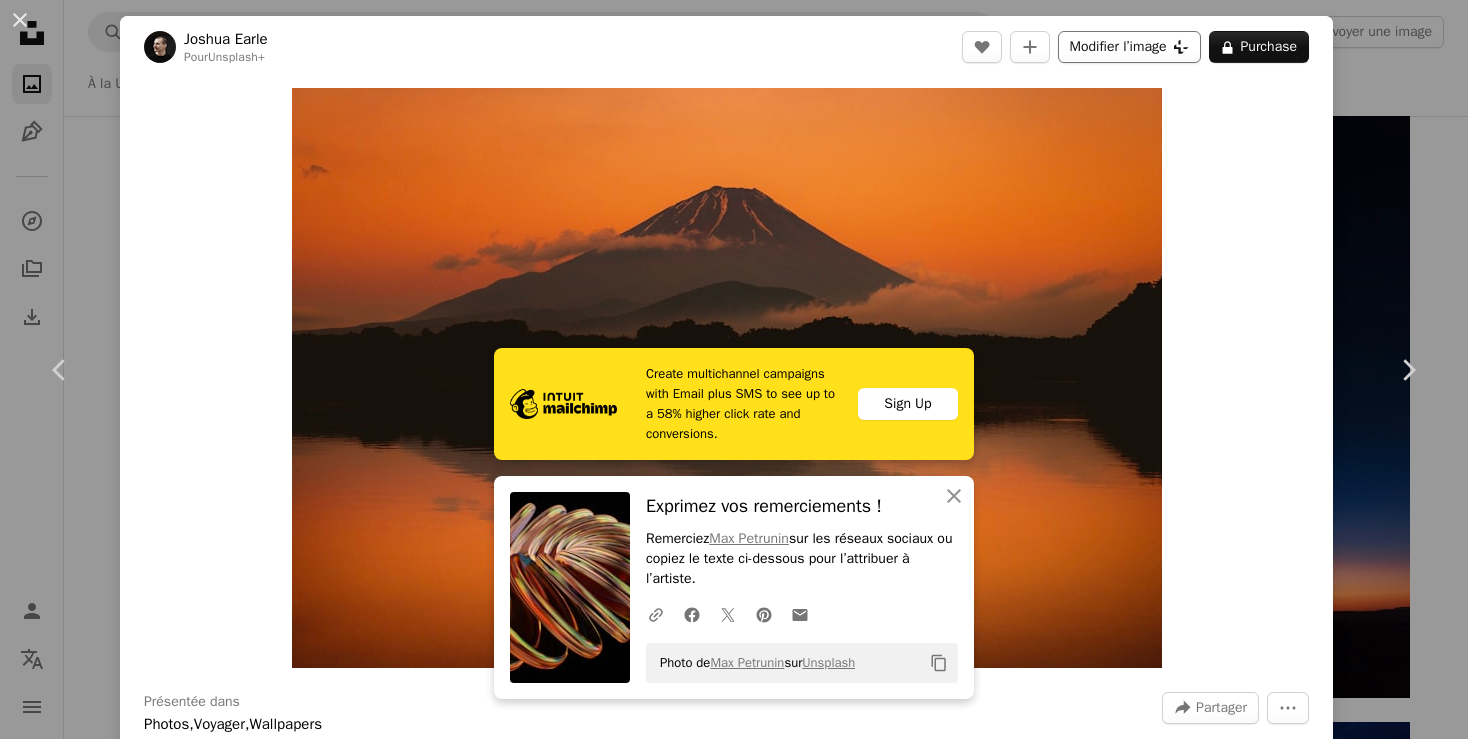 click on "Modifier l’image   Plus sign for Unsplash+" at bounding box center (1129, 47) 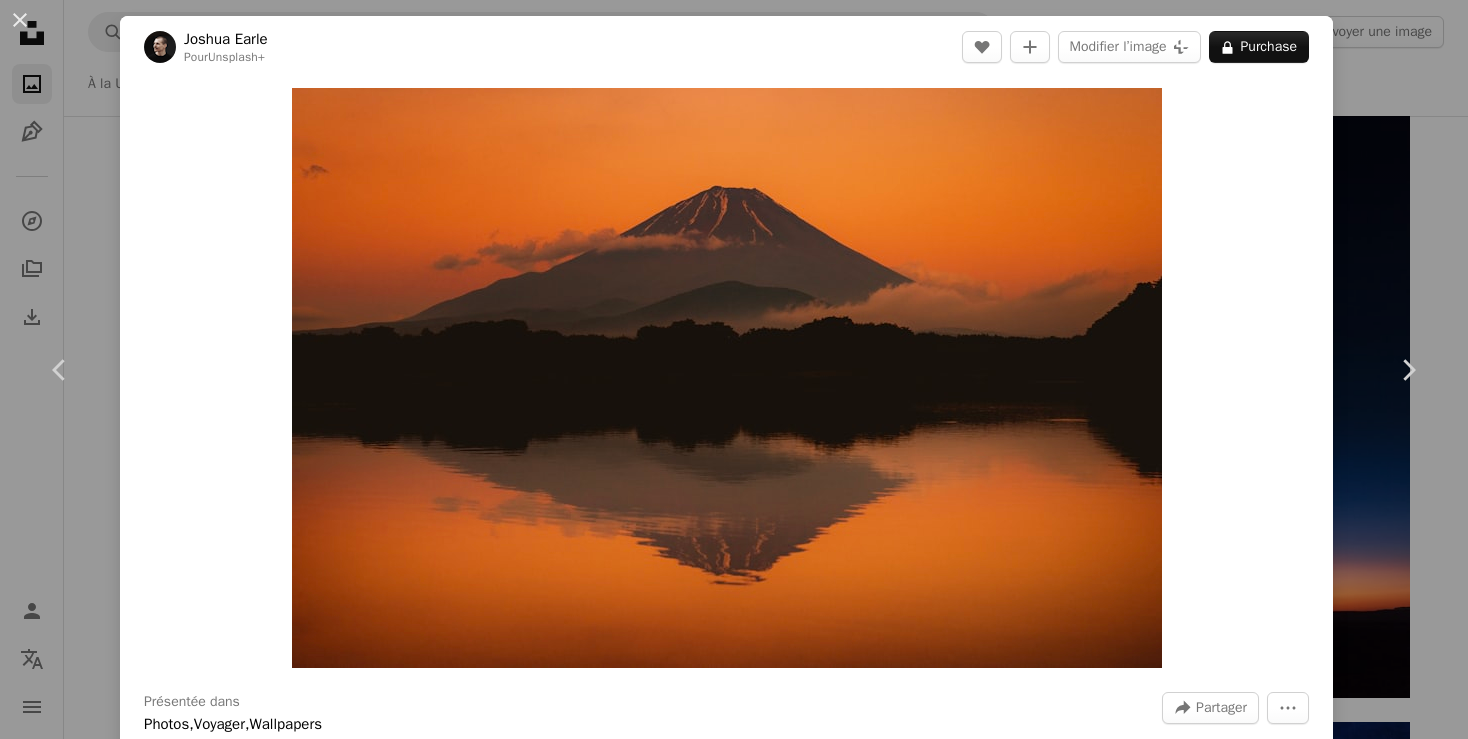 click on "An X shape An X shape Fermer Exprimez vos remerciements ! Remerciez  [USERNAME]  sur les réseaux sociaux ou copiez le texte ci-dessous pour l’attribuer à l’artiste. A URL sharing icon (chains) Facebook icon X (formerly Twitter) icon Pinterest icon An envelope Photo de  [USERNAME]  sur  Unsplash
Copy content Premium, images prêtes à l’emploi. Profitez d’un accès illimité. A plus sign Contenu ajouté chaque jour réservé aux membres A plus sign Téléchargements libres de droits illimités A plus sign Illustrations  Nouveau A plus sign Protections juridiques renforcées annuel 65 %  de réduction mensuel 20 $   7 $ USD par mois * Abonnez-vous à  Unsplash+ * Facturé à l’avance en cas de paiement annuel  84 $ Plus les taxes applicables. Renouvellement automatique. Annuler à tout moment." at bounding box center [734, 15922] 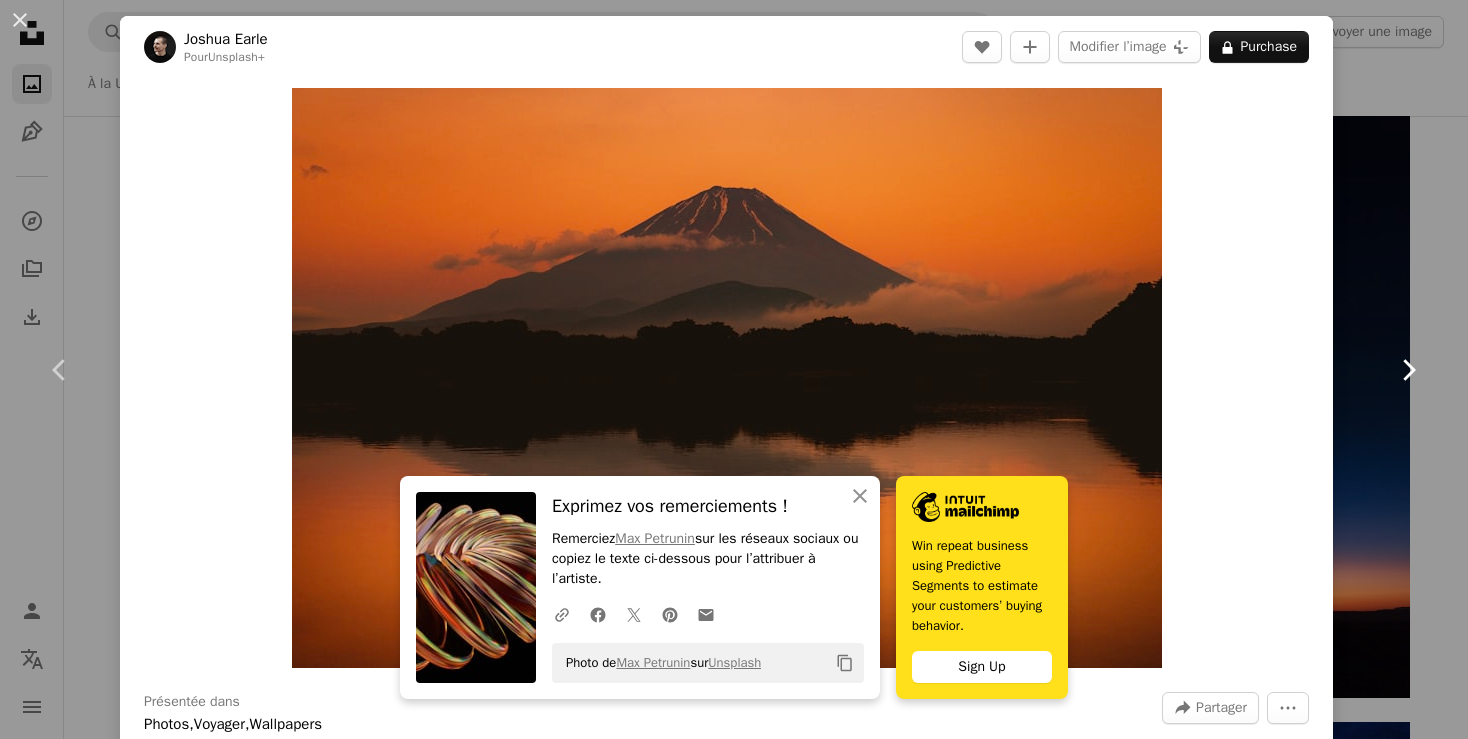 click on "Chevron right" 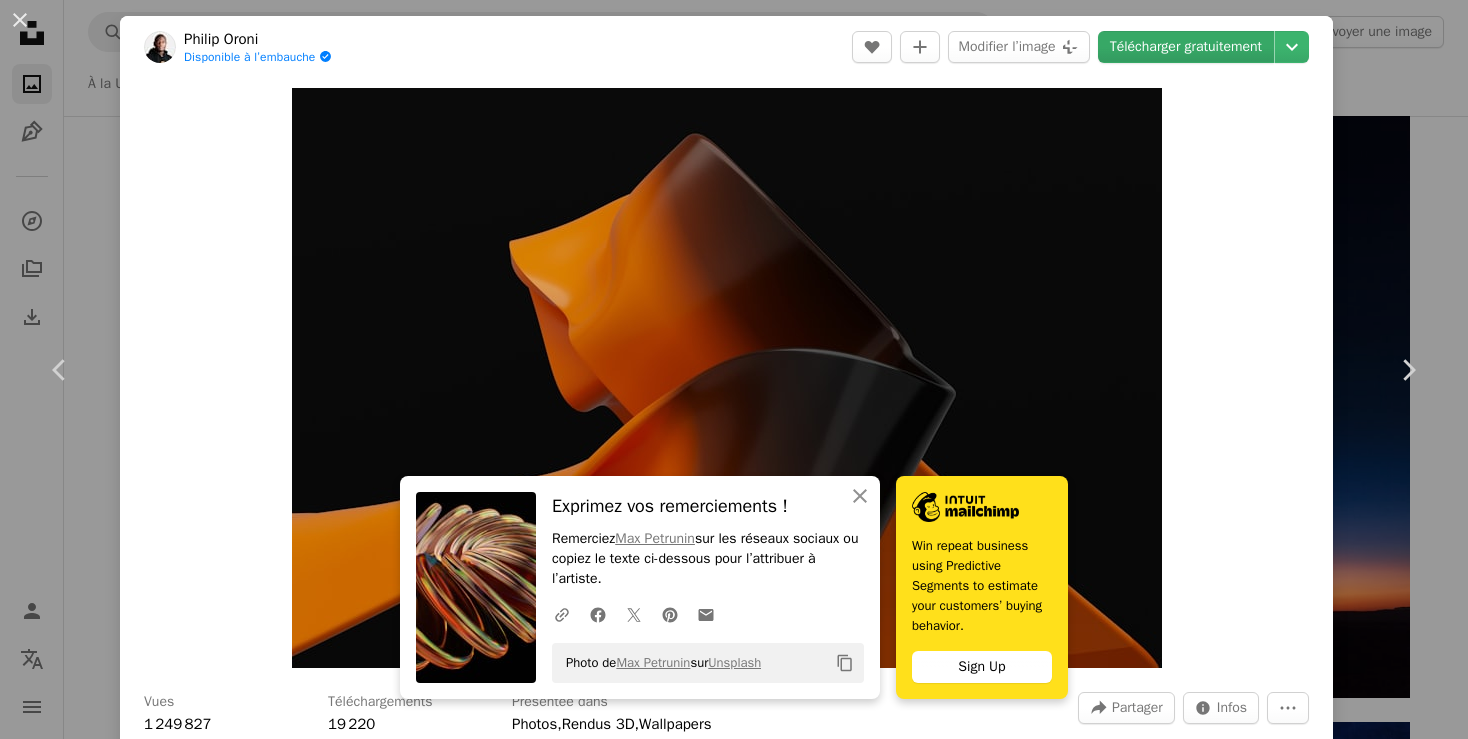 click on "Télécharger gratuitement" at bounding box center (1186, 47) 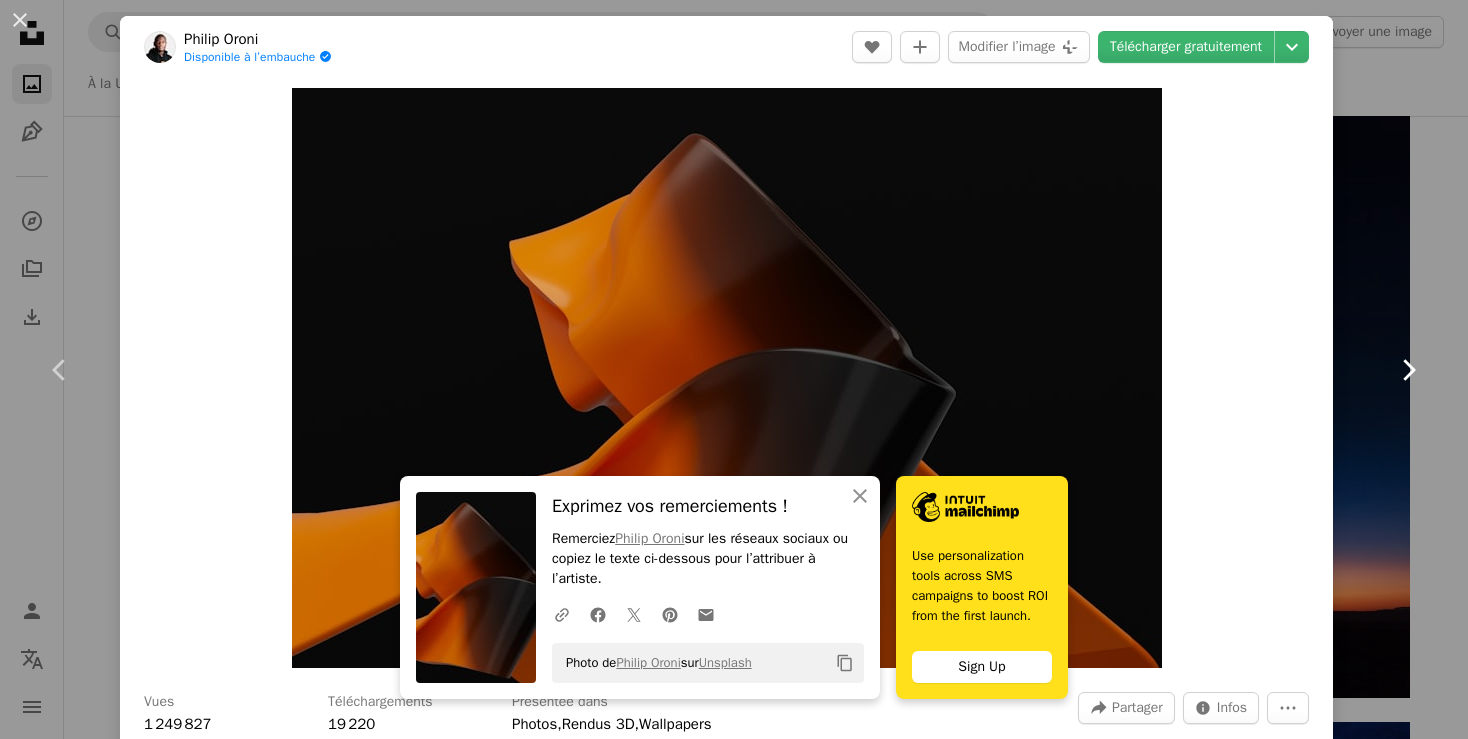click on "Chevron right" at bounding box center (1408, 370) 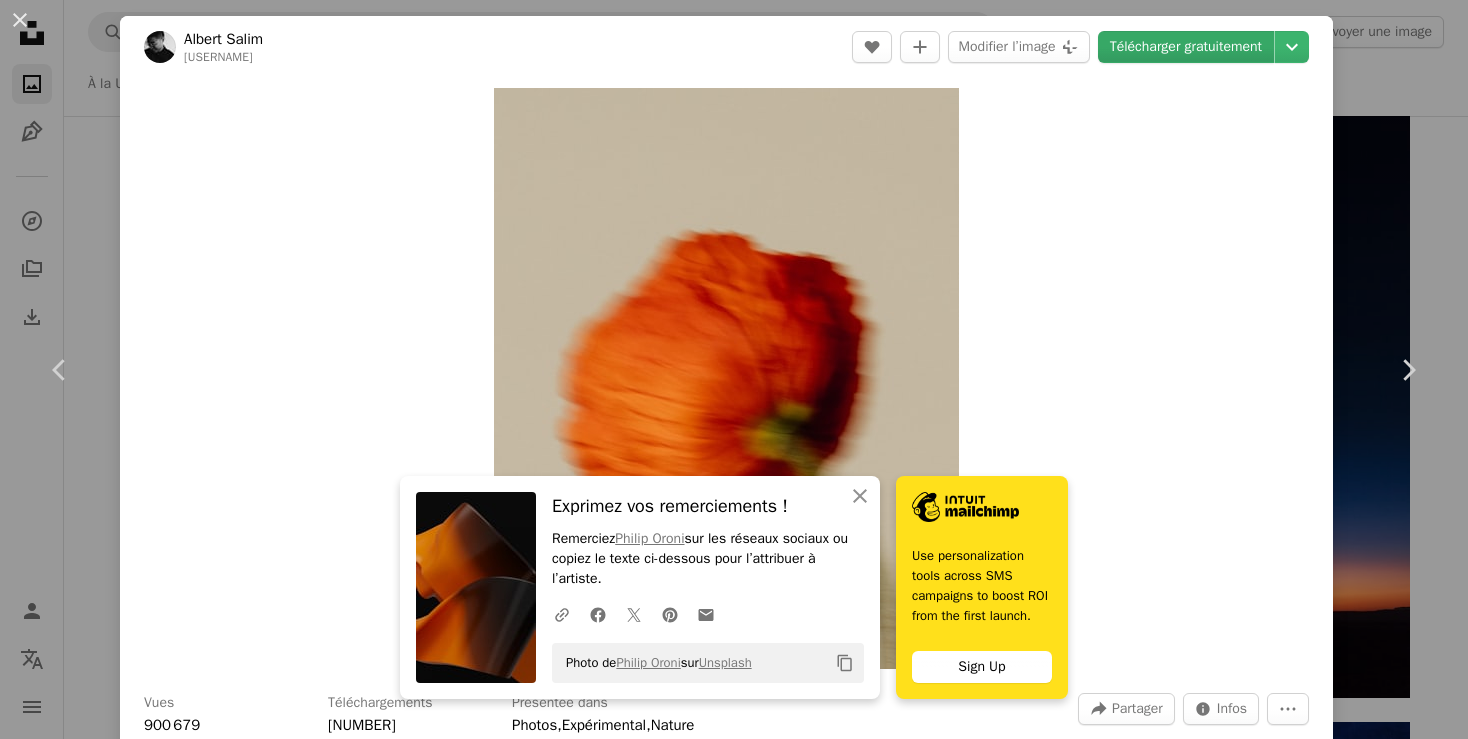 click on "Télécharger gratuitement" at bounding box center (1186, 47) 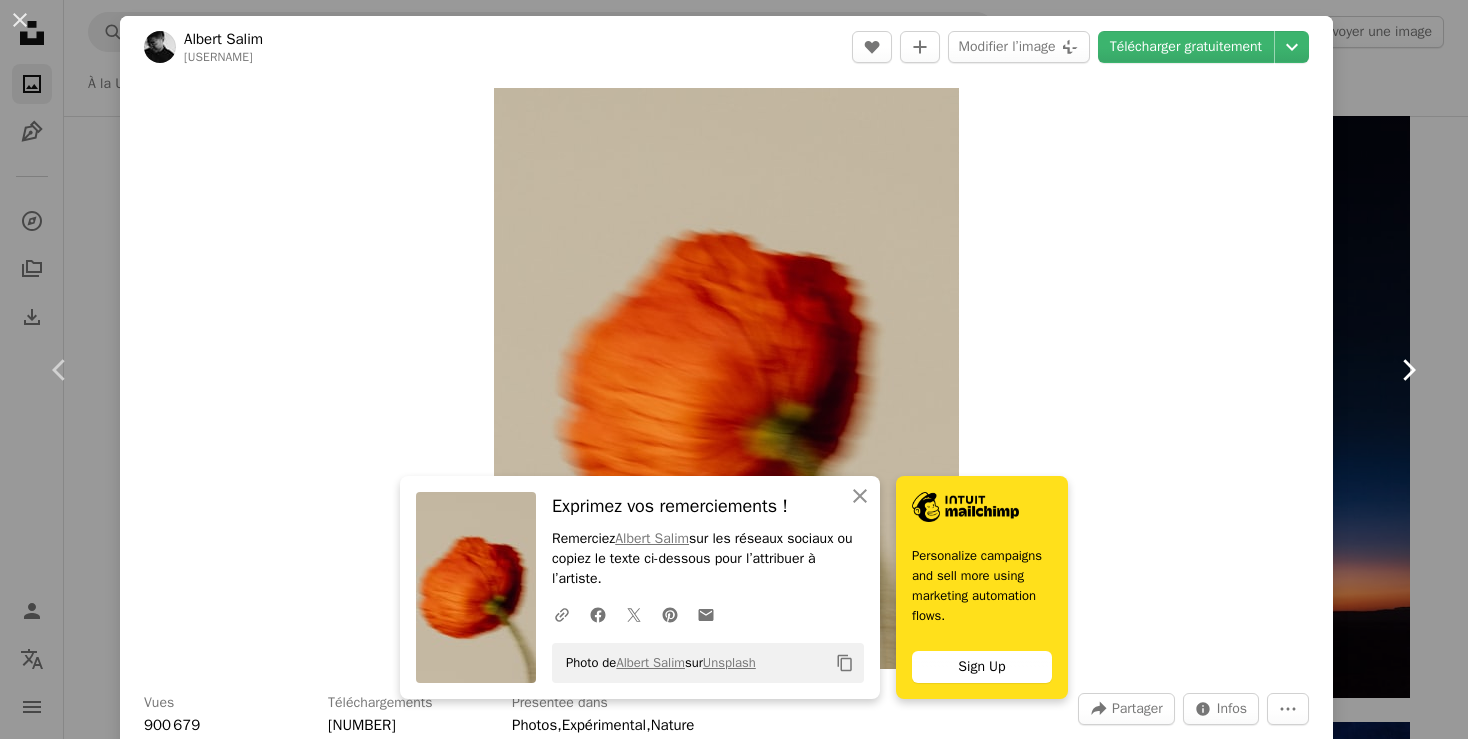 click on "Chevron right" 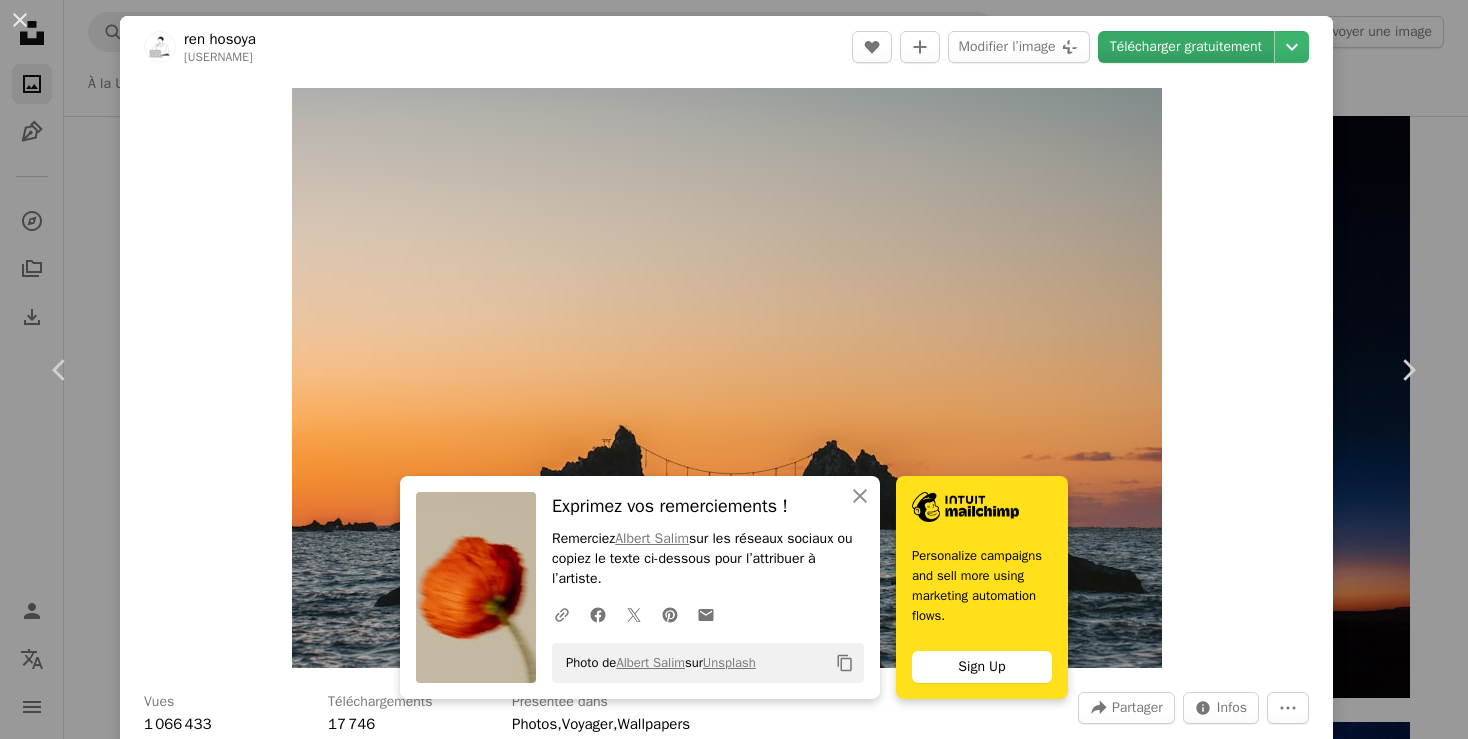 click on "Télécharger gratuitement" at bounding box center [1186, 47] 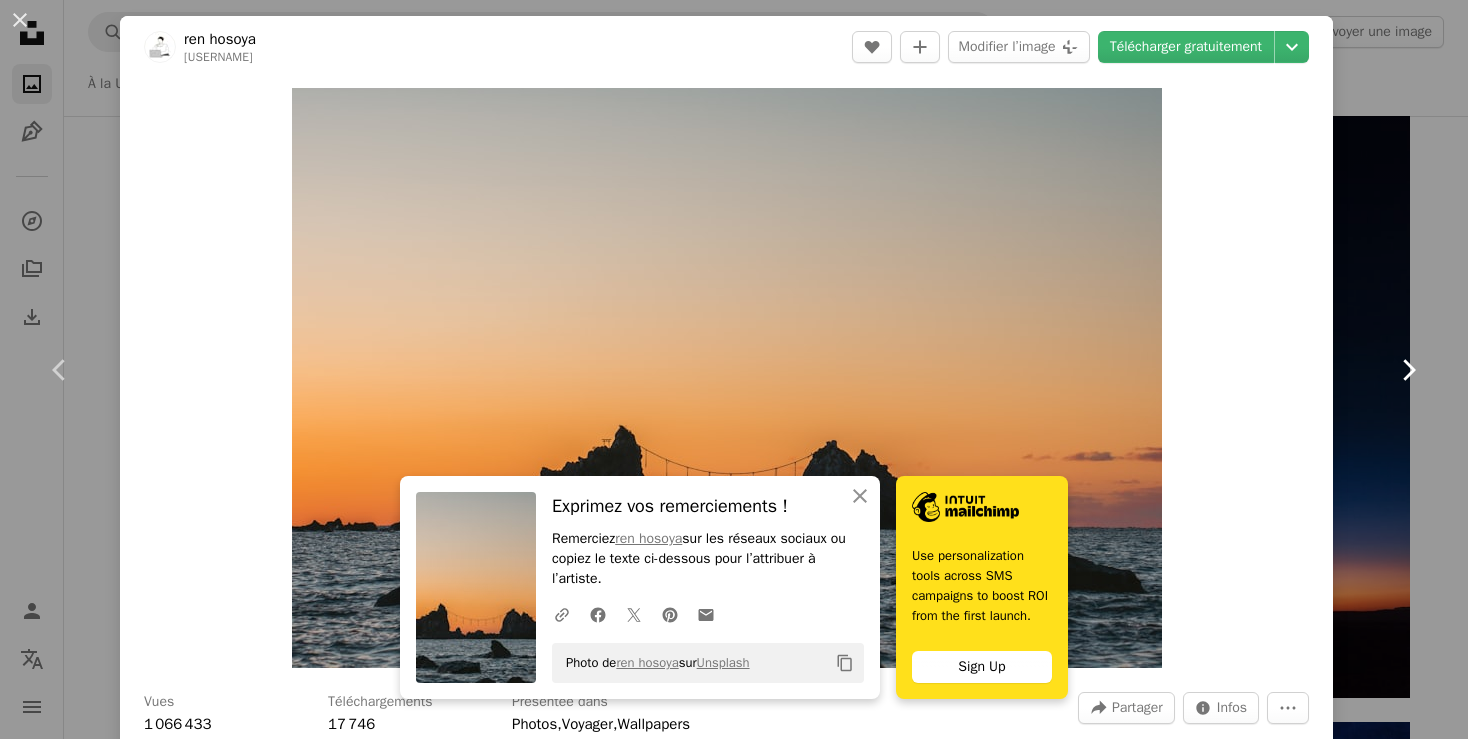 click on "Chevron right" 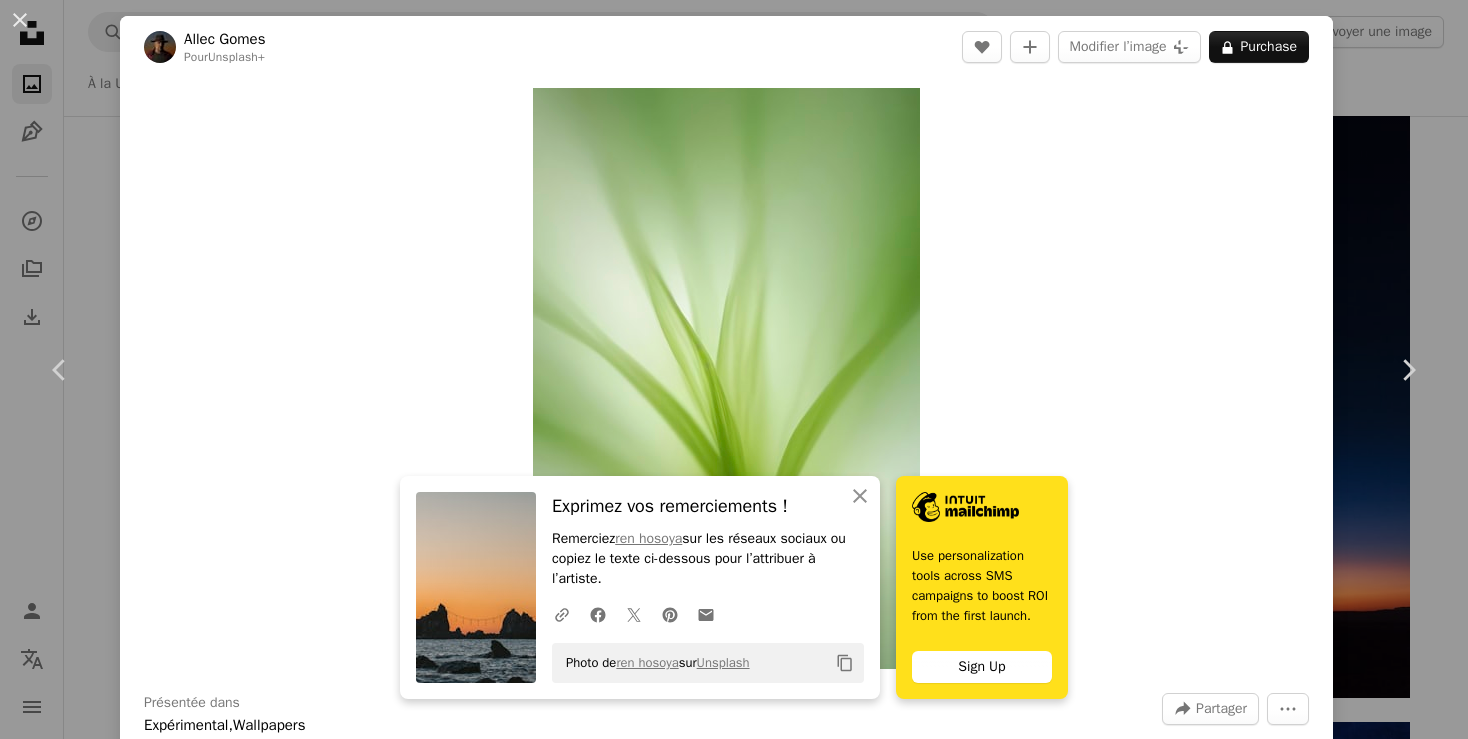 click on "Modifier l’image   Plus sign for Unsplash+" at bounding box center [1129, 47] 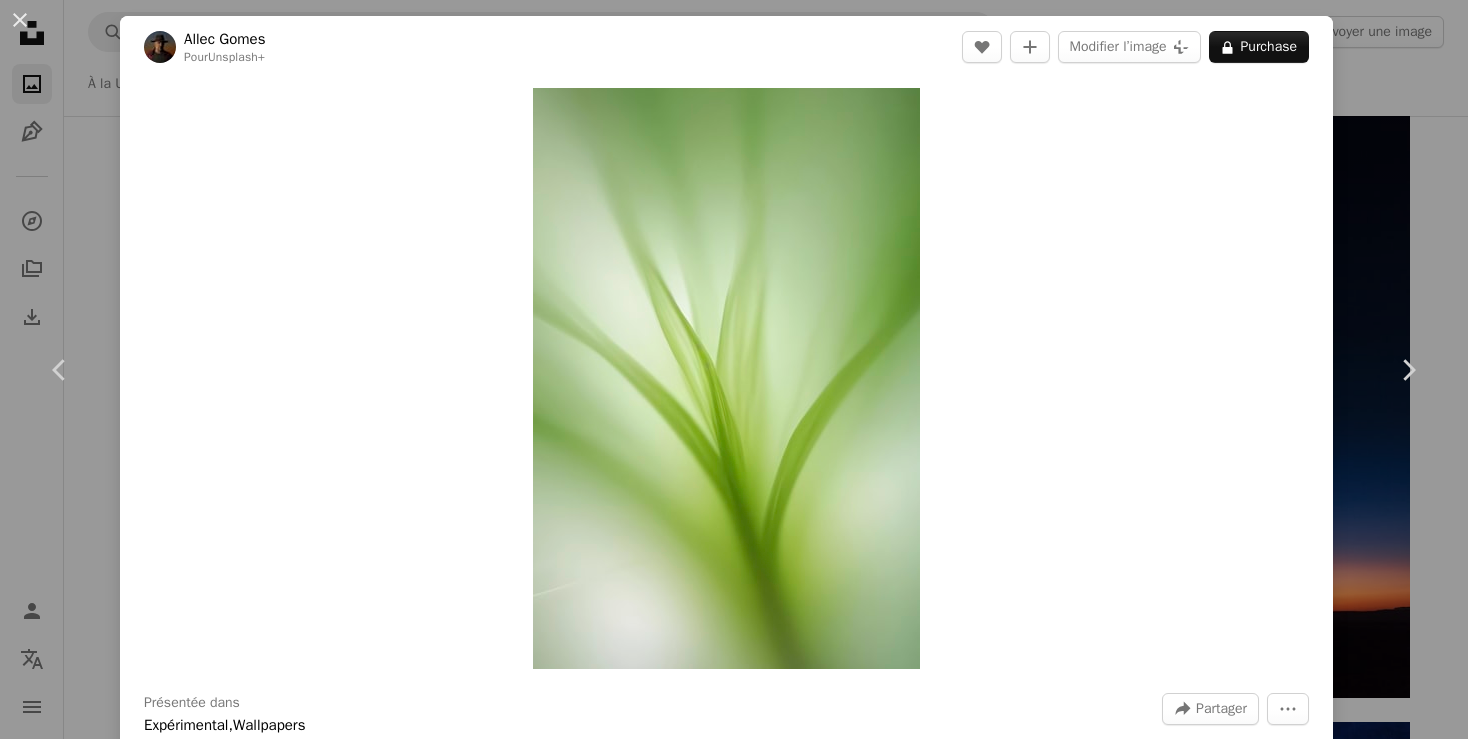 click on "An X shape An X shape Fermer Exprimez vos remerciements ! Remerciez  [USERNAME]  sur les réseaux sociaux ou copiez le texte ci-dessous pour l’attribuer à l’artiste. A URL sharing icon (chains) Facebook icon X (formerly Twitter) icon Pinterest icon An envelope Photo de  [USERNAME]  sur  Unsplash
Copy content Win repeat business using Predictive Segments to estimate your customers’ buying behavior. Sign Up Premium, images prêtes à l’emploi. Profitez d’un accès illimité. A plus sign Contenu ajouté chaque jour réservé aux membres A plus sign Téléchargements libres de droits illimités A plus sign Illustrations  Nouveau A plus sign Protections juridiques renforcées annuel 65 %  de réduction mensuel 20 $   7 $ USD par mois * Abonnez-vous à  Unsplash+ * Facturé à l’avance en cas de paiement annuel  84 $ Plus les taxes applicables. Renouvellement automatique. Annuler à tout moment." at bounding box center [734, 15922] 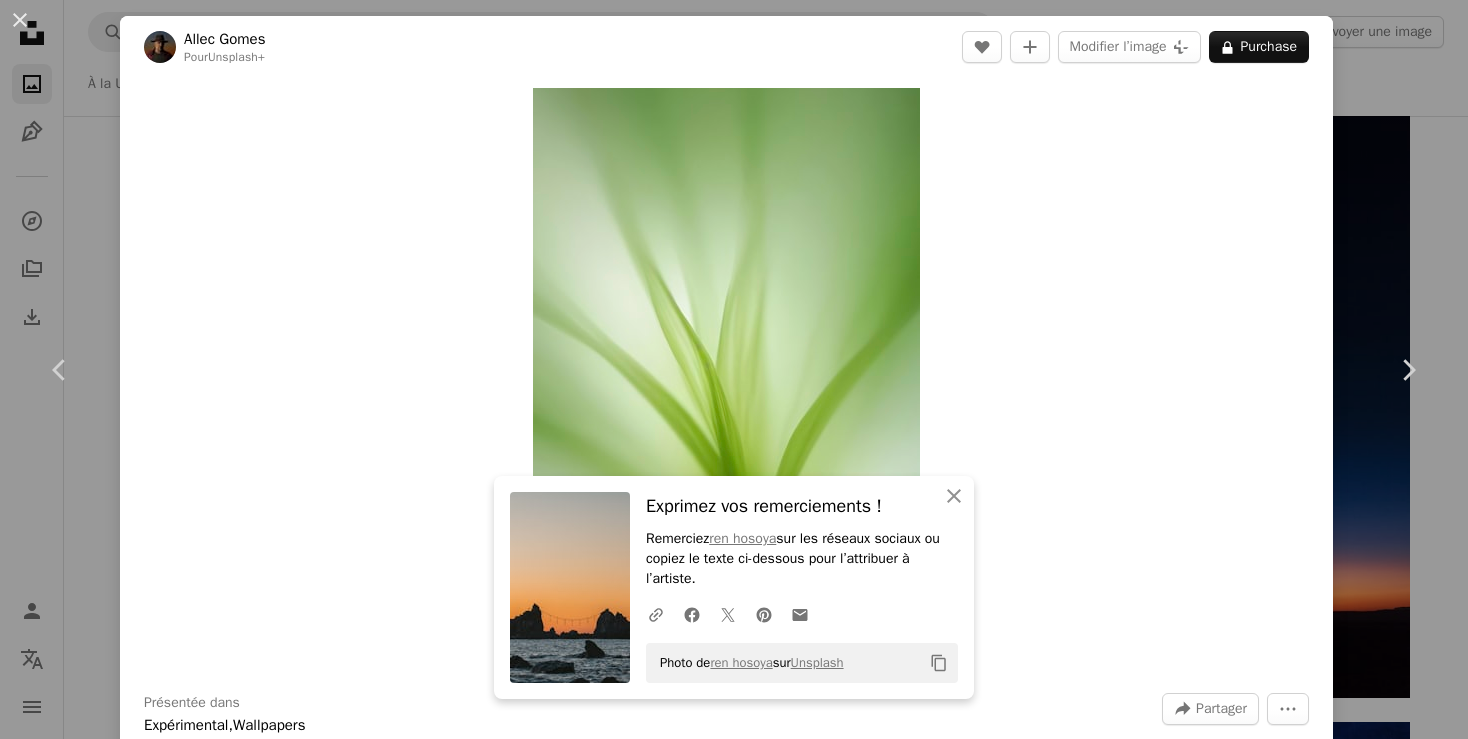 click on "Chevron right" 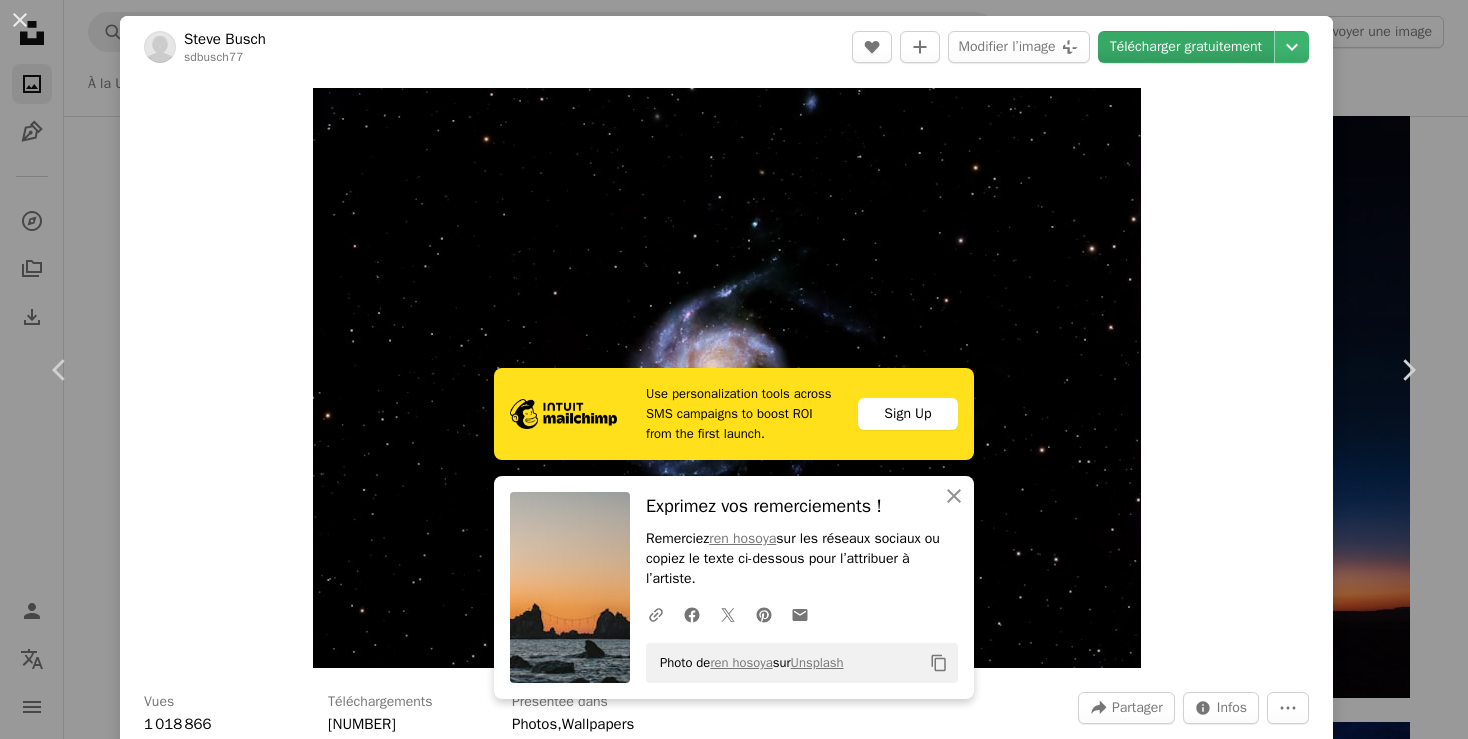 click on "Télécharger gratuitement" at bounding box center [1186, 47] 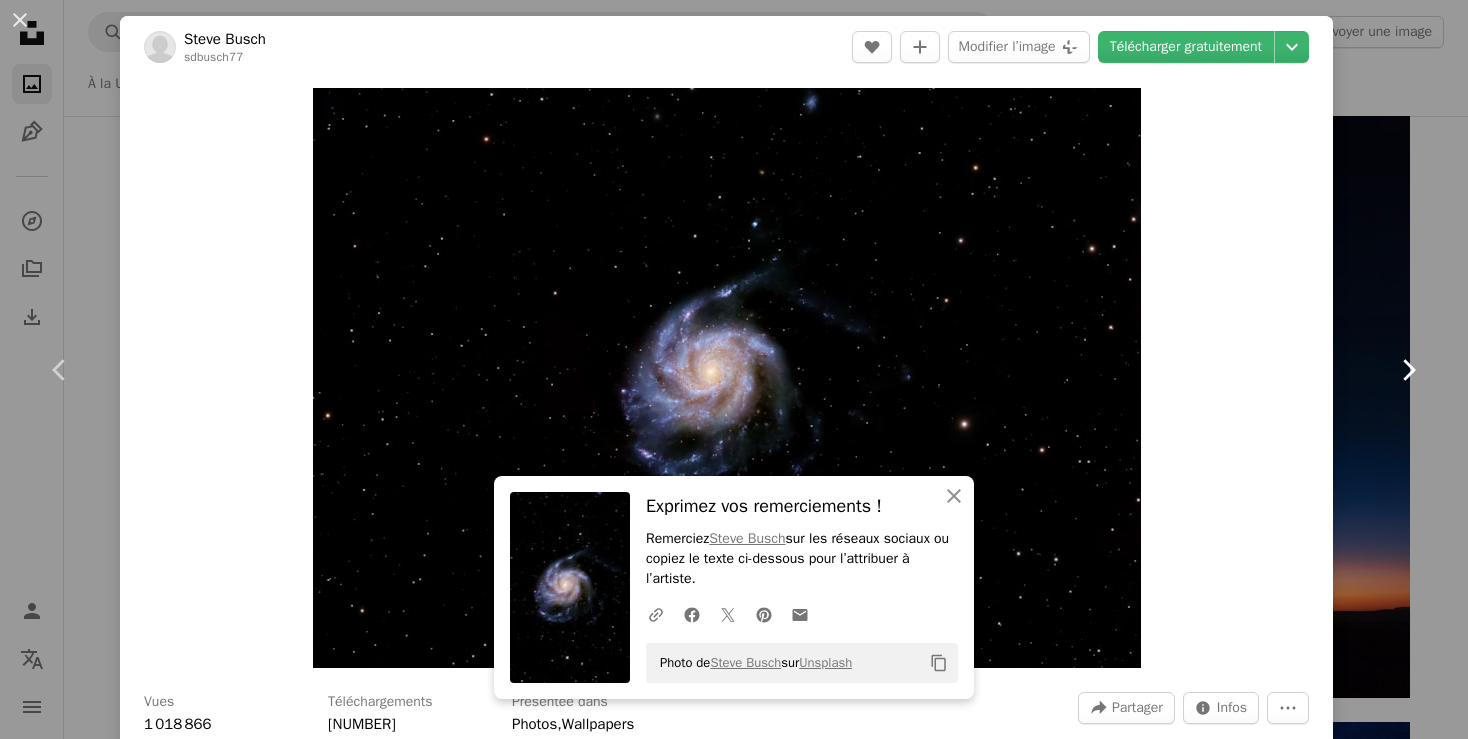 click 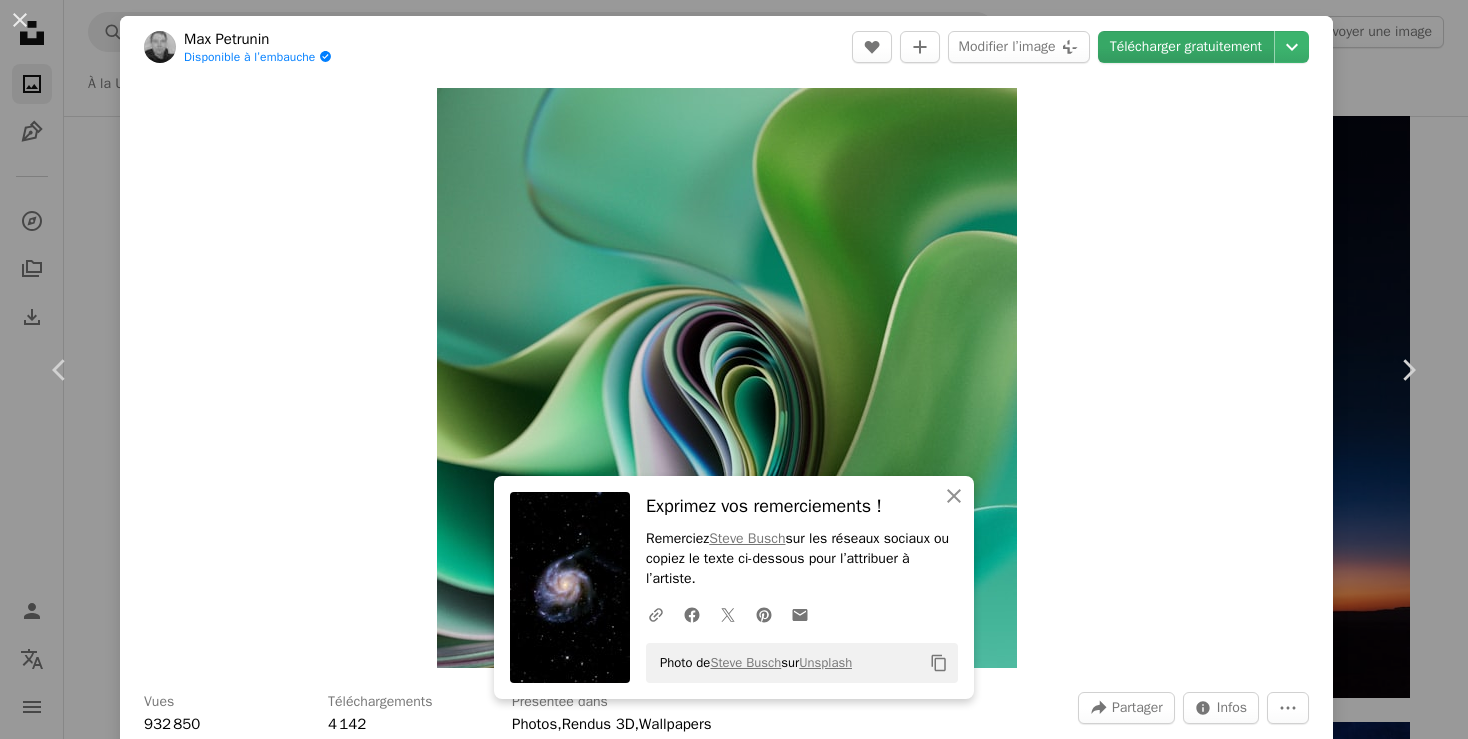 click on "Télécharger gratuitement" at bounding box center (1186, 47) 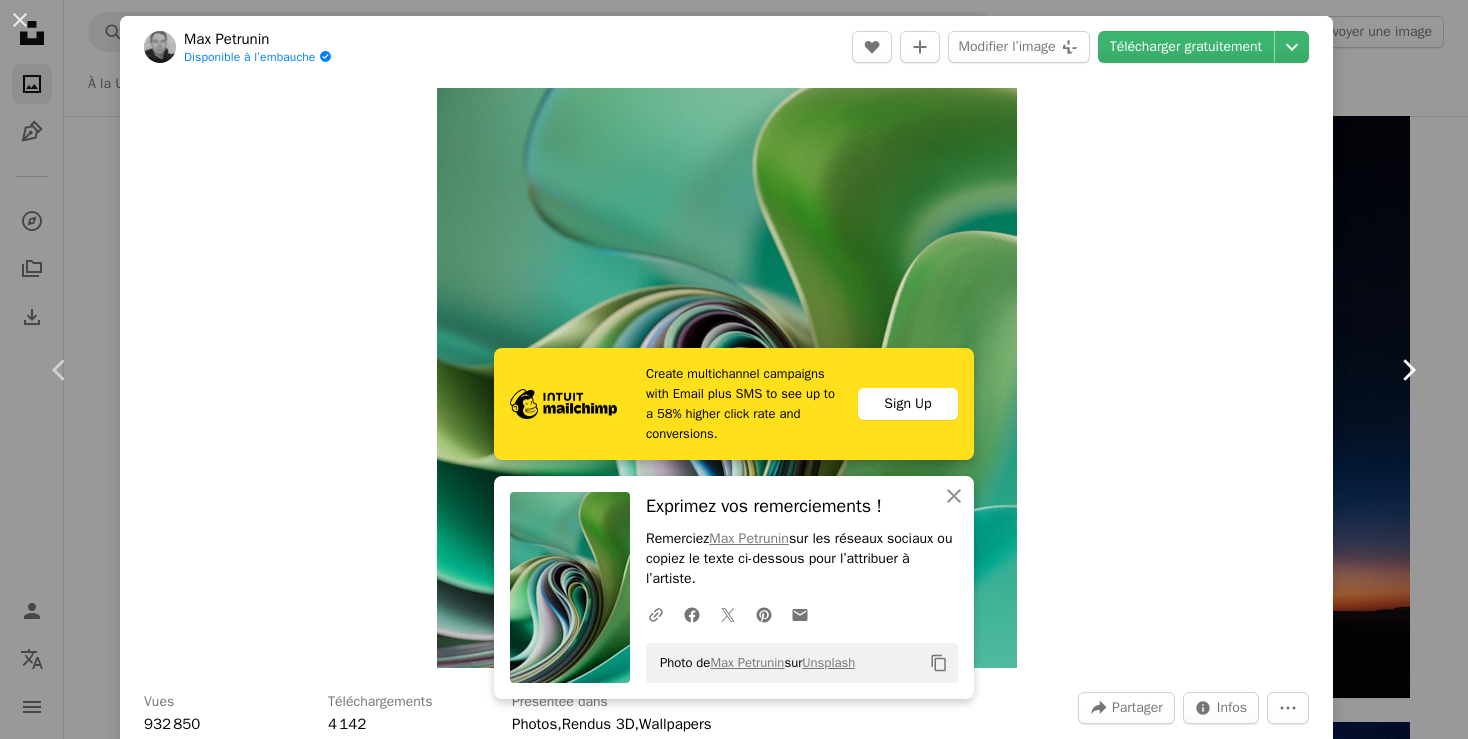 click on "Chevron right" 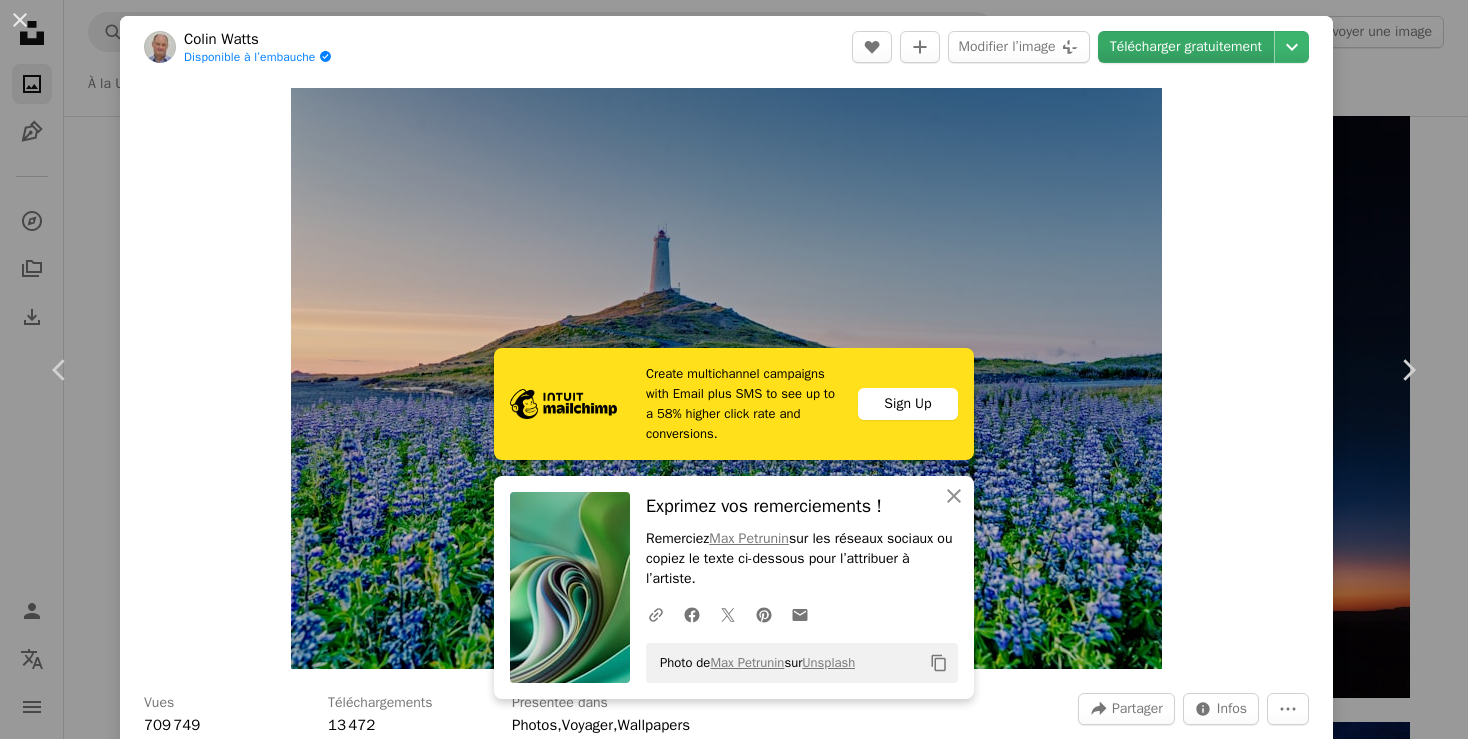 click on "Télécharger gratuitement" at bounding box center (1186, 47) 